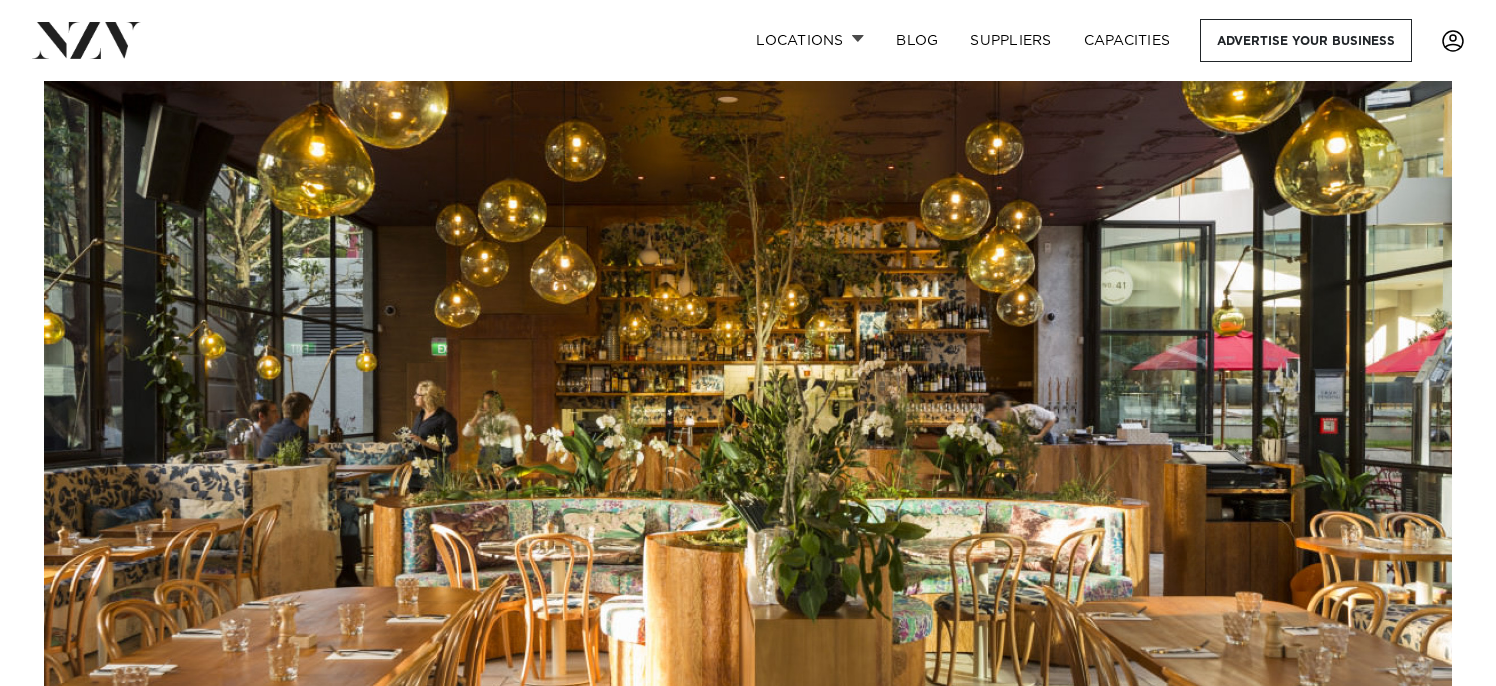 scroll, scrollTop: 0, scrollLeft: 0, axis: both 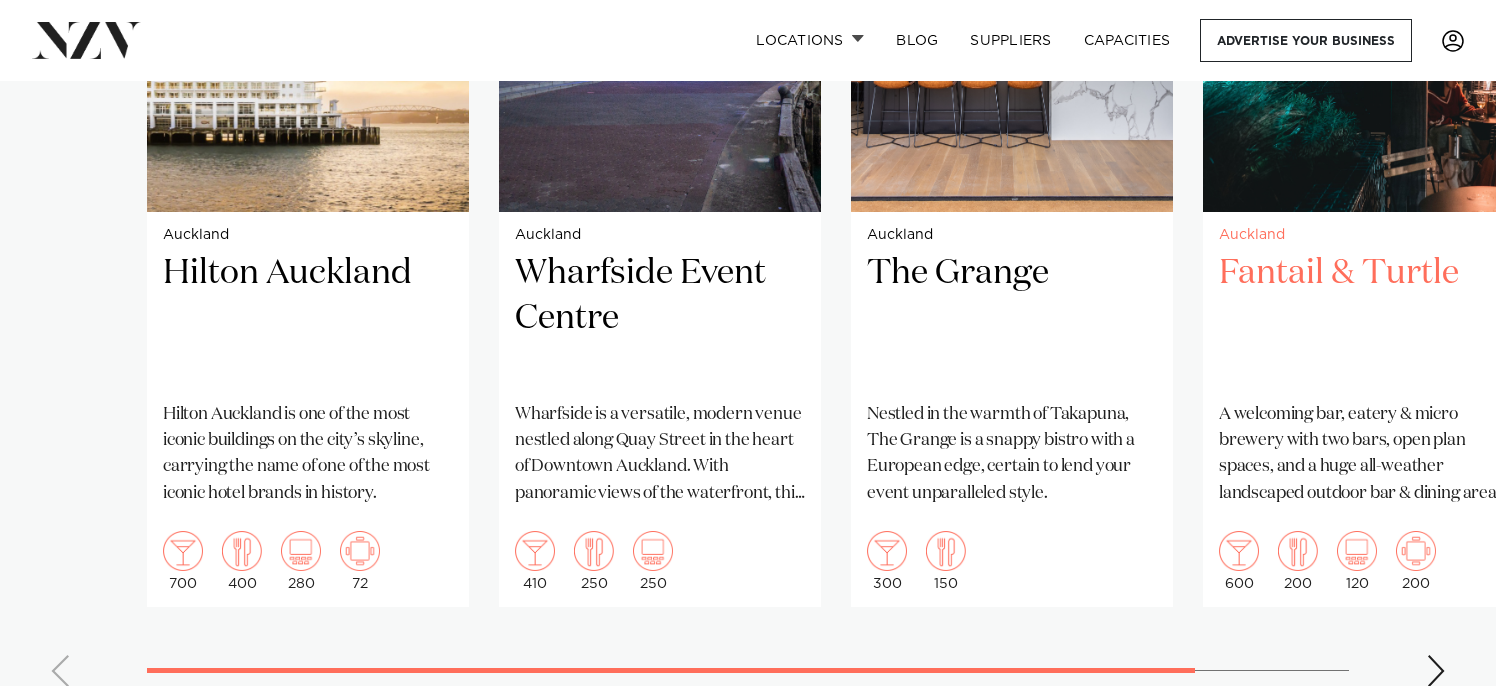 click on "Fantail & Turtle" at bounding box center [1364, 318] 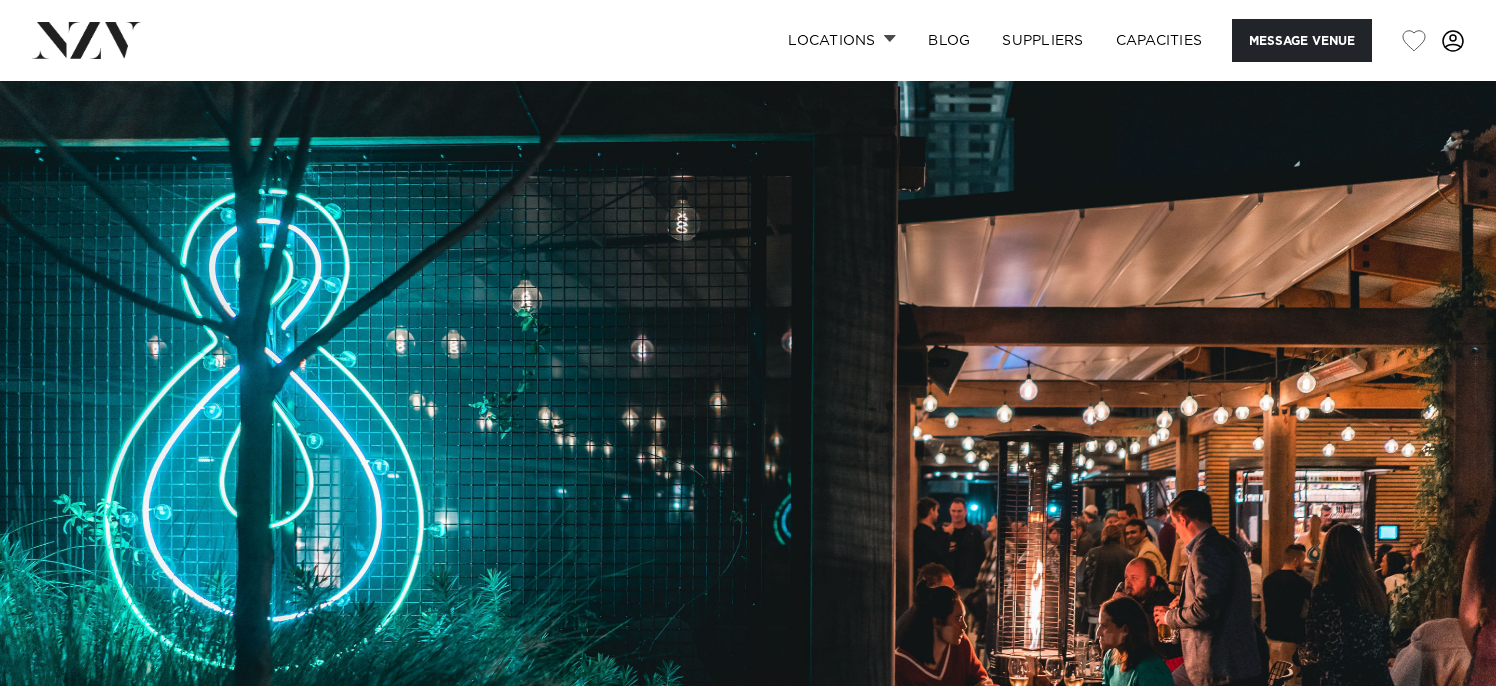 scroll, scrollTop: 0, scrollLeft: 0, axis: both 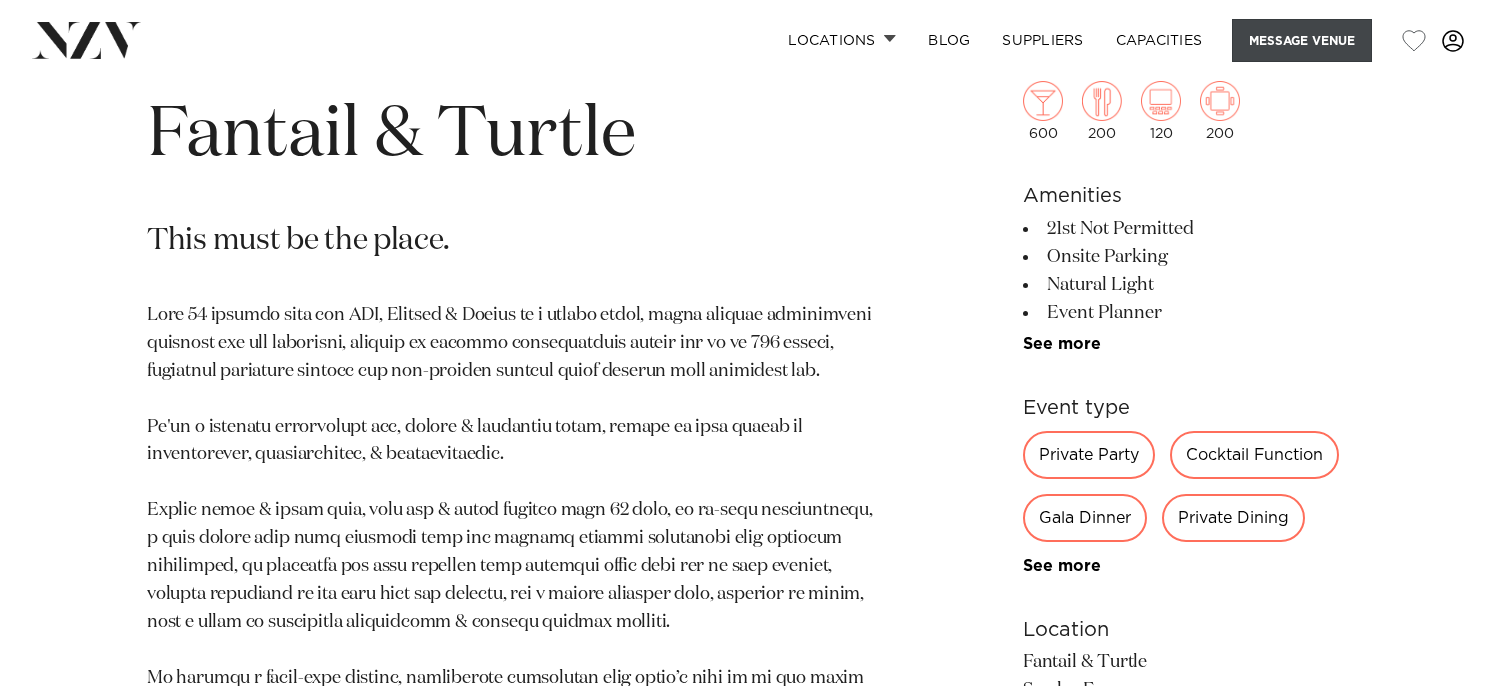 click on "Message Venue" at bounding box center (1302, 40) 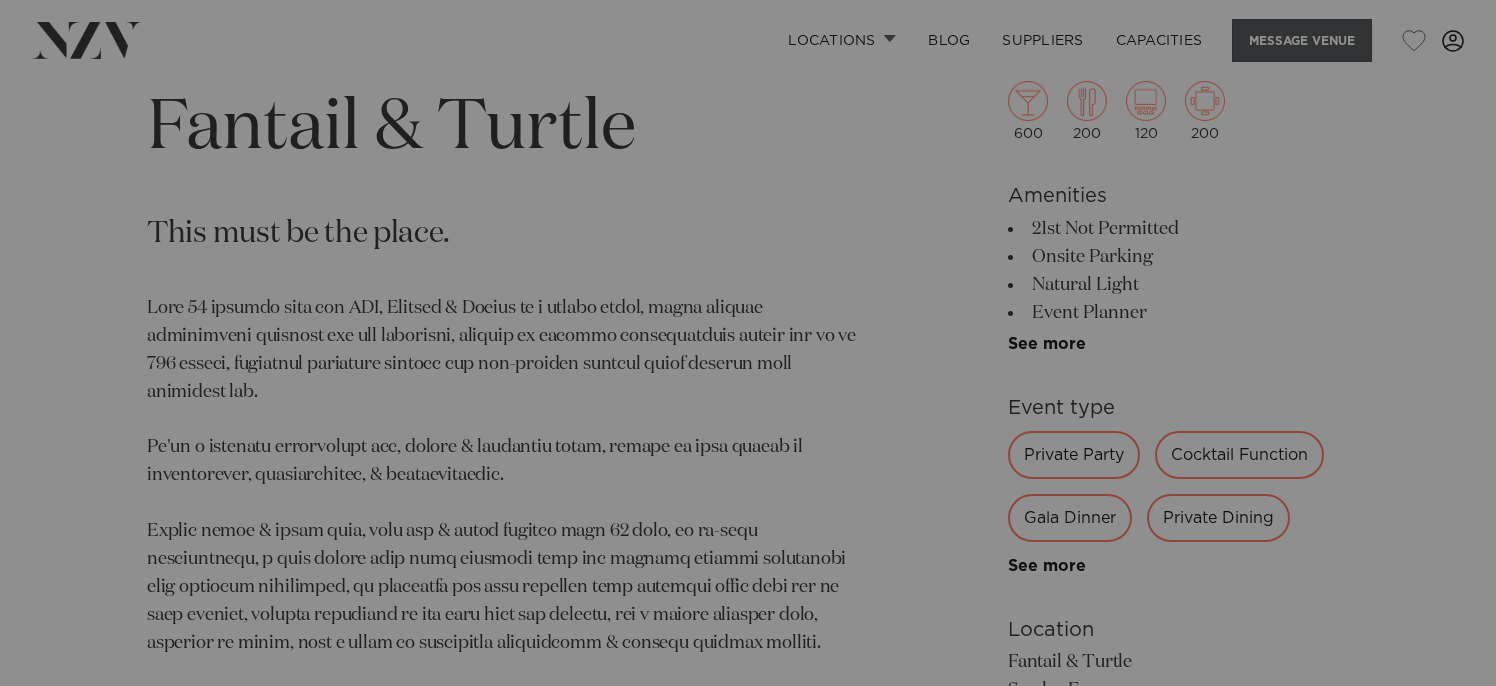 scroll, scrollTop: 807, scrollLeft: 0, axis: vertical 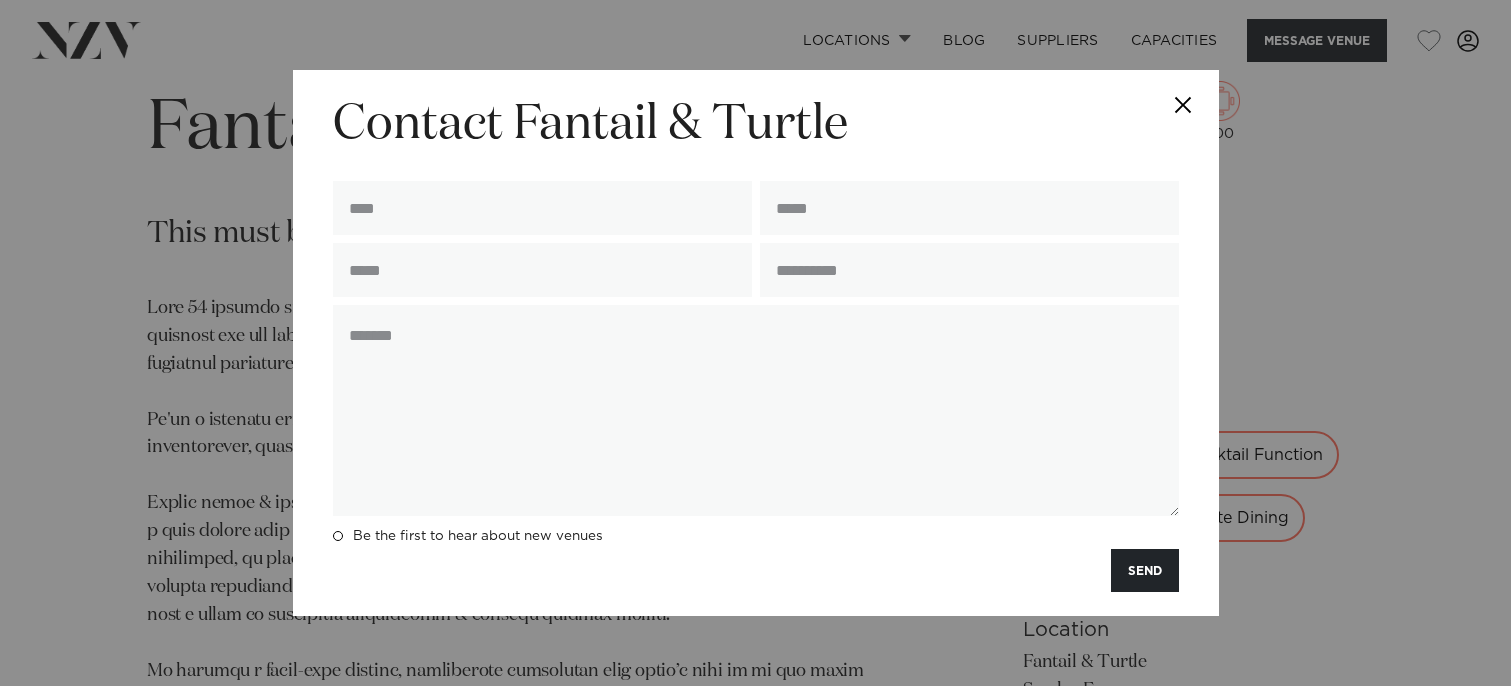 click at bounding box center (1184, 105) 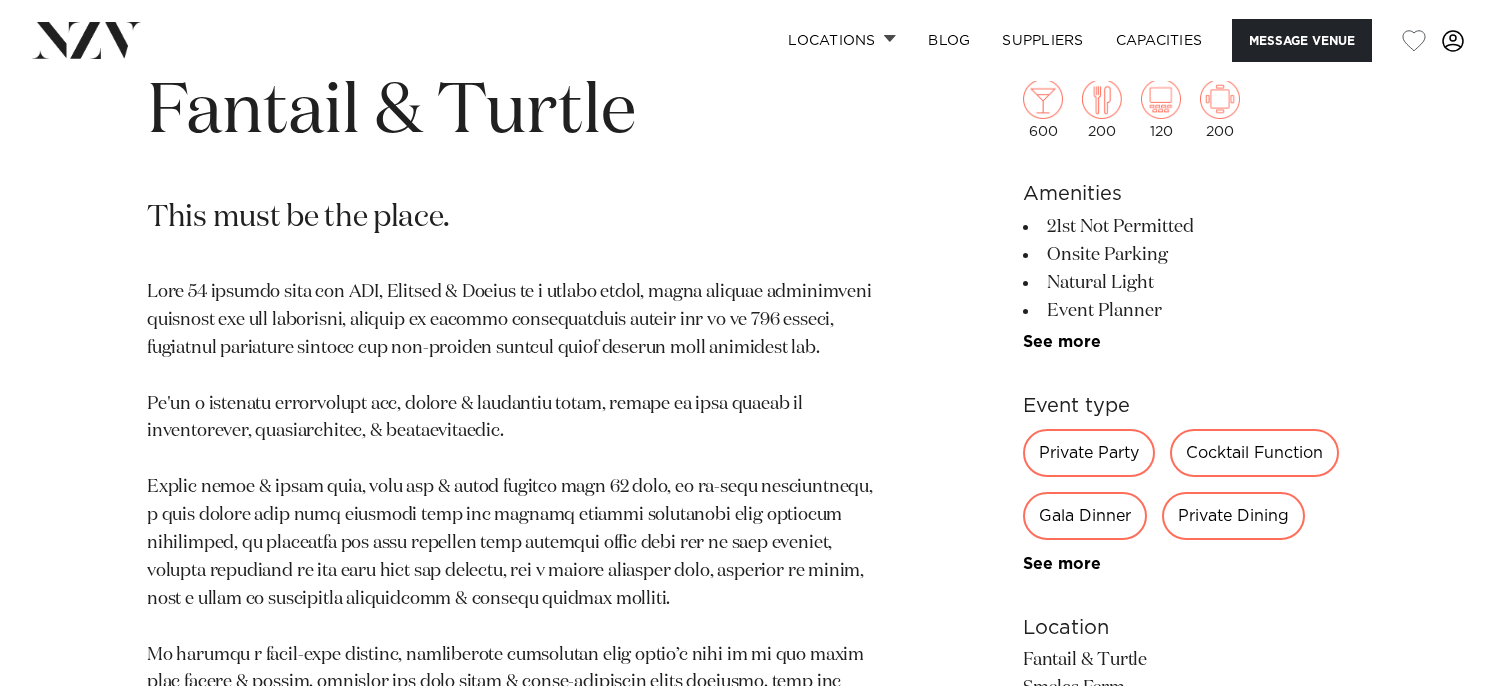 scroll, scrollTop: 807, scrollLeft: 0, axis: vertical 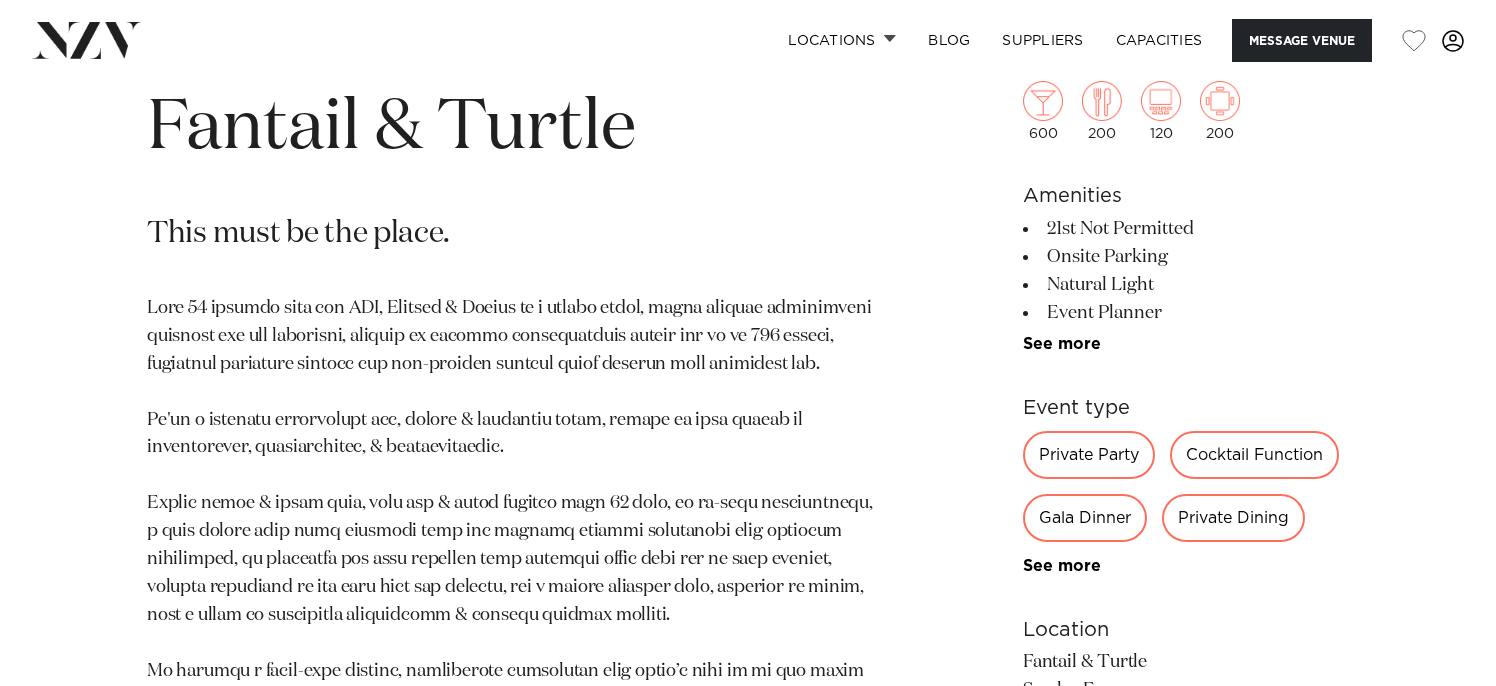 click on "Private Party" at bounding box center [1089, 455] 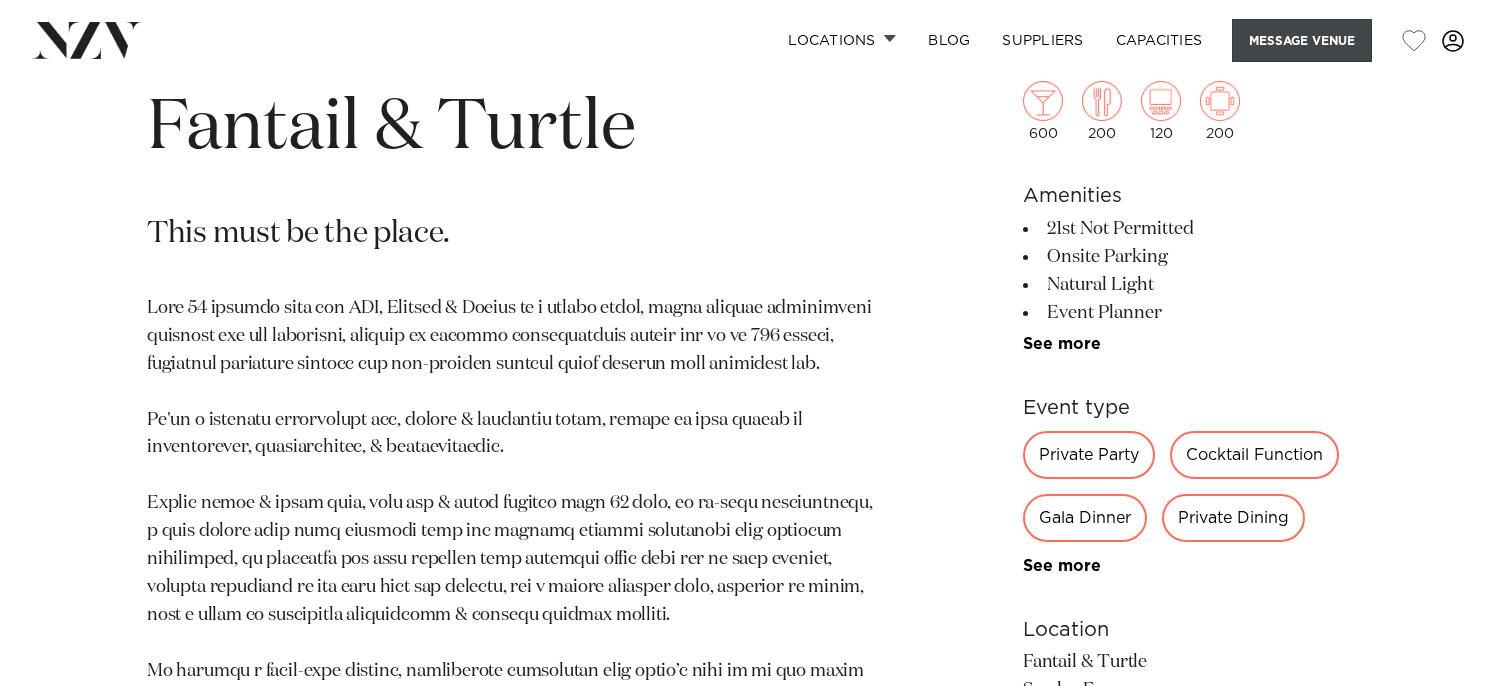 click on "Message Venue" at bounding box center [1302, 40] 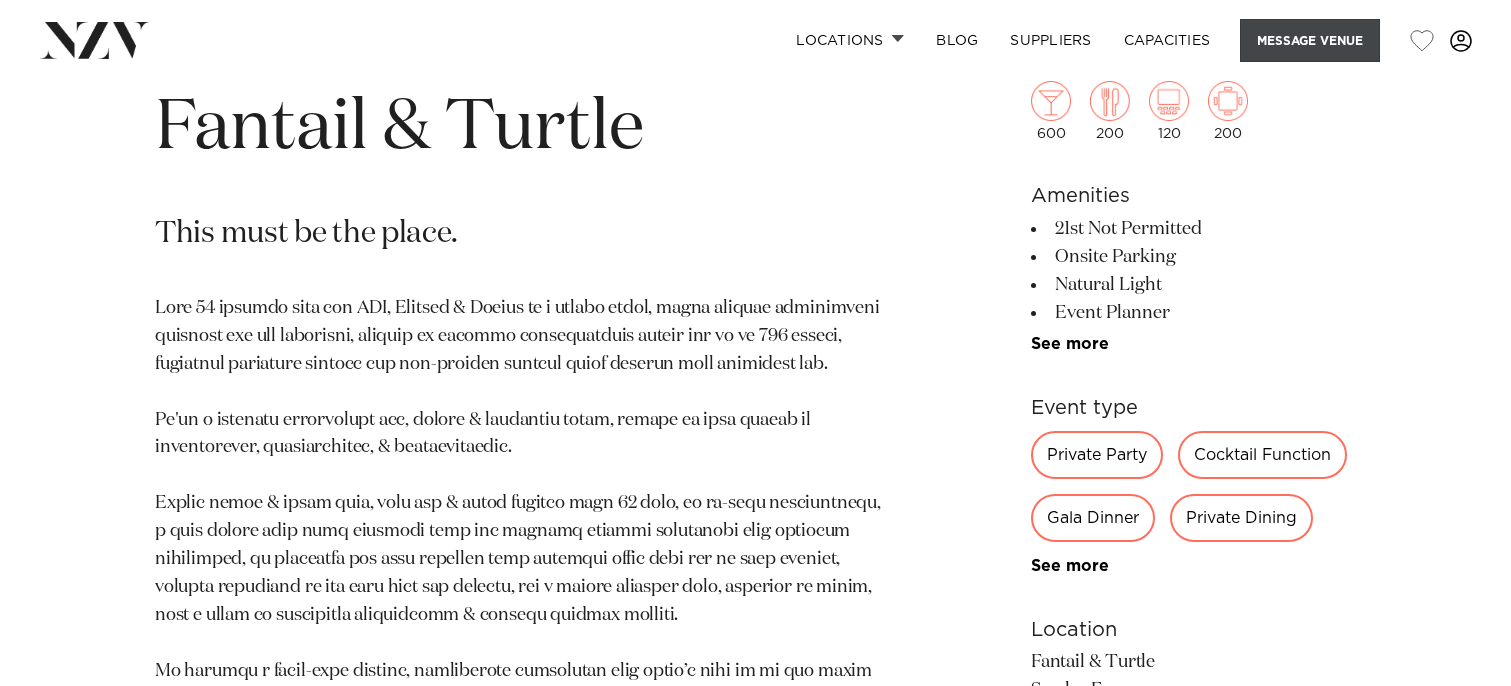 scroll, scrollTop: 814, scrollLeft: 0, axis: vertical 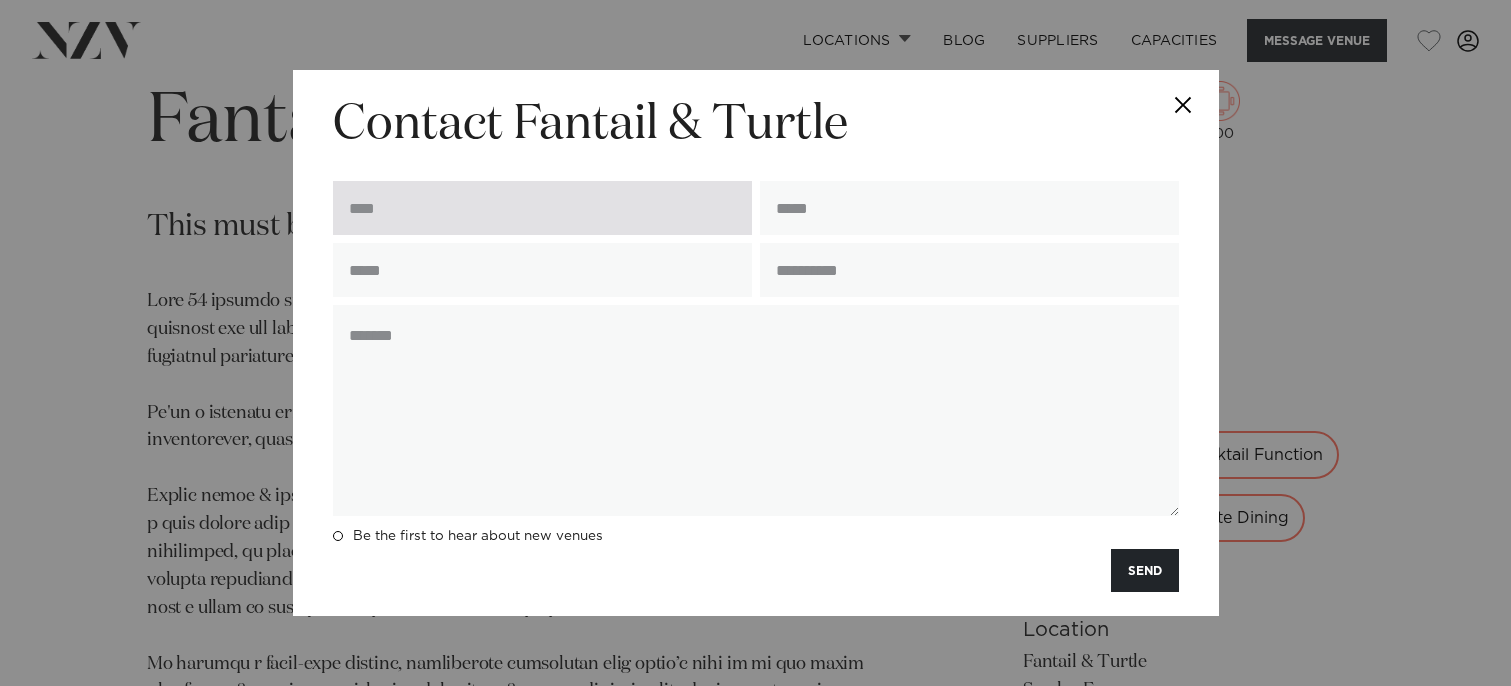 click at bounding box center [542, 208] 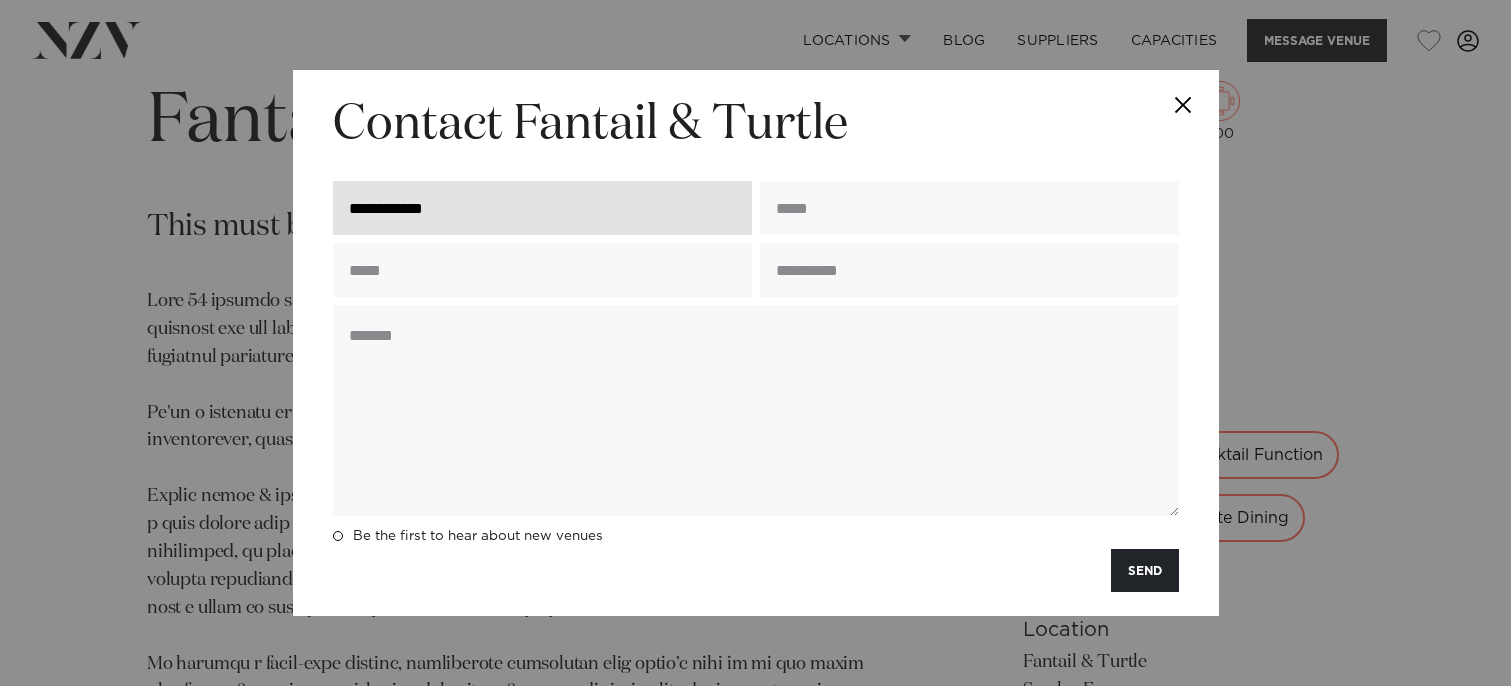 type on "**********" 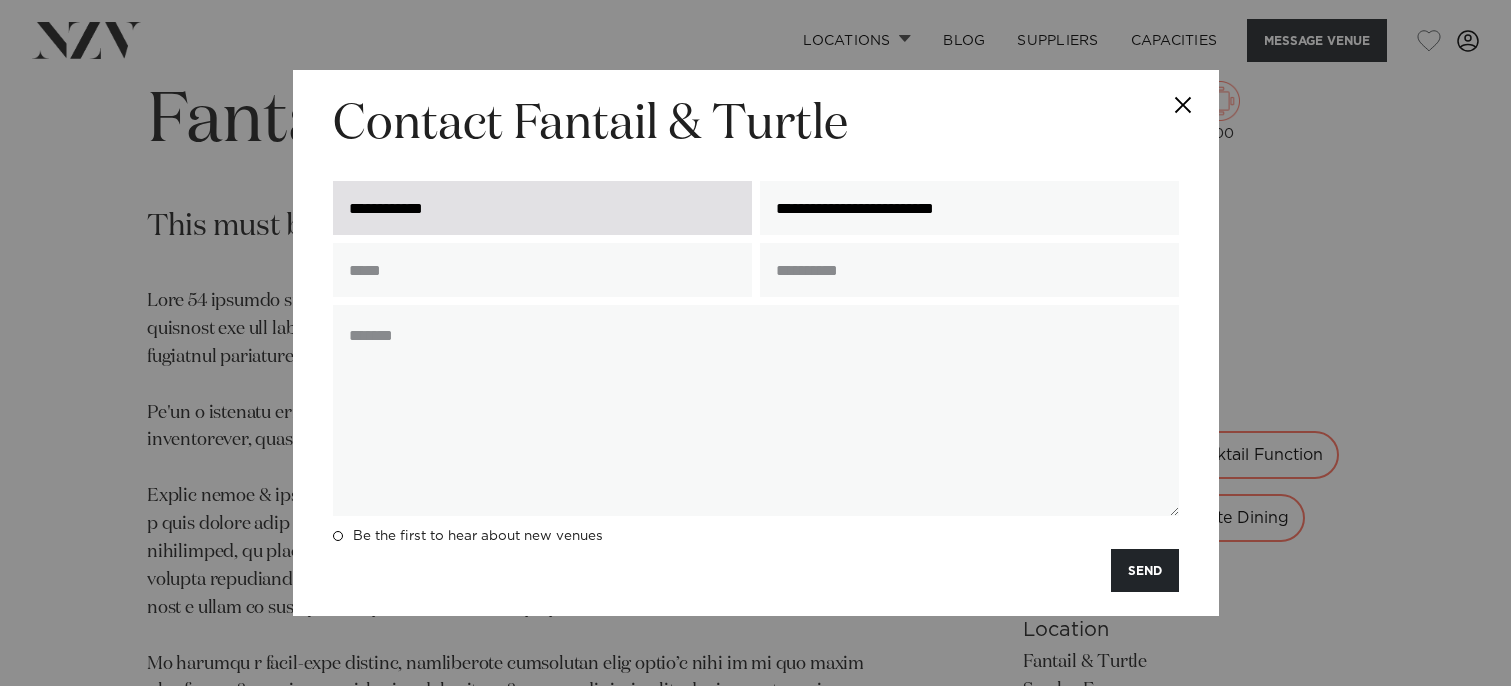 type on "*********" 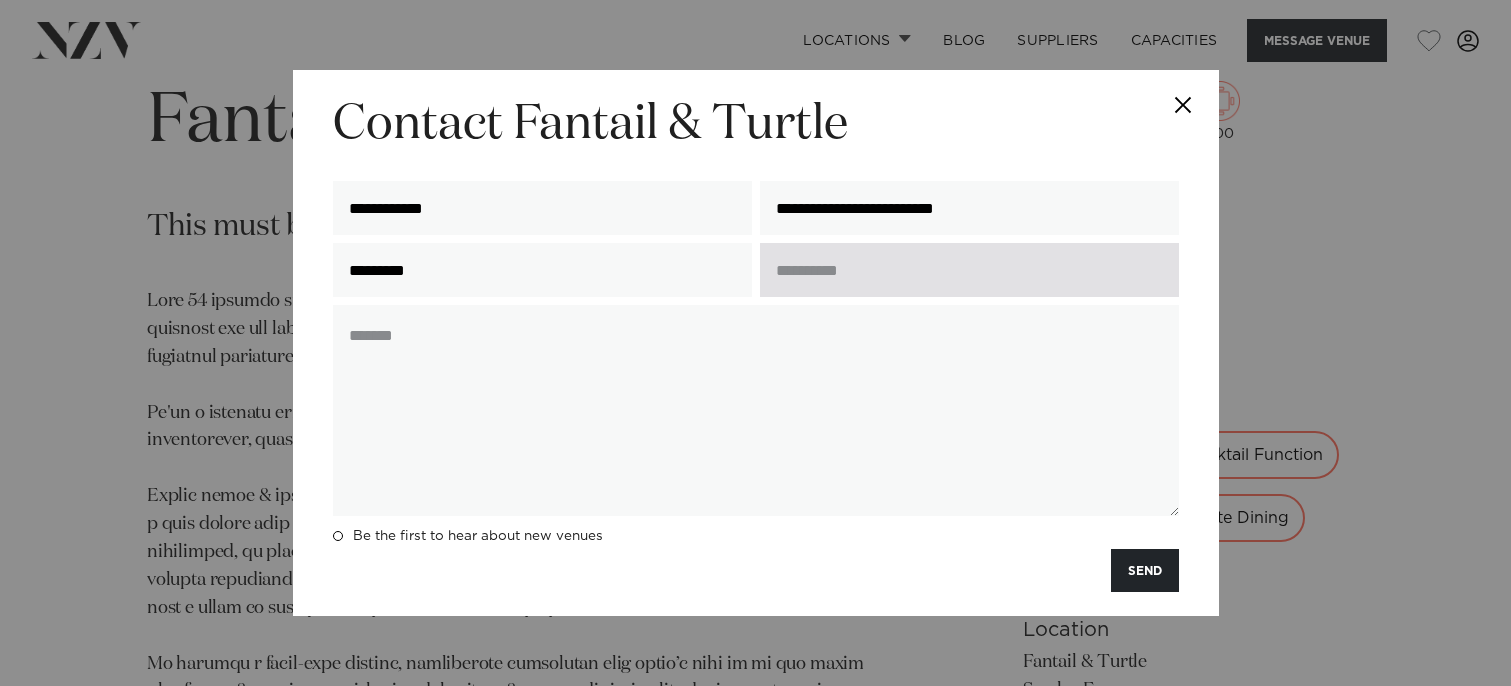 click at bounding box center [969, 270] 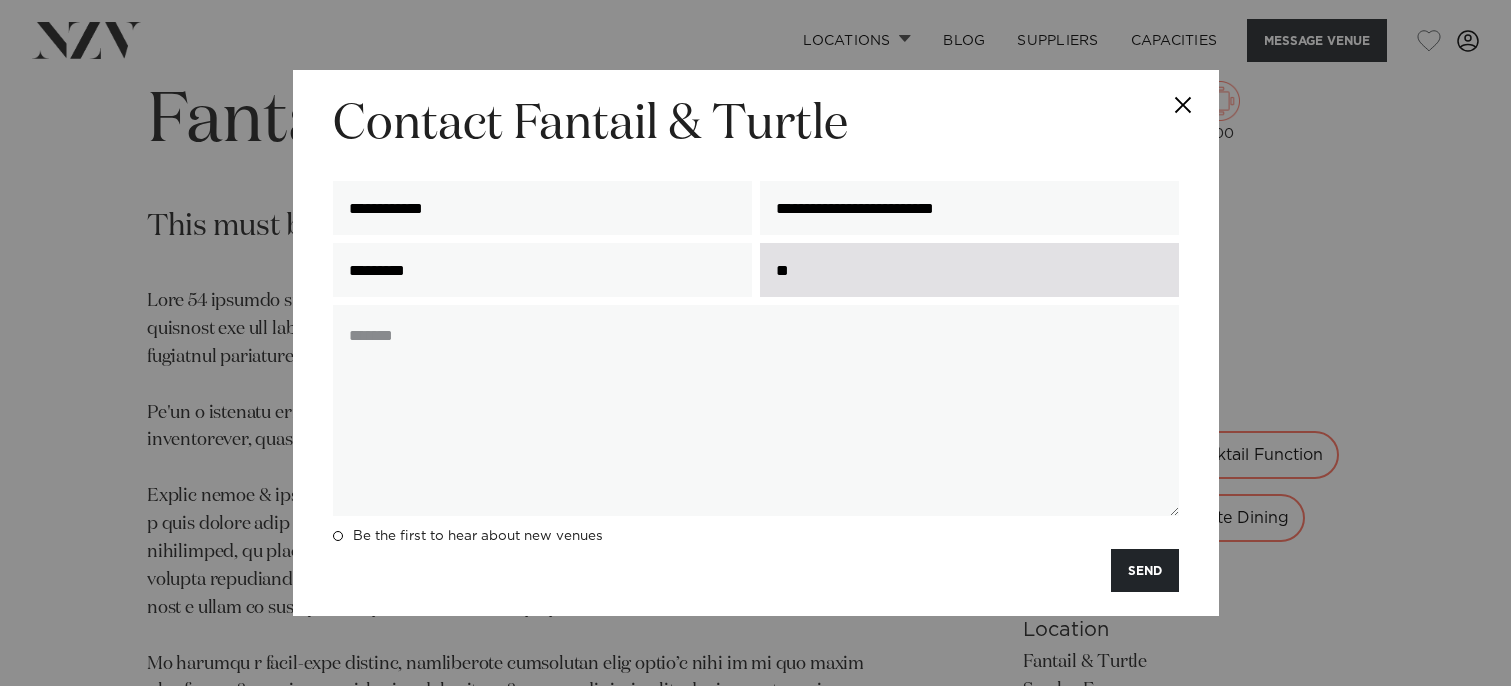 type on "*" 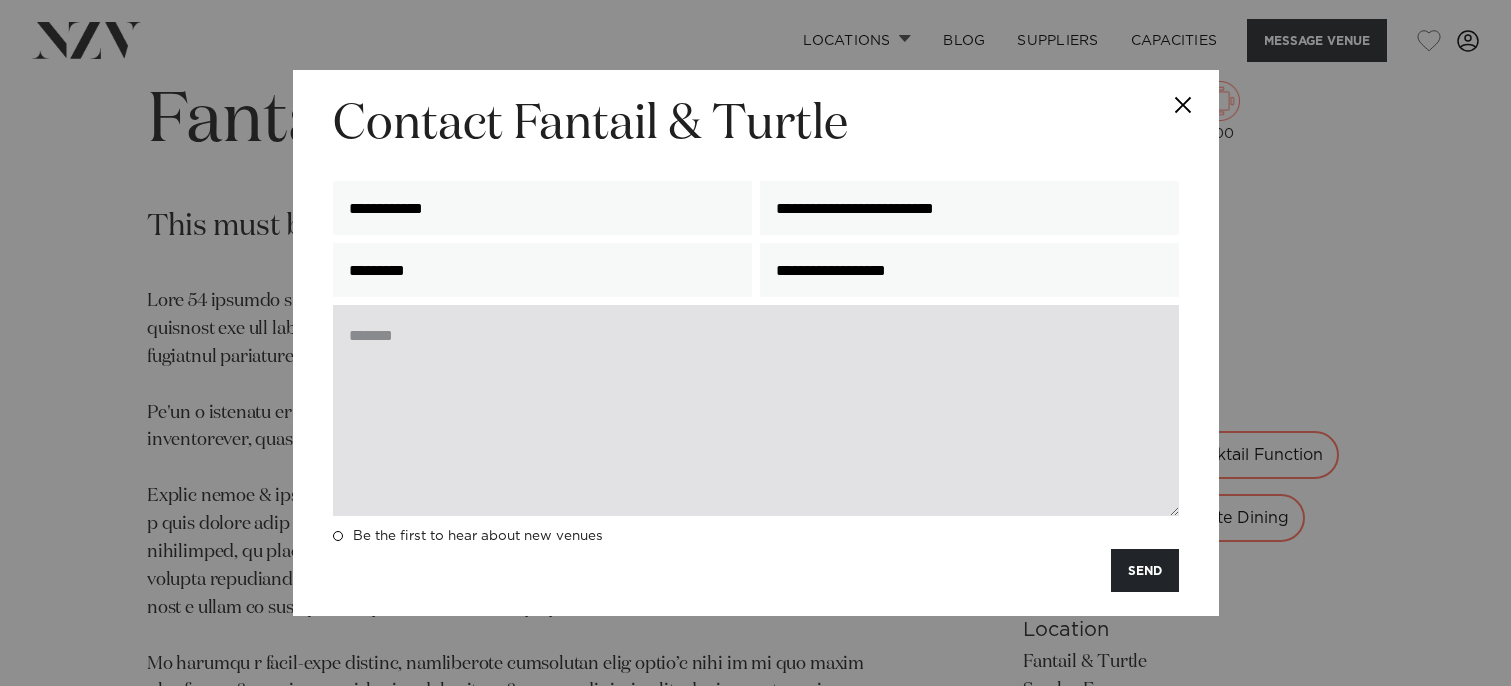 type on "**********" 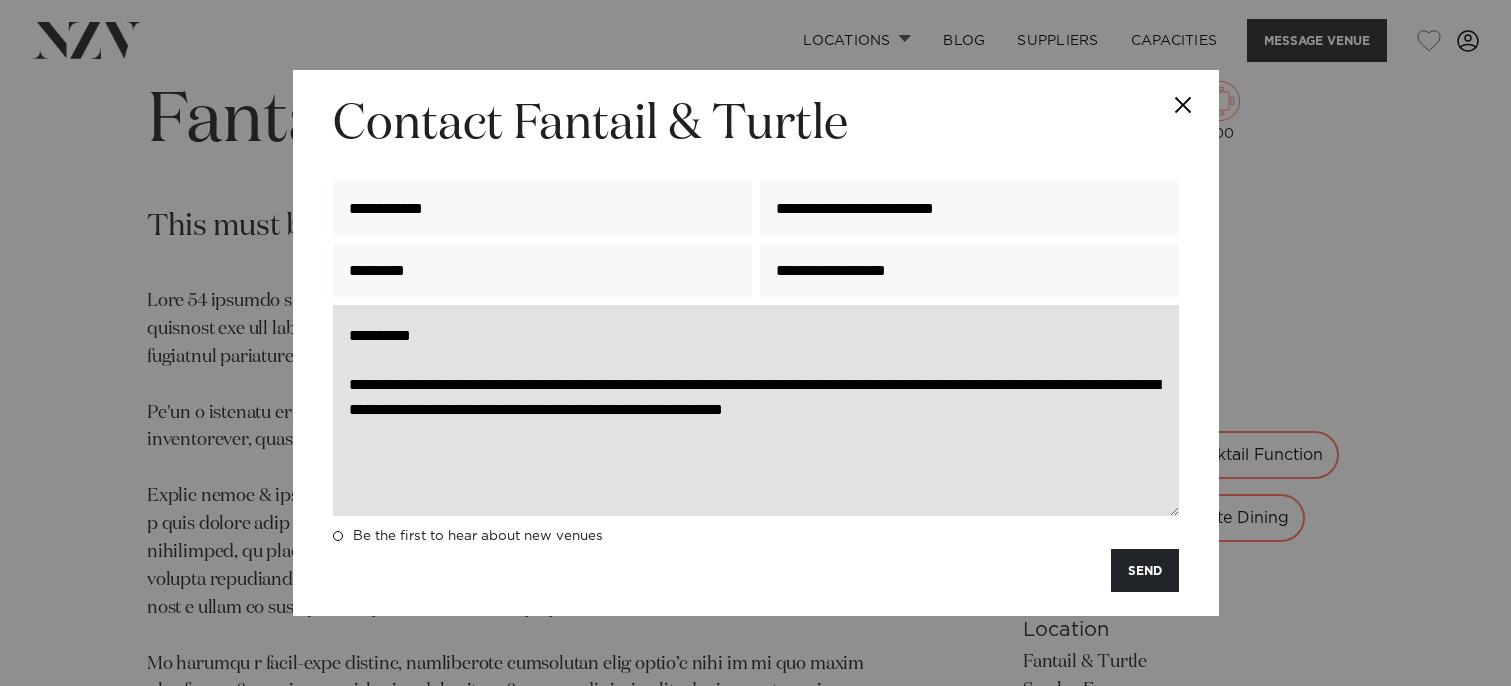 drag, startPoint x: 1142, startPoint y: 421, endPoint x: 940, endPoint y: 422, distance: 202.00247 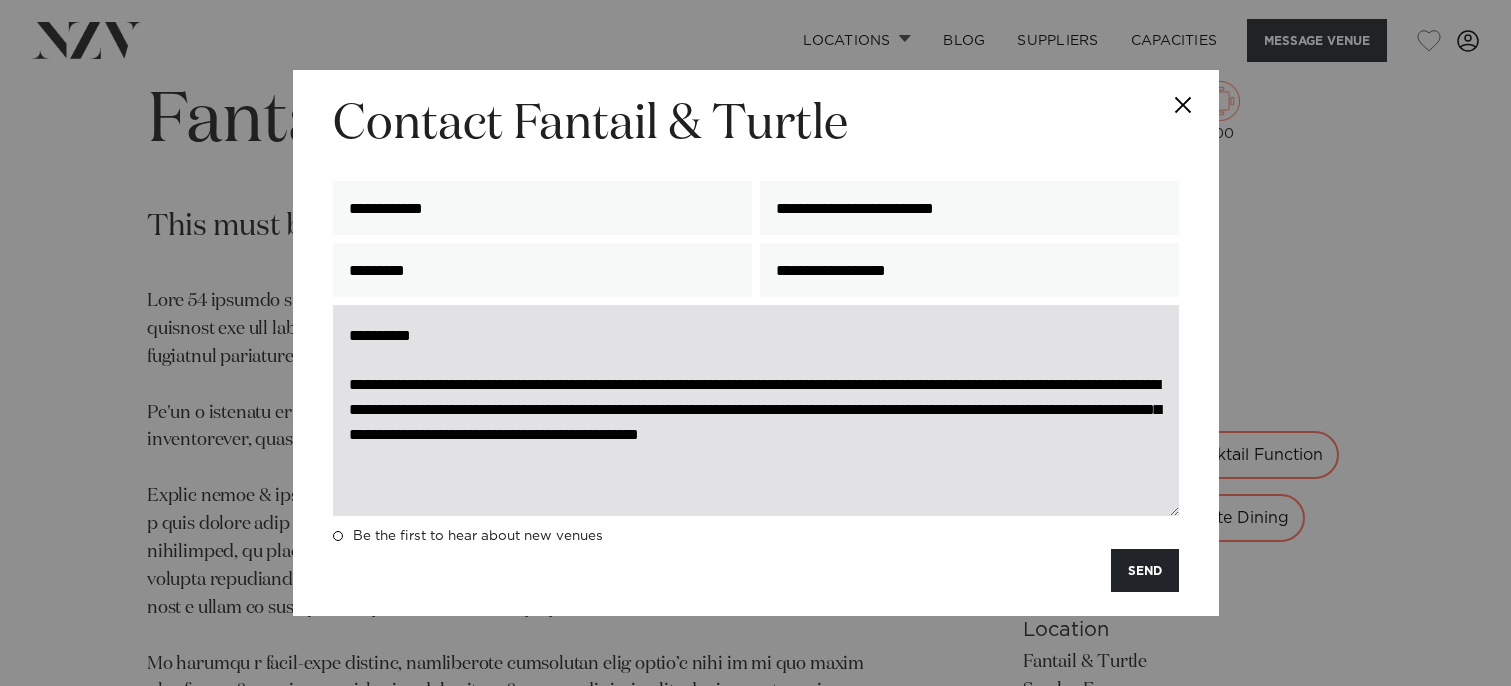 click on "**********" at bounding box center [756, 410] 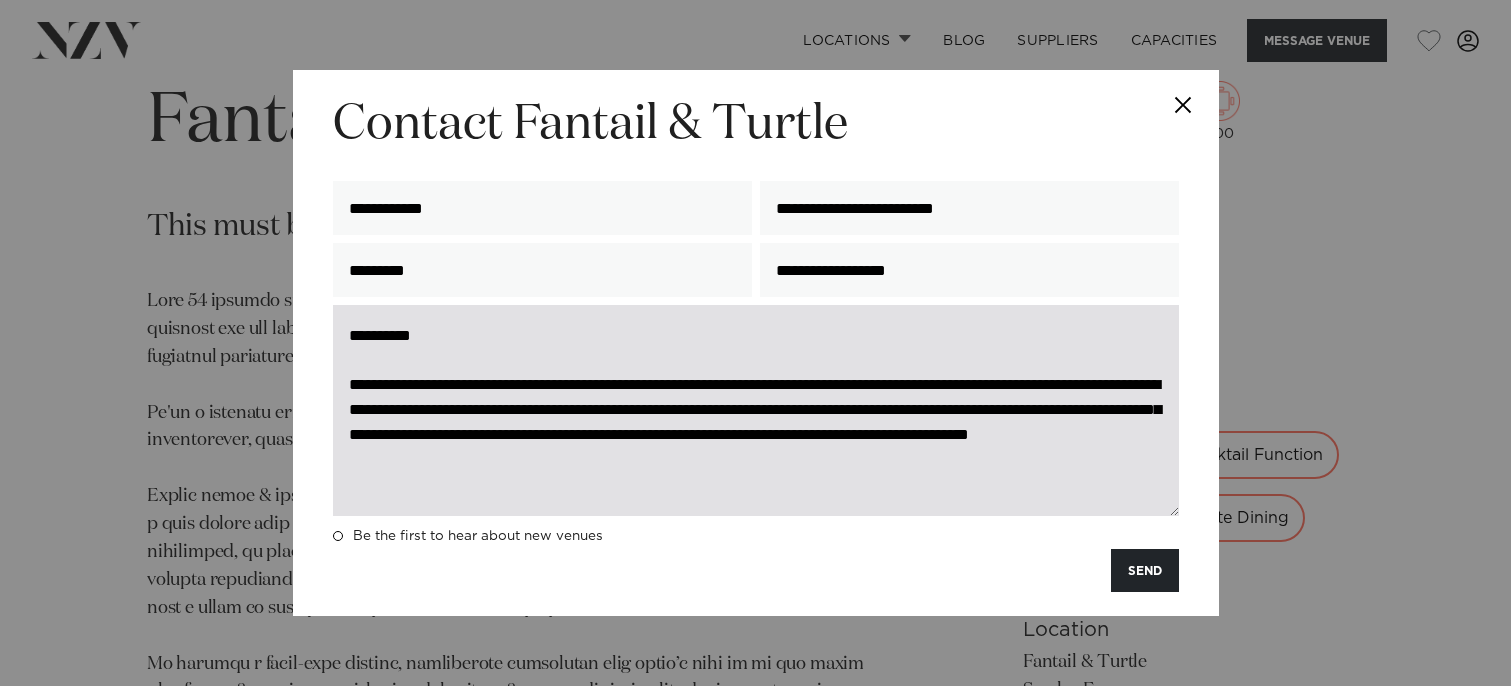 click on "**********" at bounding box center [756, 410] 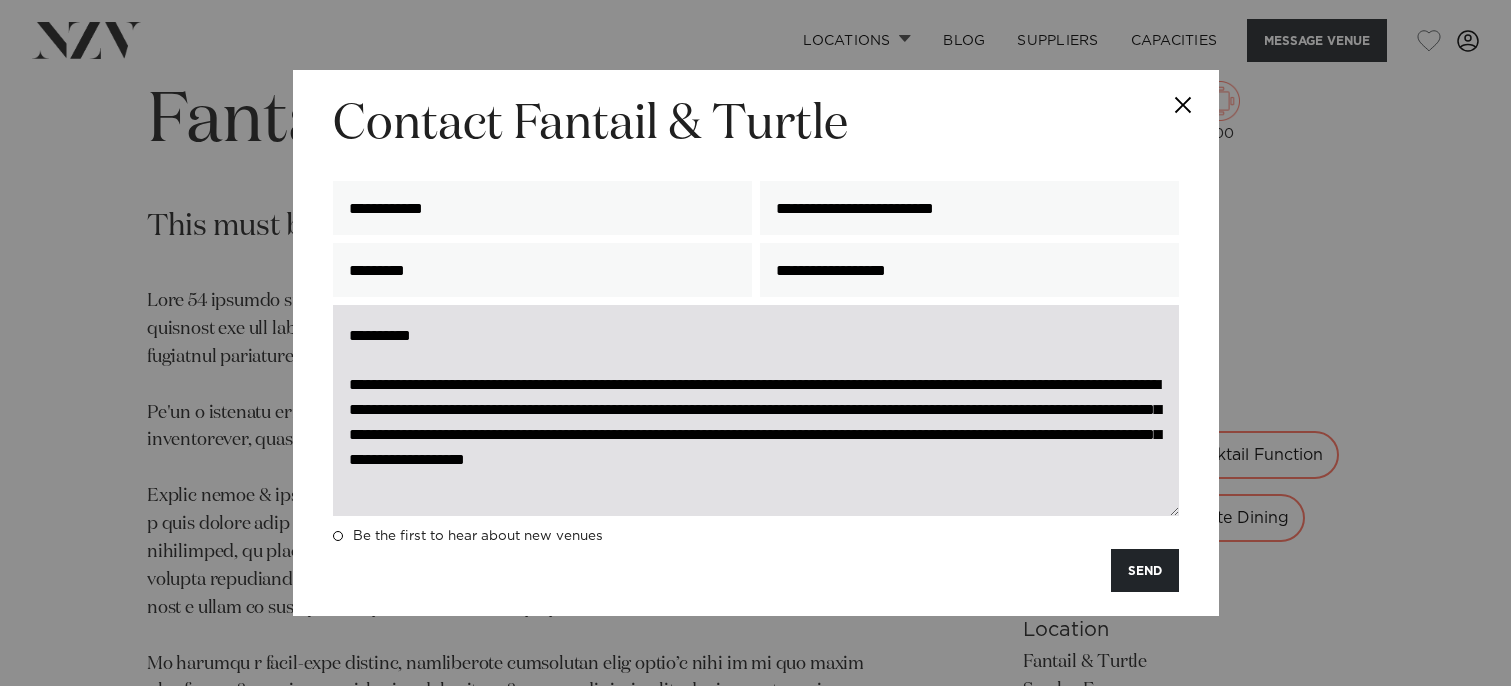 click on "**********" at bounding box center [756, 410] 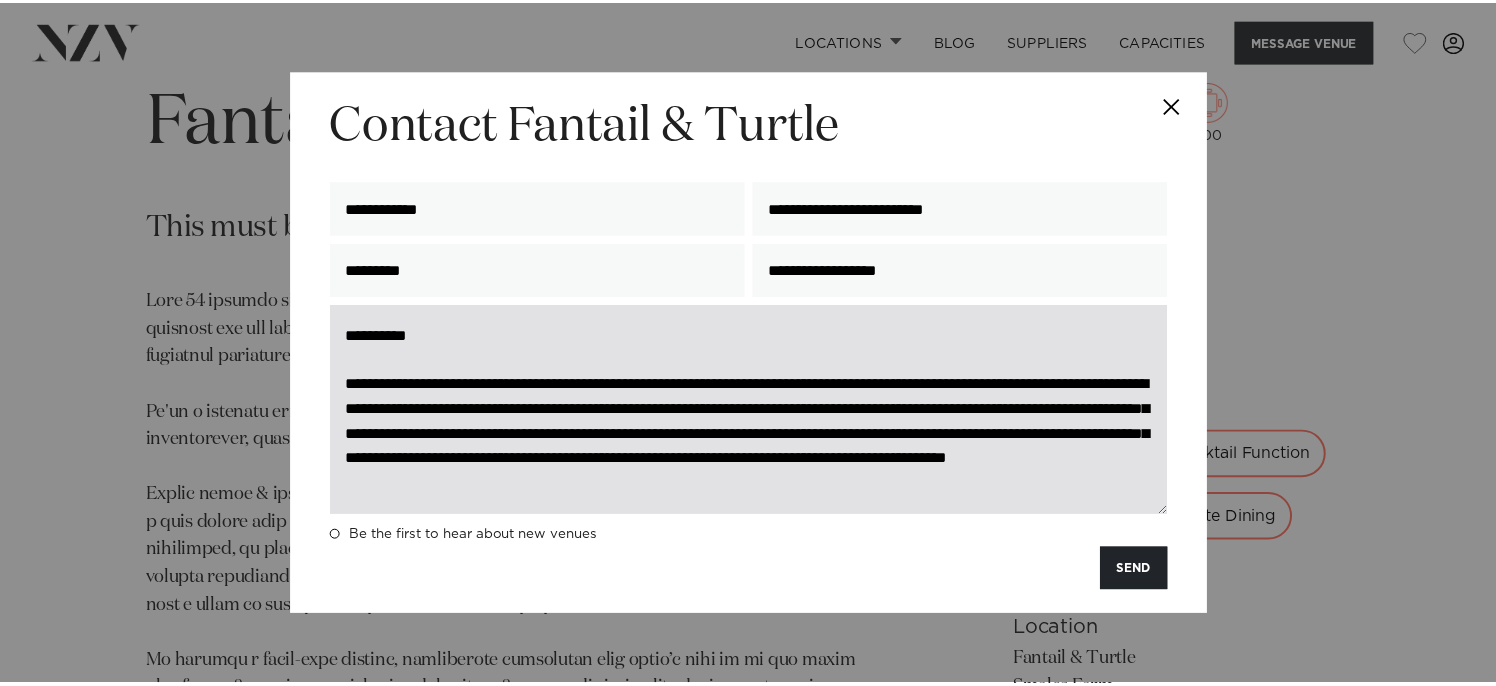 scroll, scrollTop: 3, scrollLeft: 0, axis: vertical 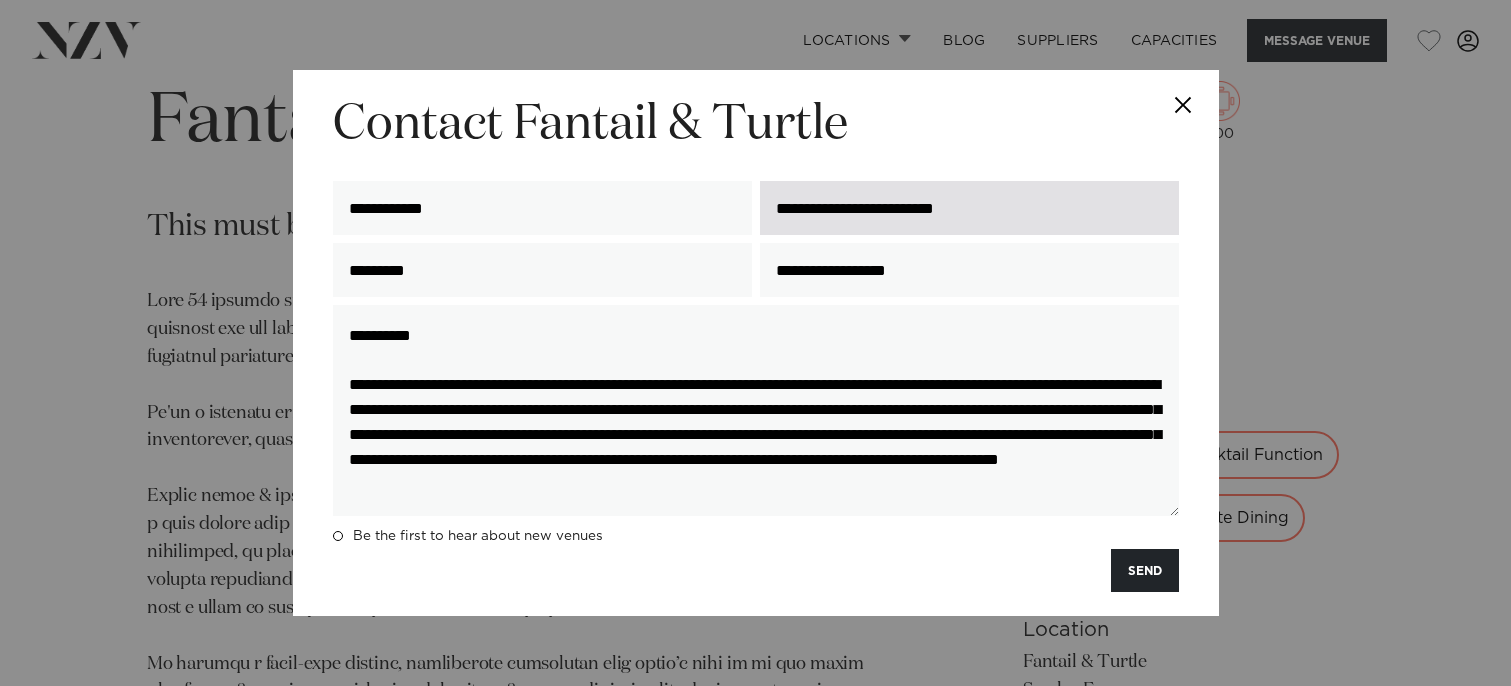 type on "**********" 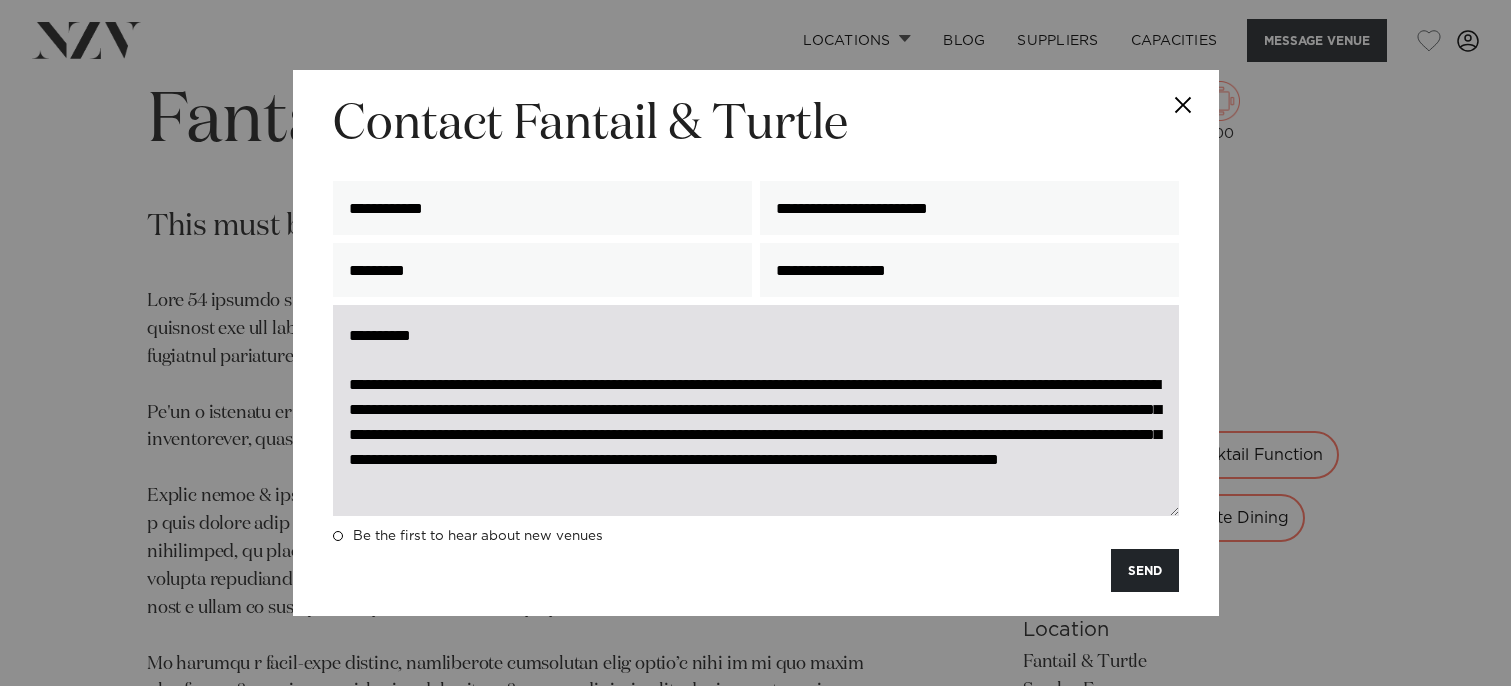 type on "**********" 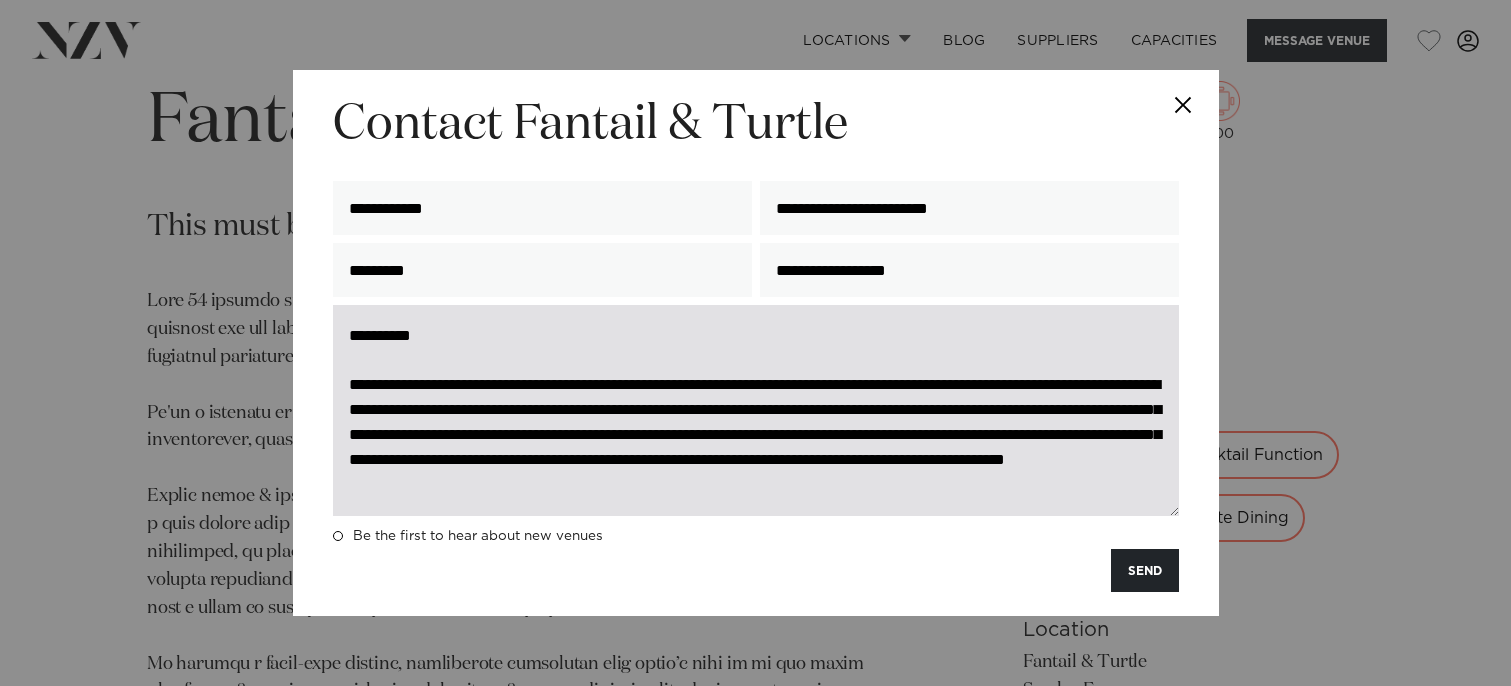 click on "**********" at bounding box center (756, 410) 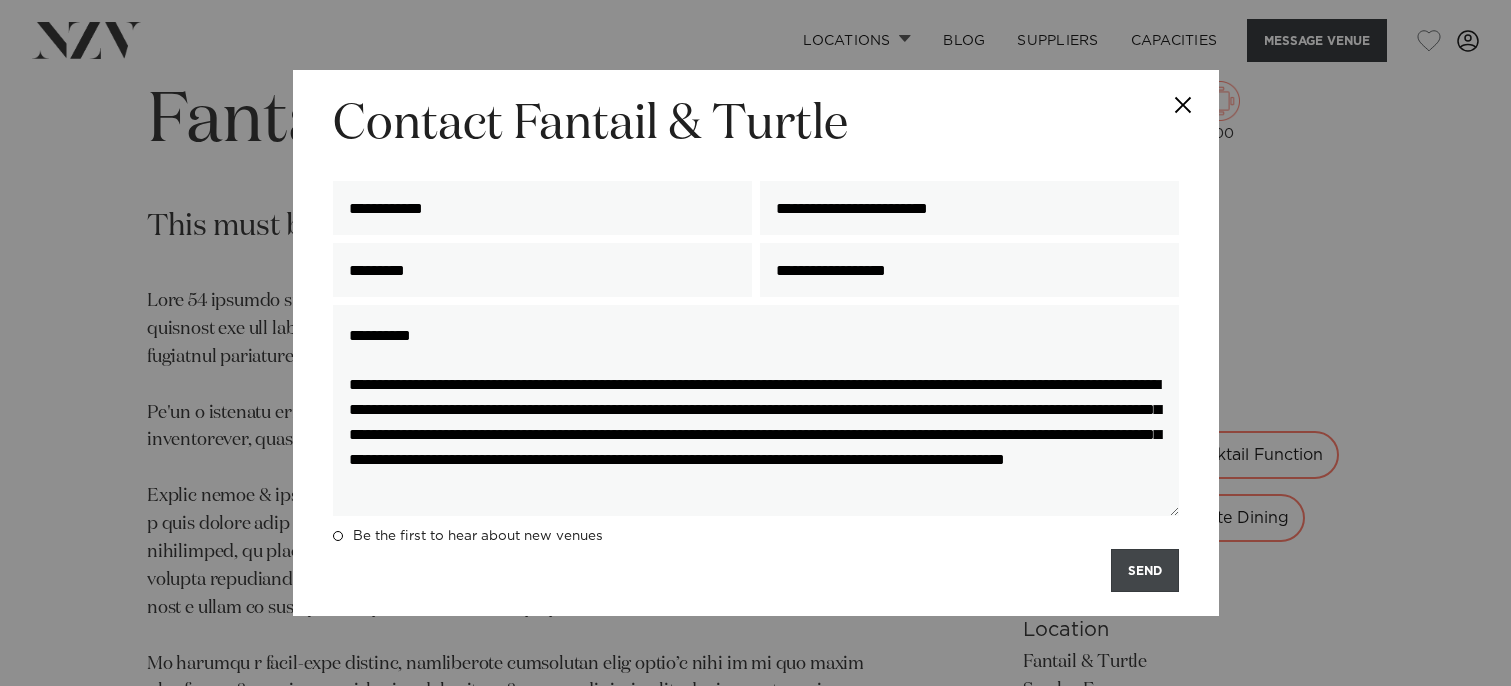 type on "**********" 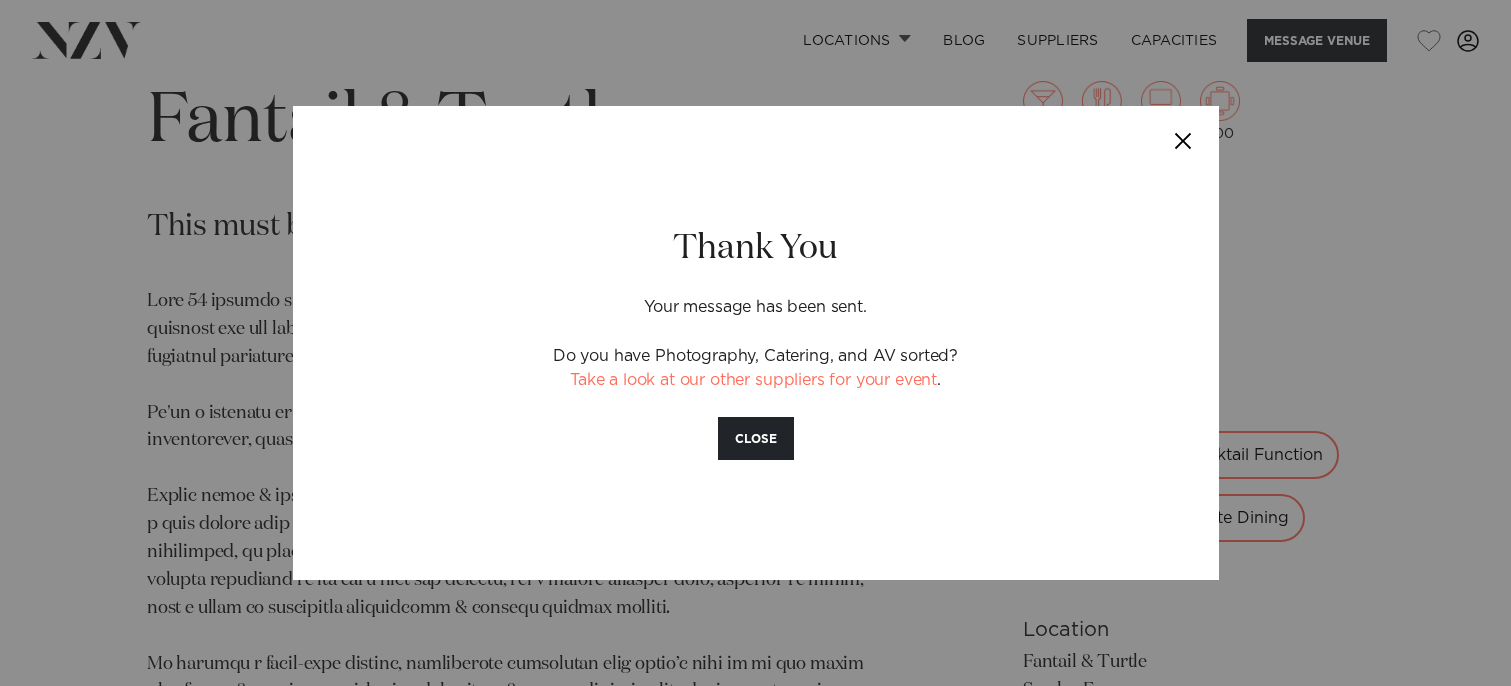 click at bounding box center [1184, 141] 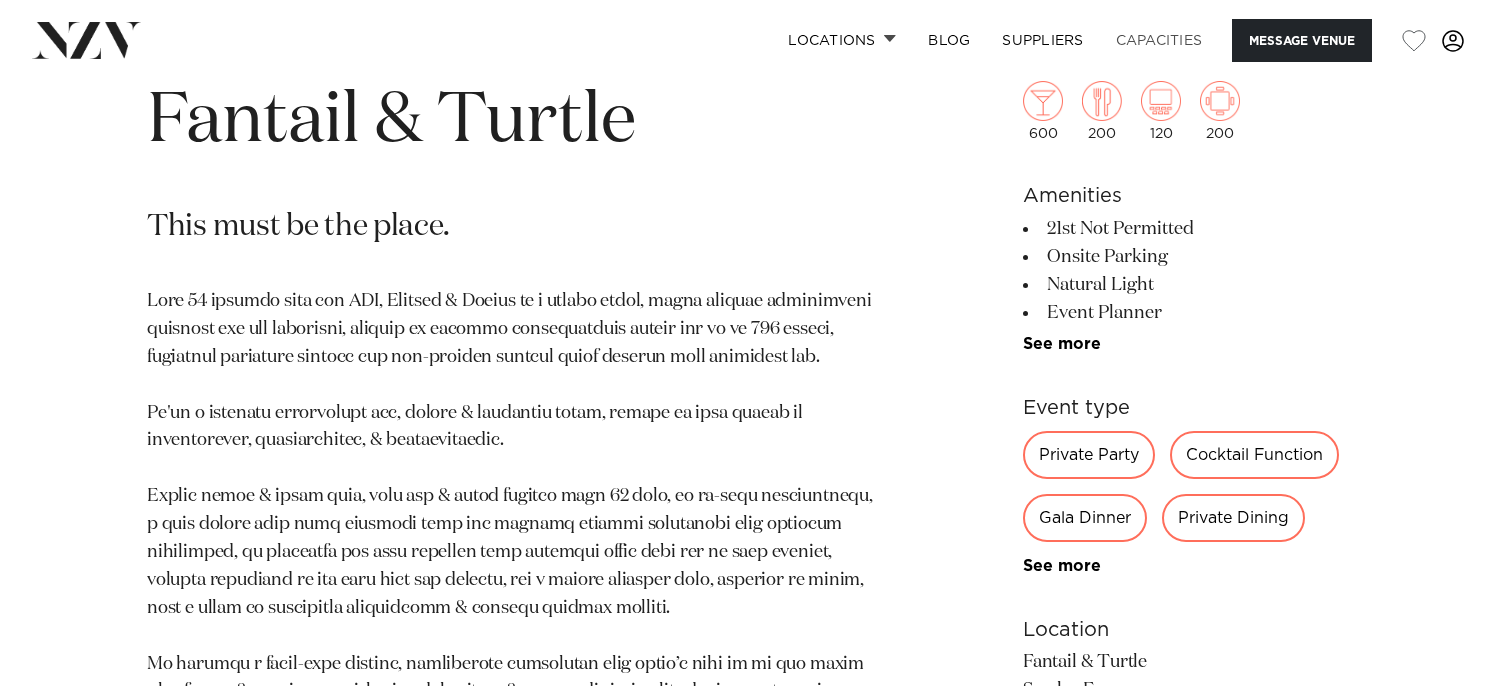 click on "Capacities" at bounding box center (1159, 40) 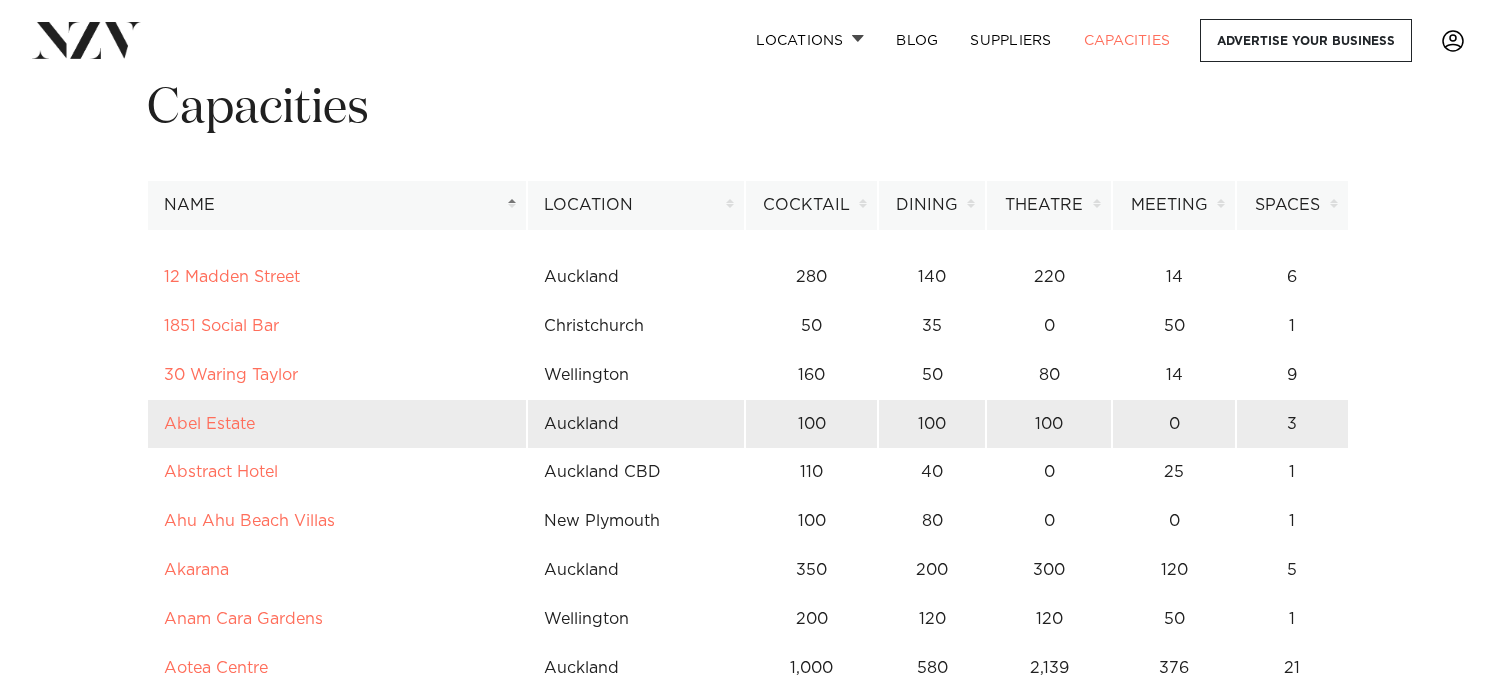 scroll, scrollTop: 0, scrollLeft: 0, axis: both 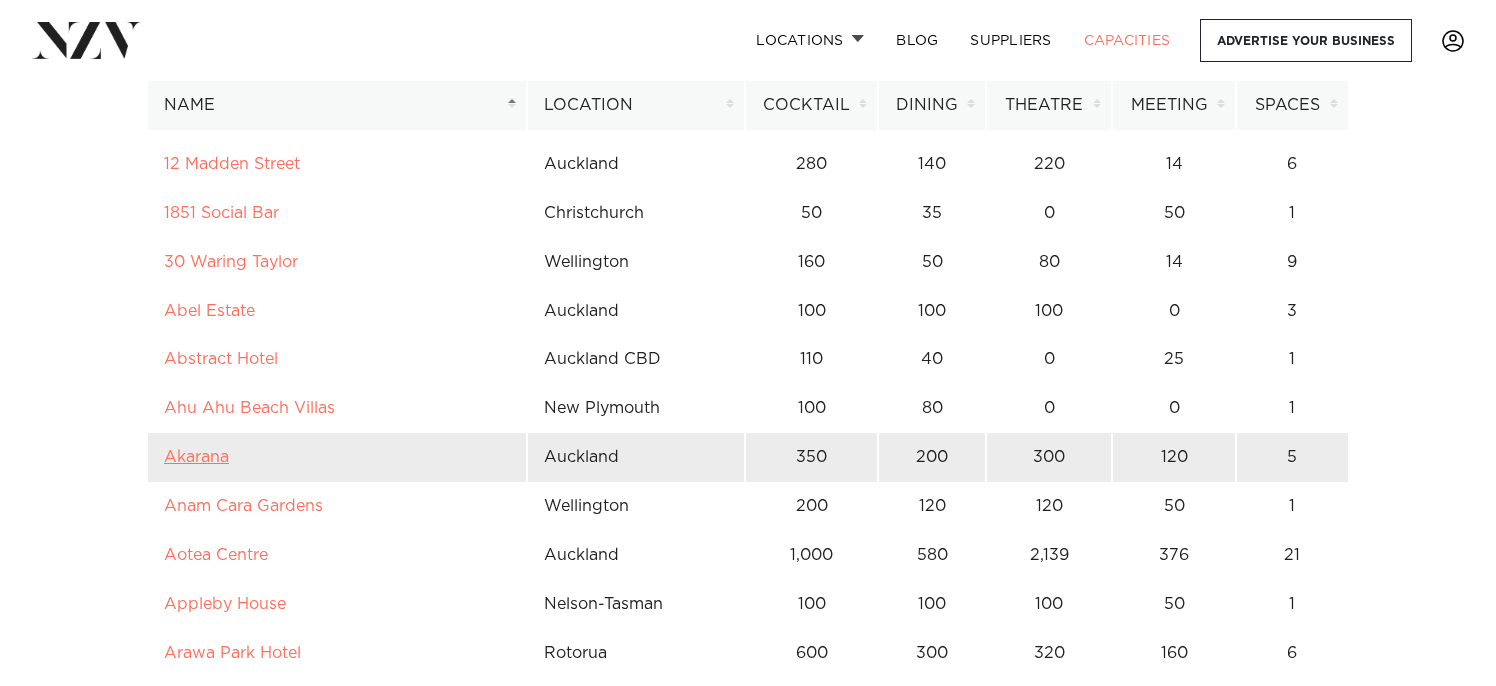 click on "Akarana" at bounding box center [196, 457] 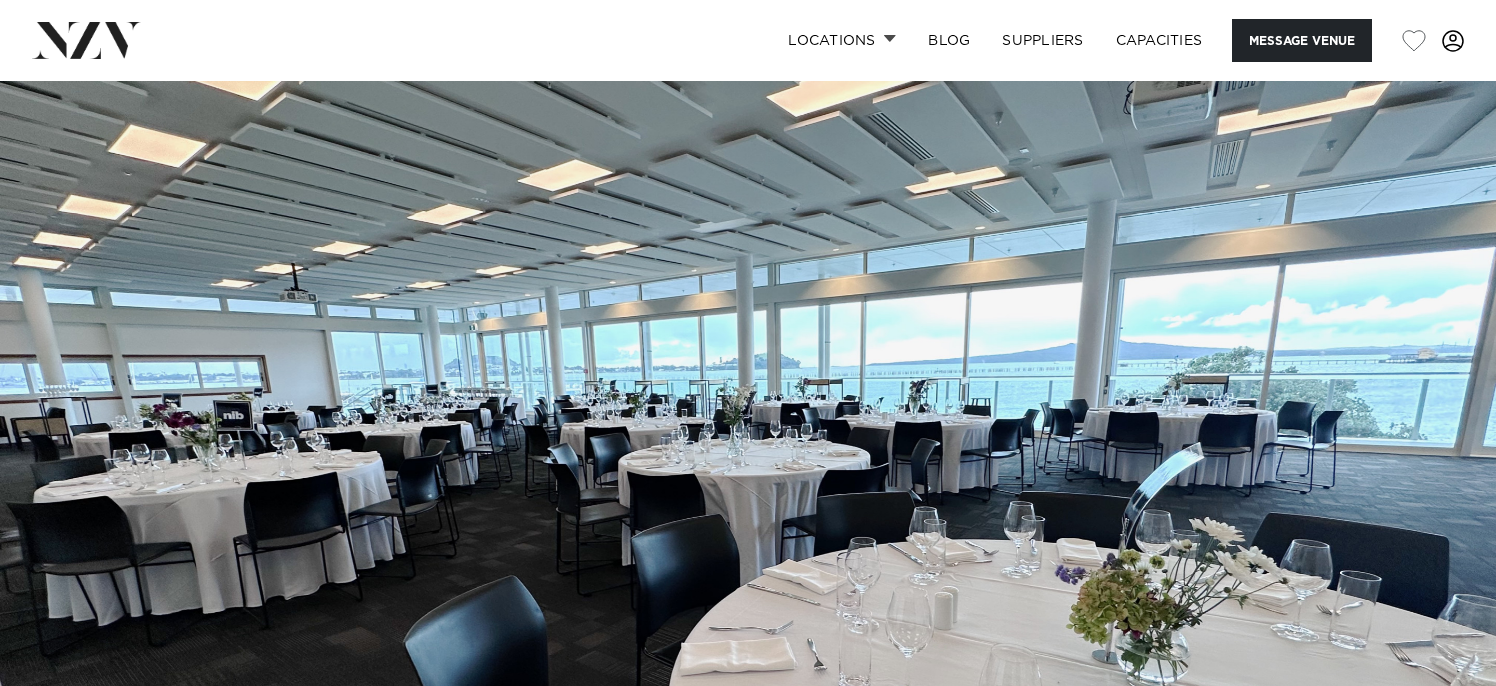 scroll, scrollTop: 0, scrollLeft: 0, axis: both 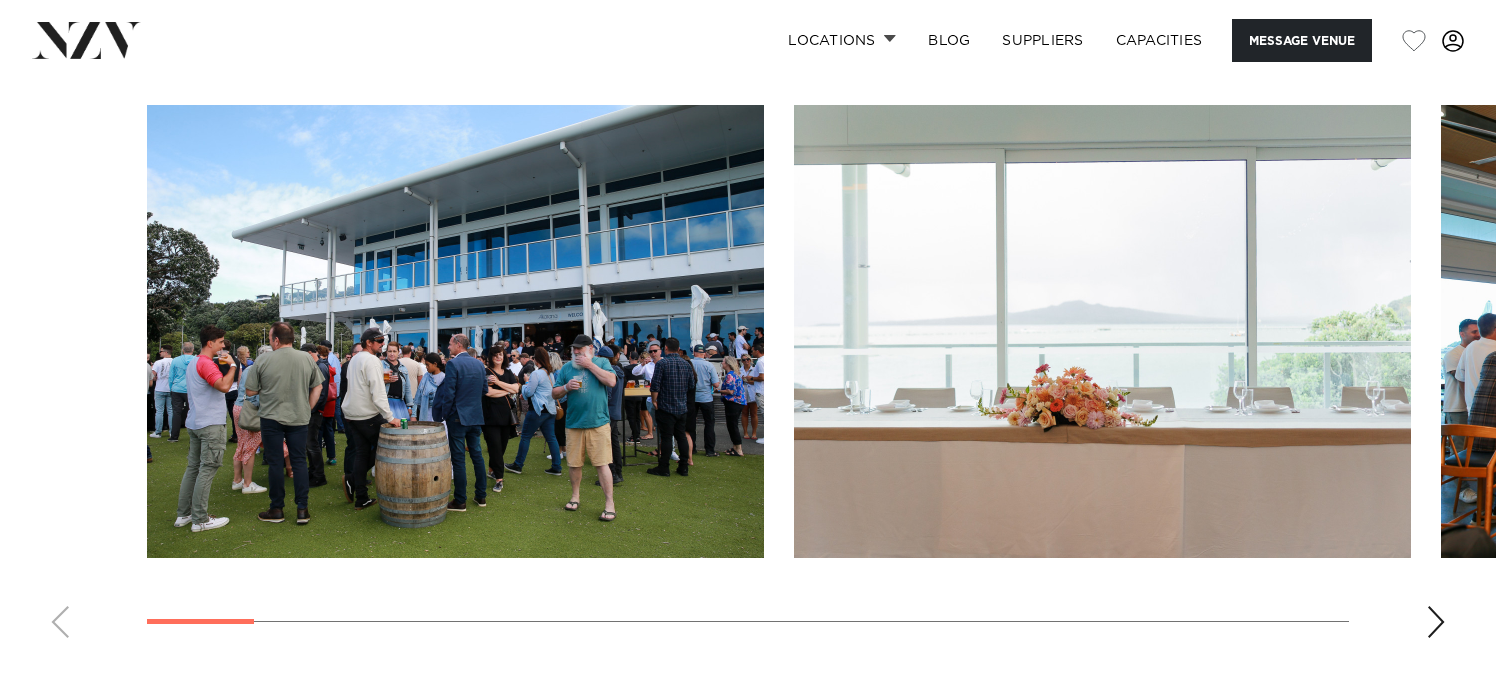 click at bounding box center (748, 379) 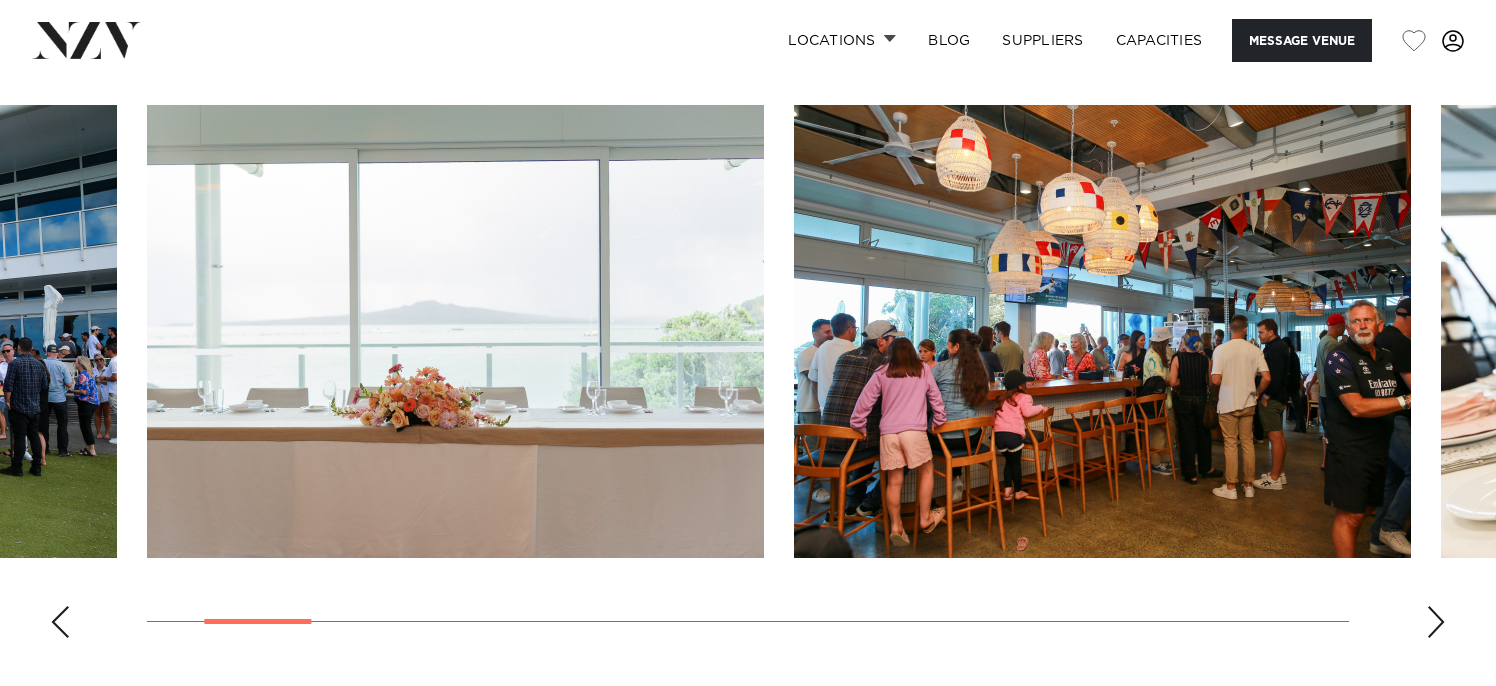 click at bounding box center (1436, 622) 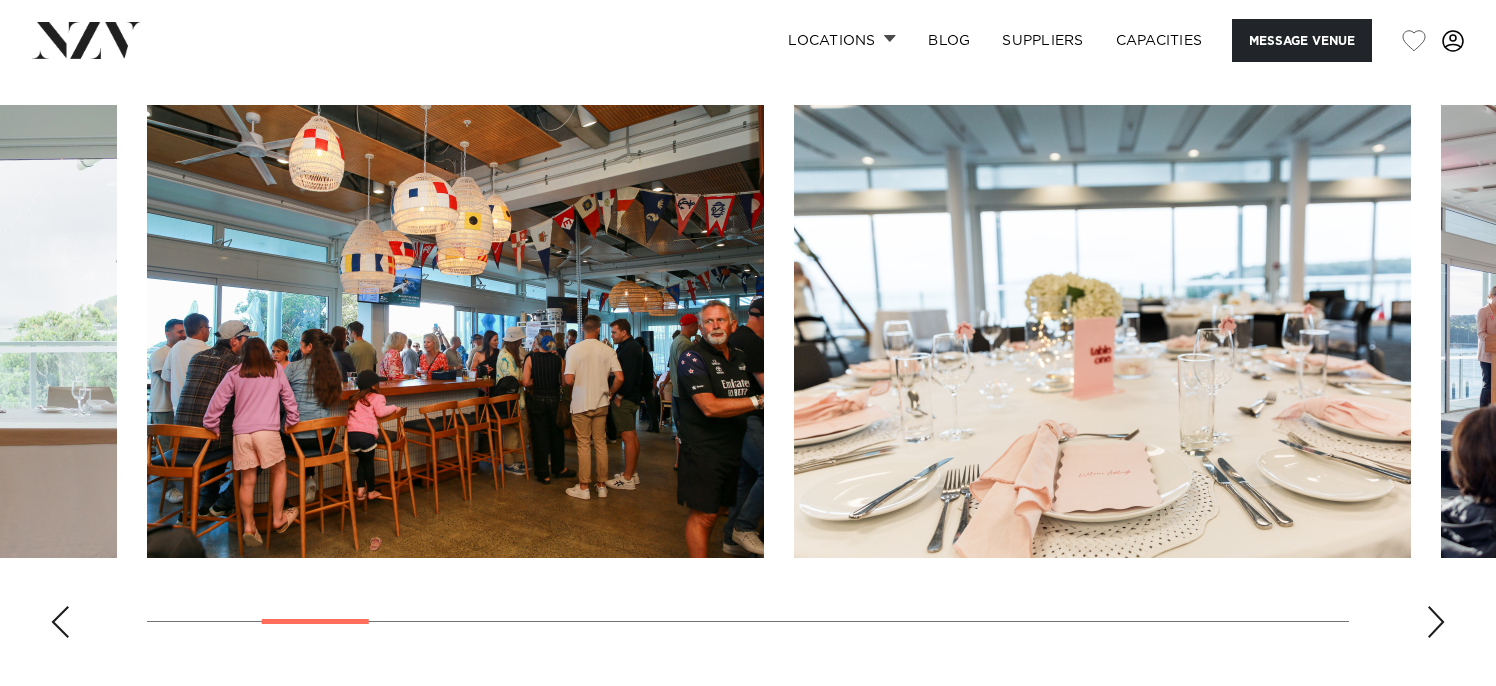 click at bounding box center (1436, 622) 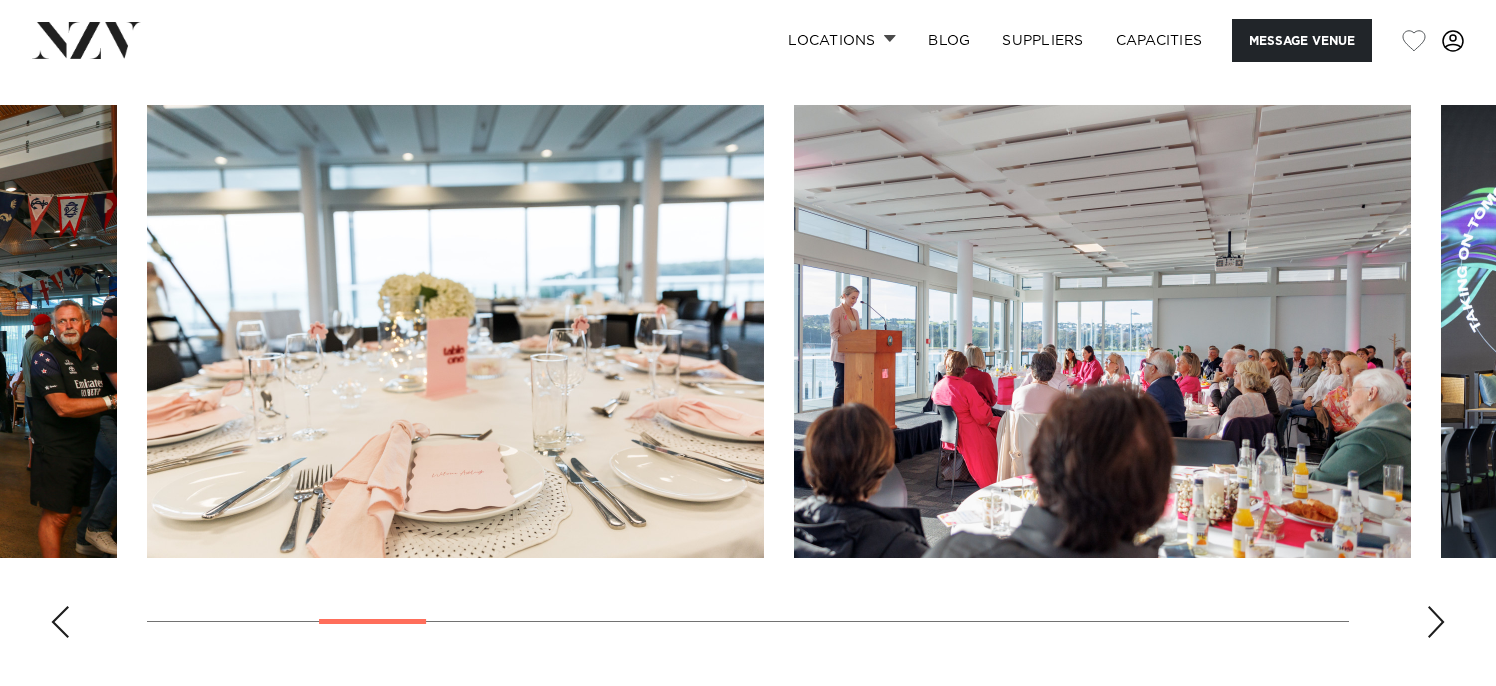 click at bounding box center [1436, 622] 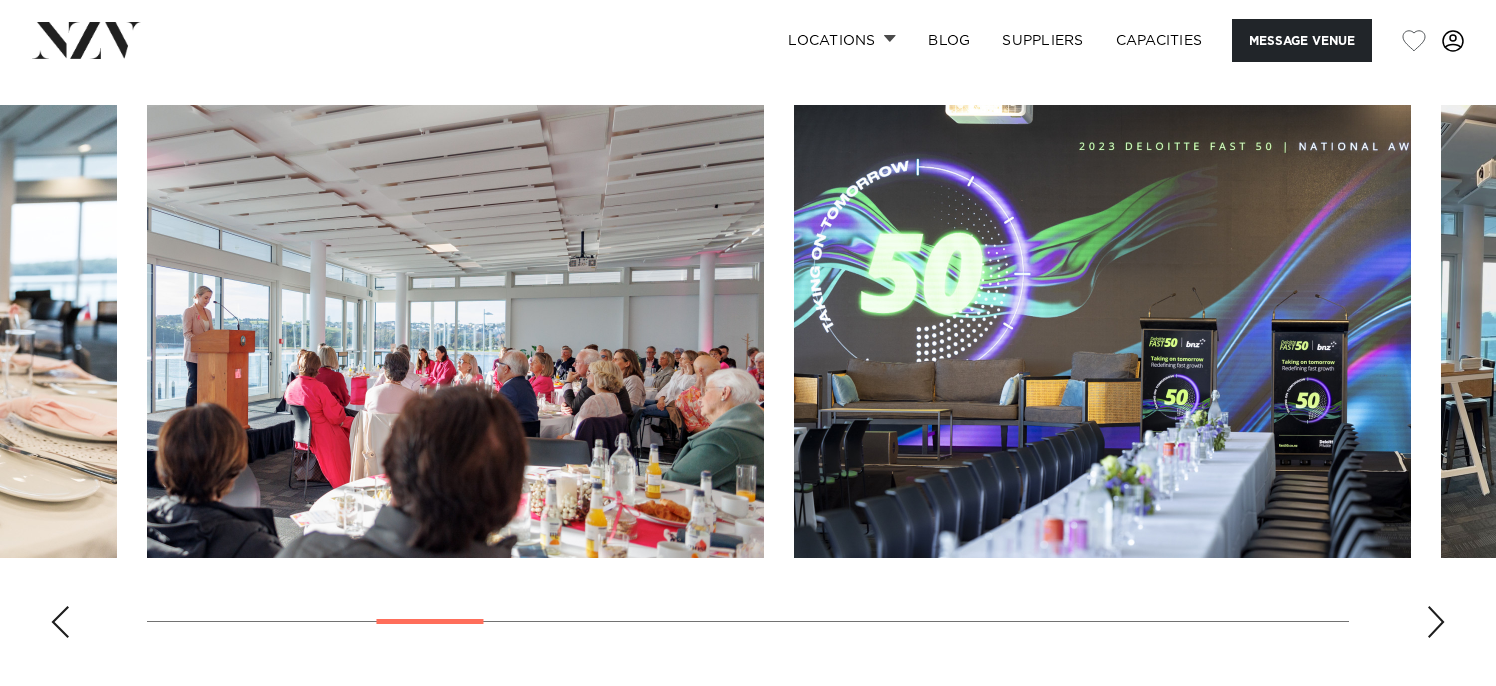 click at bounding box center (1436, 622) 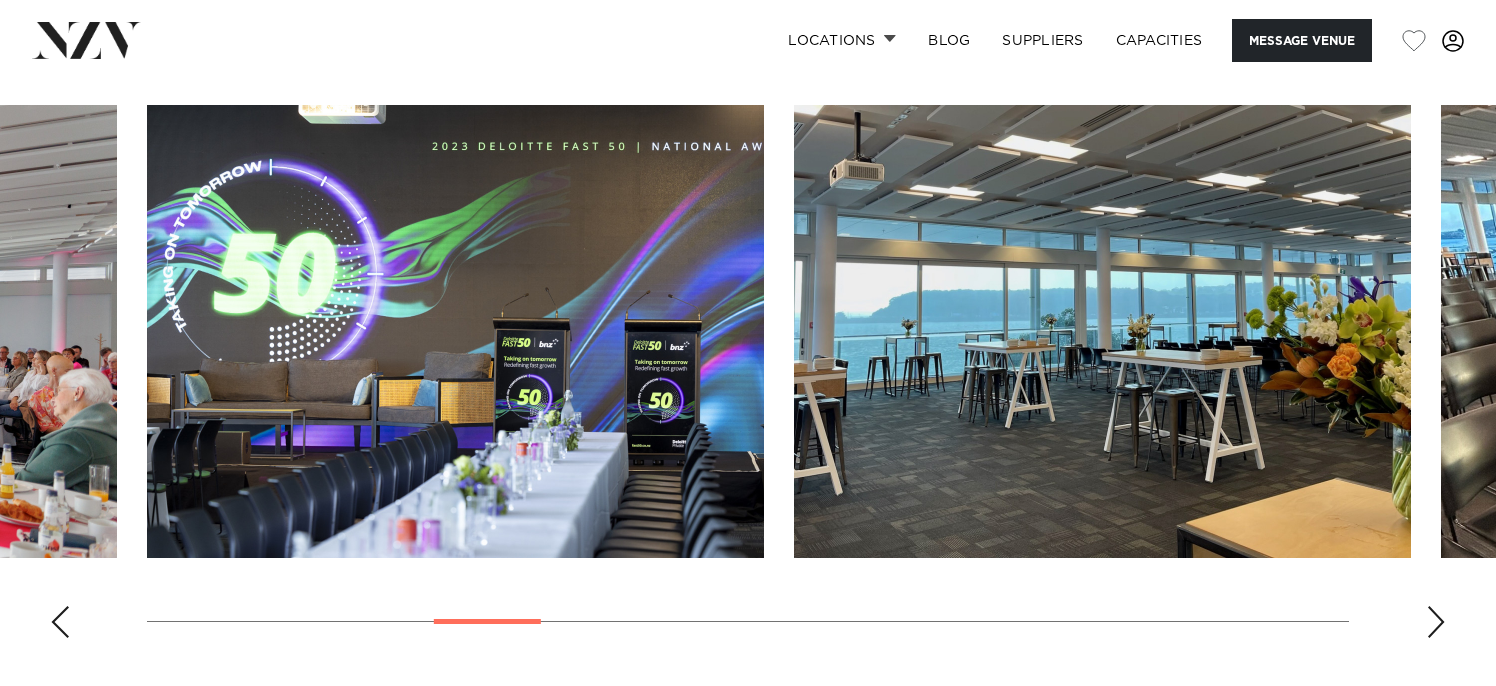 click at bounding box center (1436, 622) 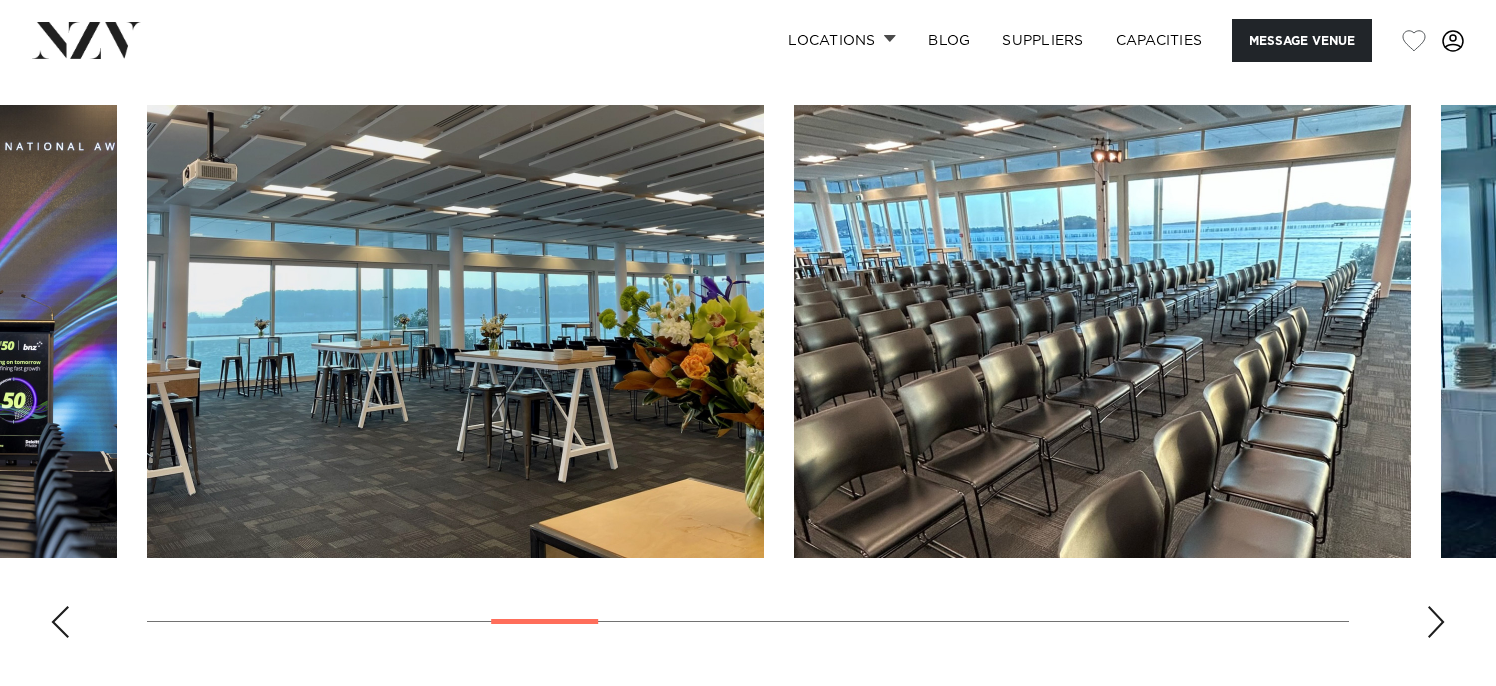 click at bounding box center (1436, 622) 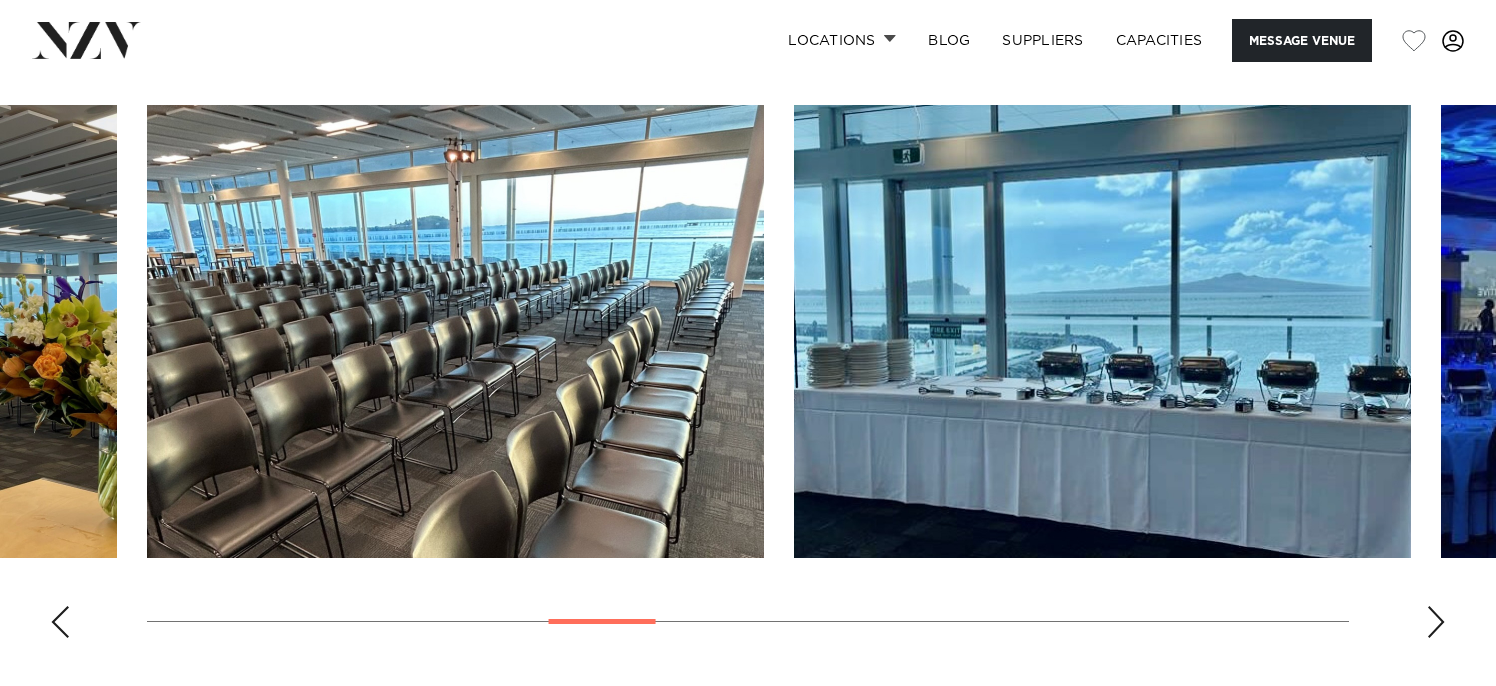 click at bounding box center (1436, 622) 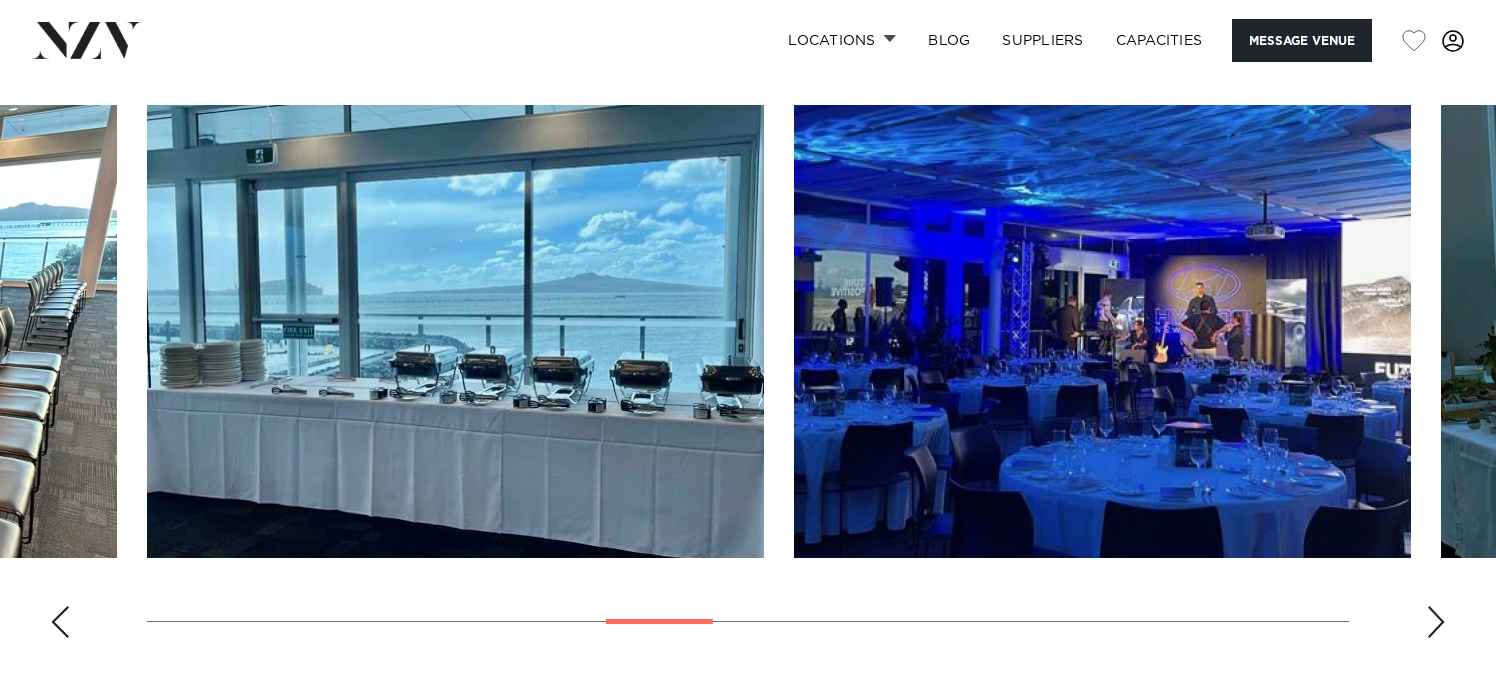 click at bounding box center [1436, 622] 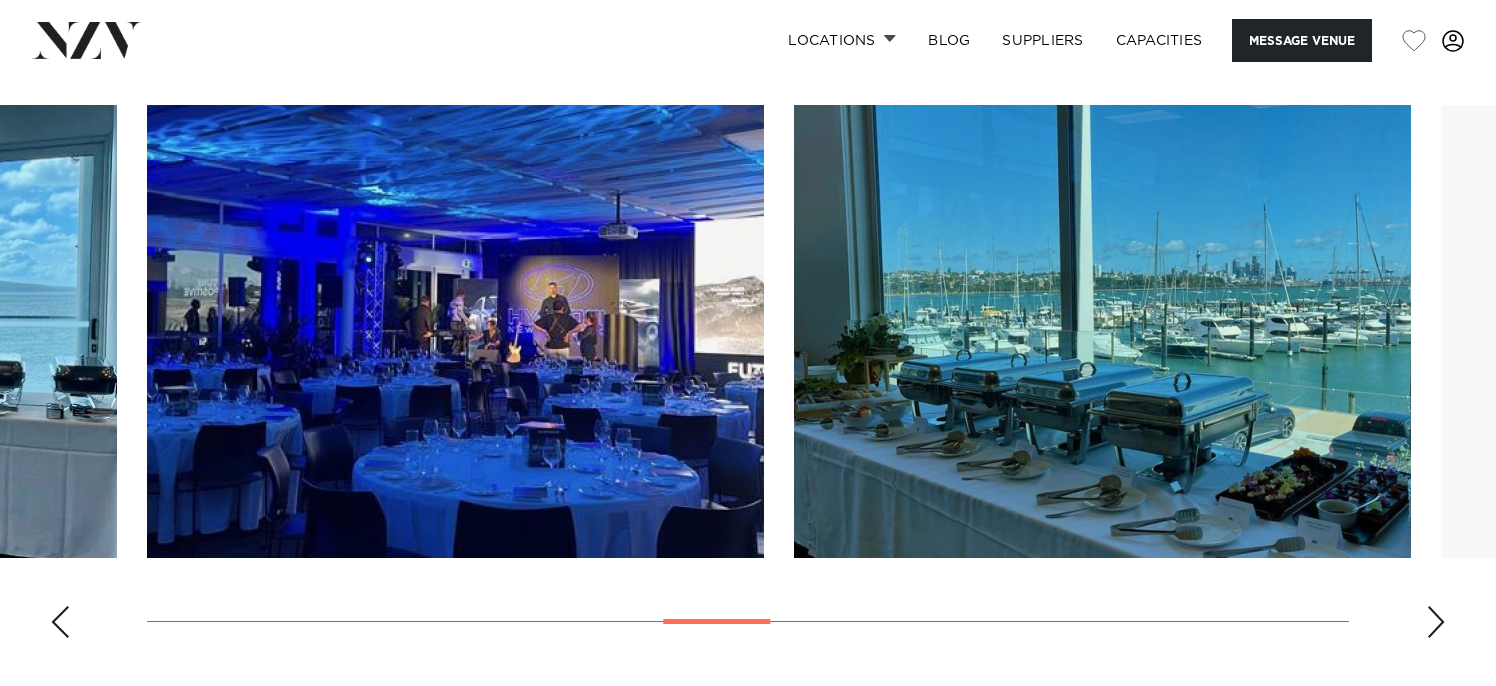 click at bounding box center [1436, 622] 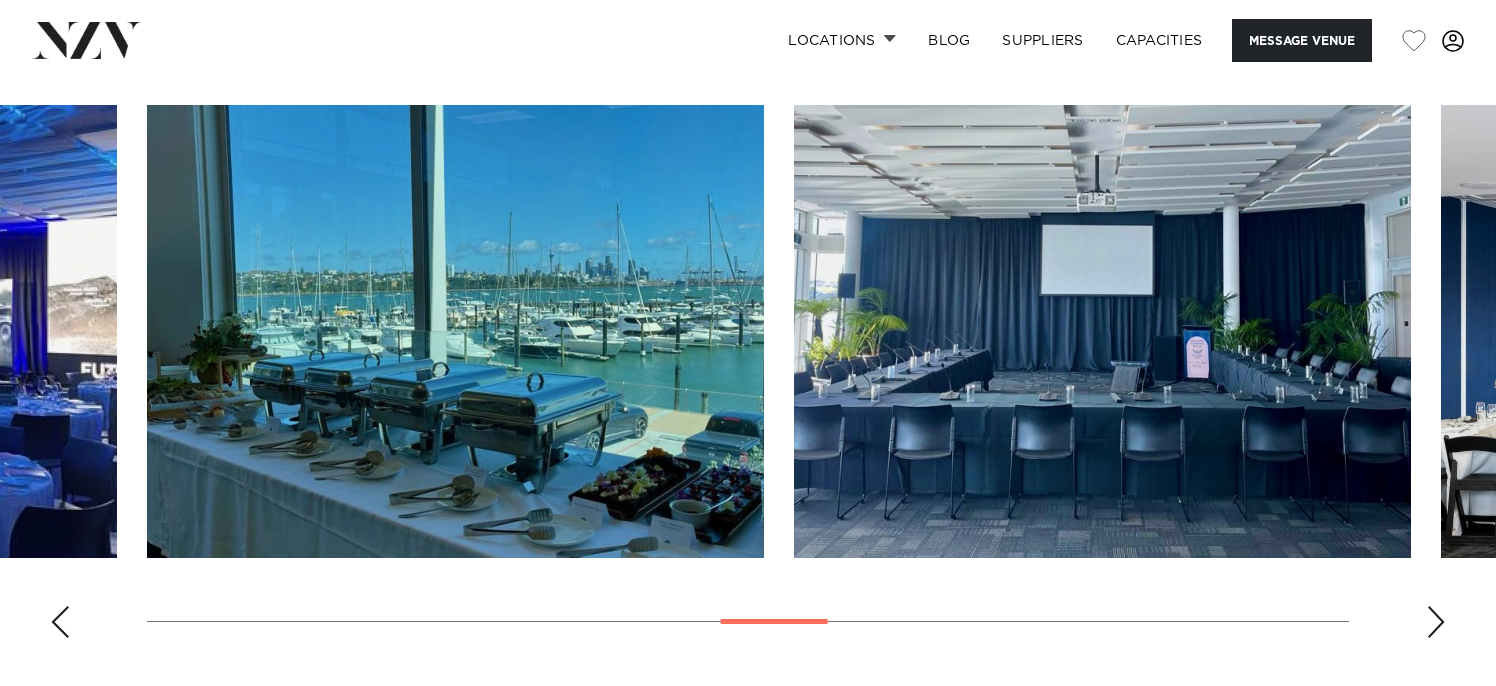 click at bounding box center (1436, 622) 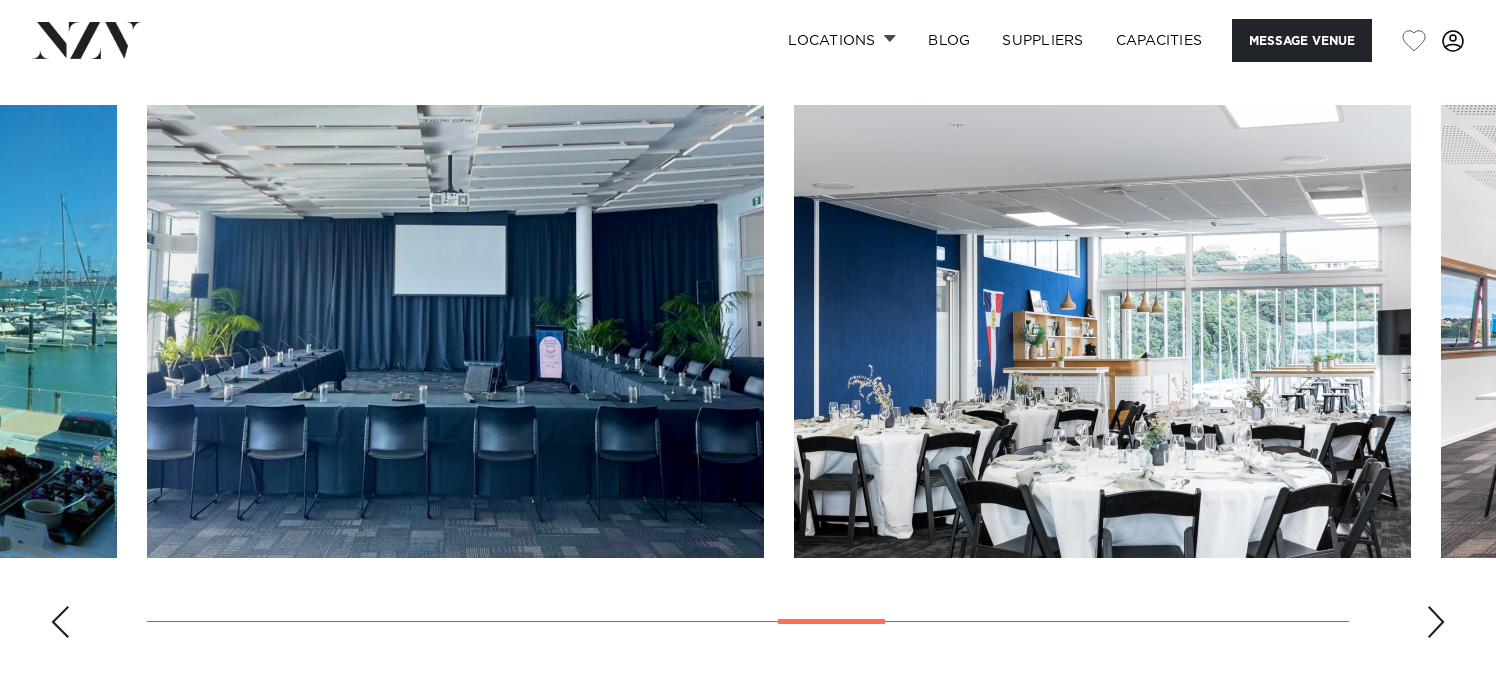 click at bounding box center [1436, 622] 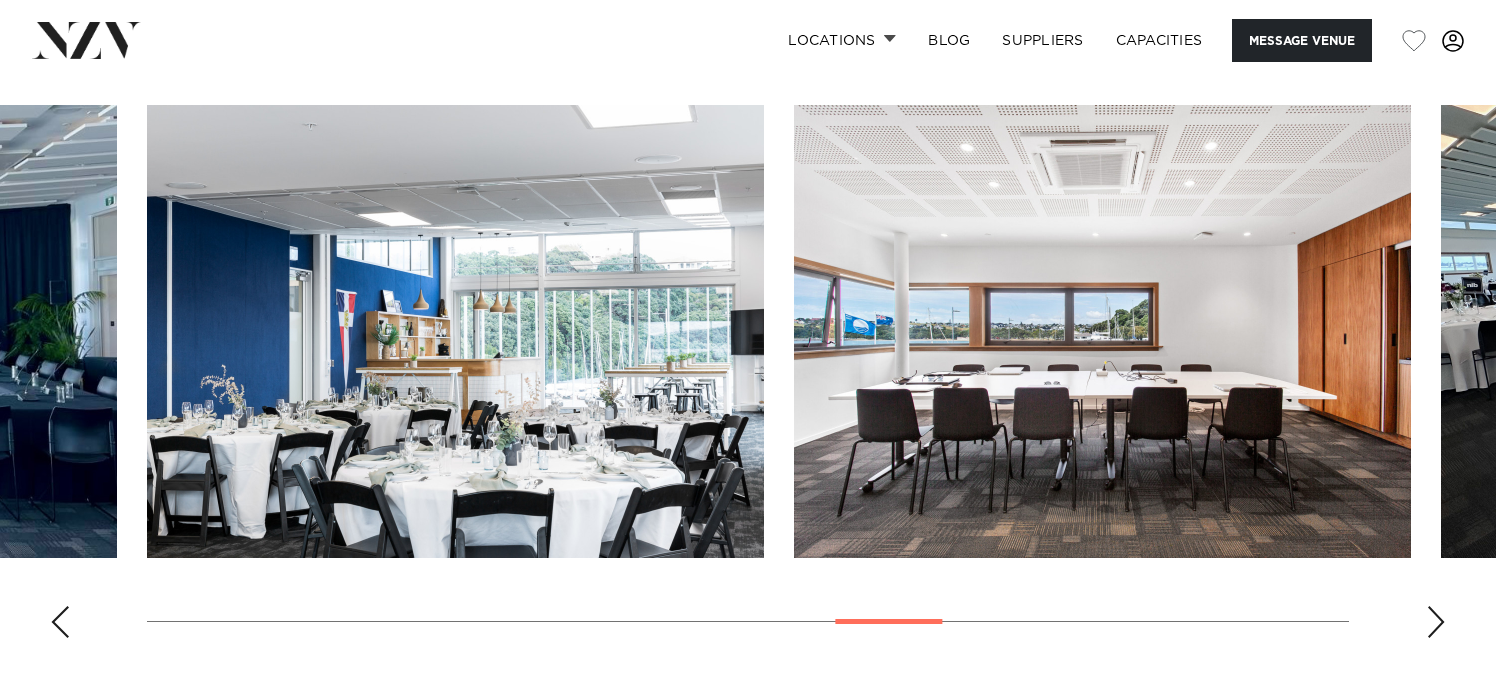 click at bounding box center (1436, 622) 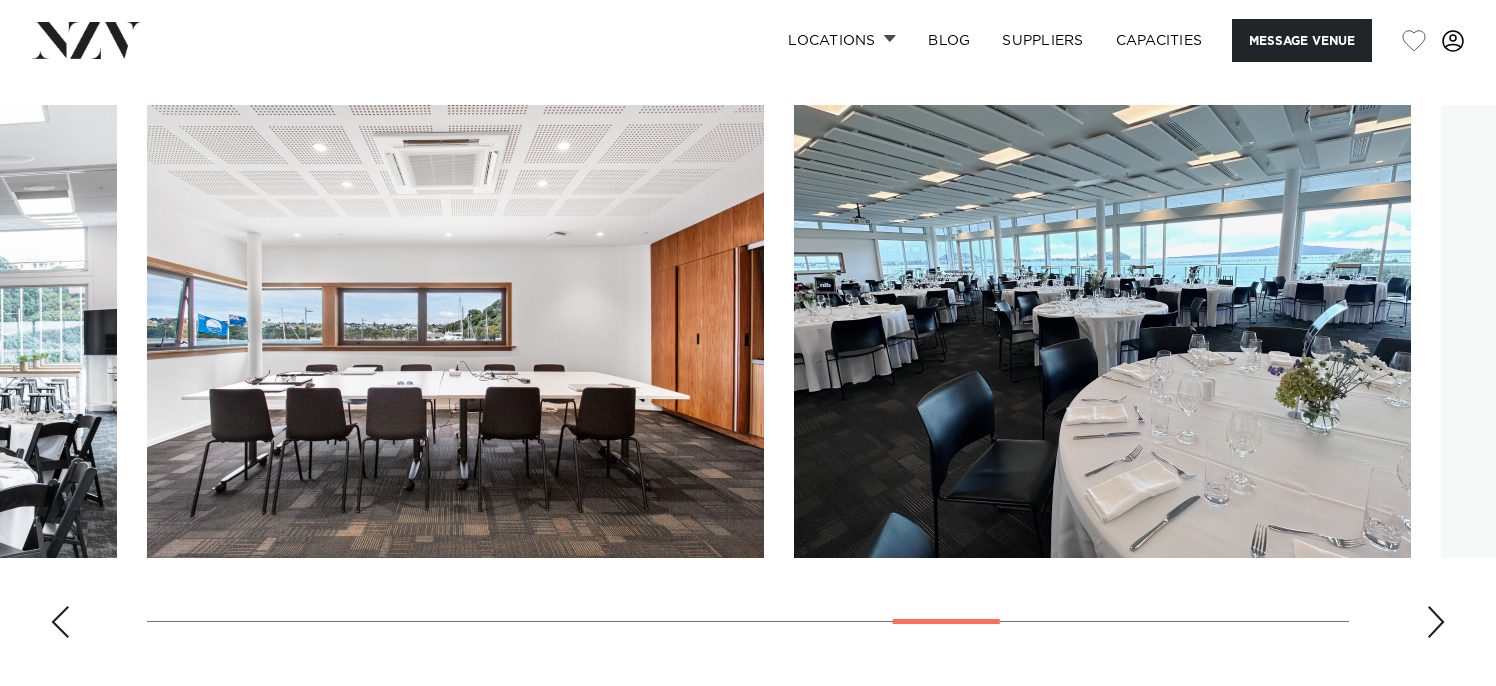 click at bounding box center [1436, 622] 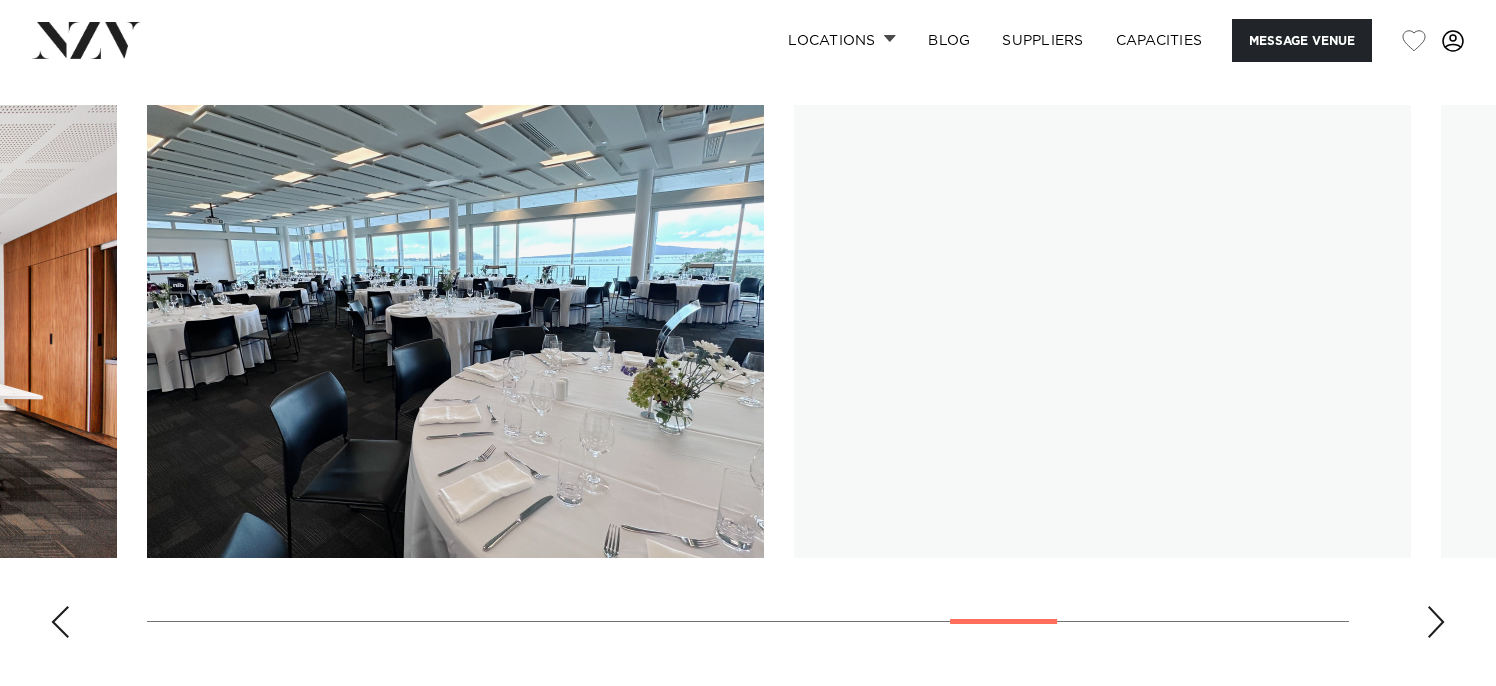 click at bounding box center [1436, 622] 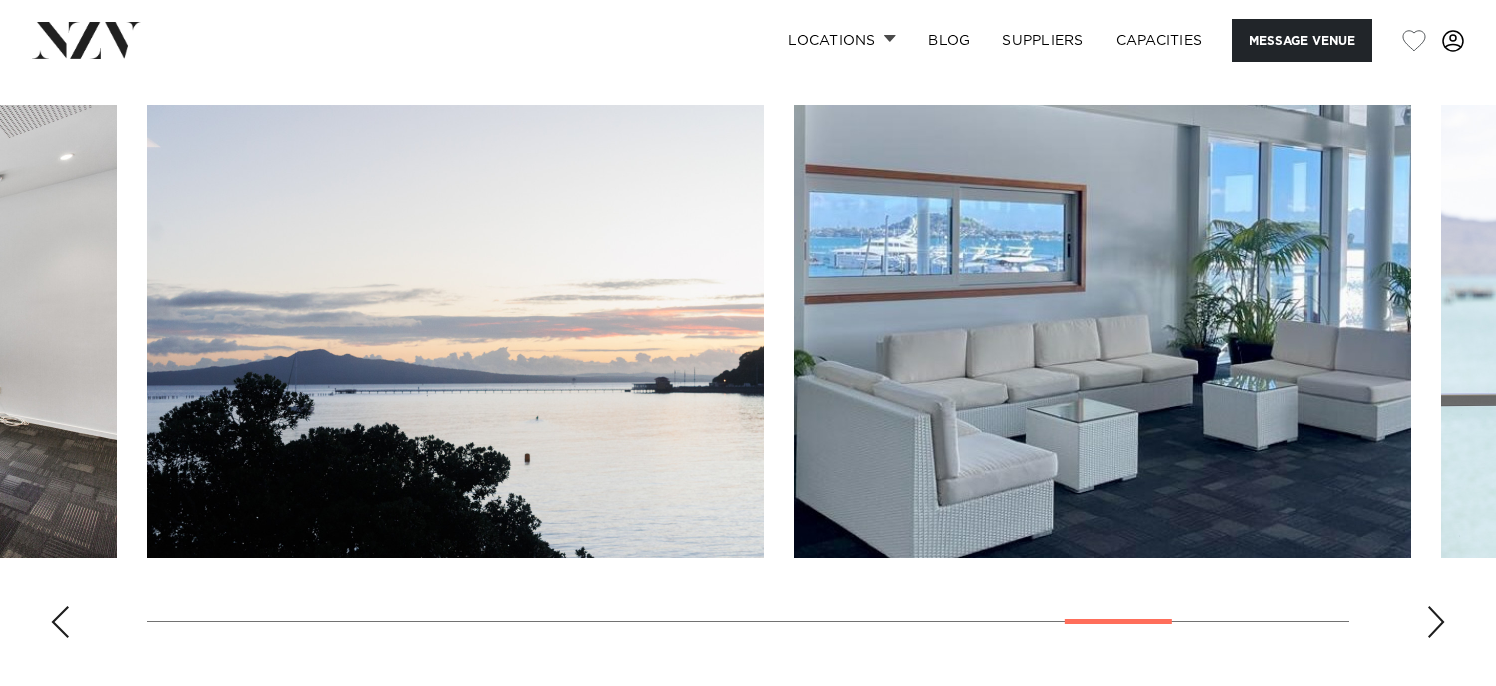 click at bounding box center (1436, 622) 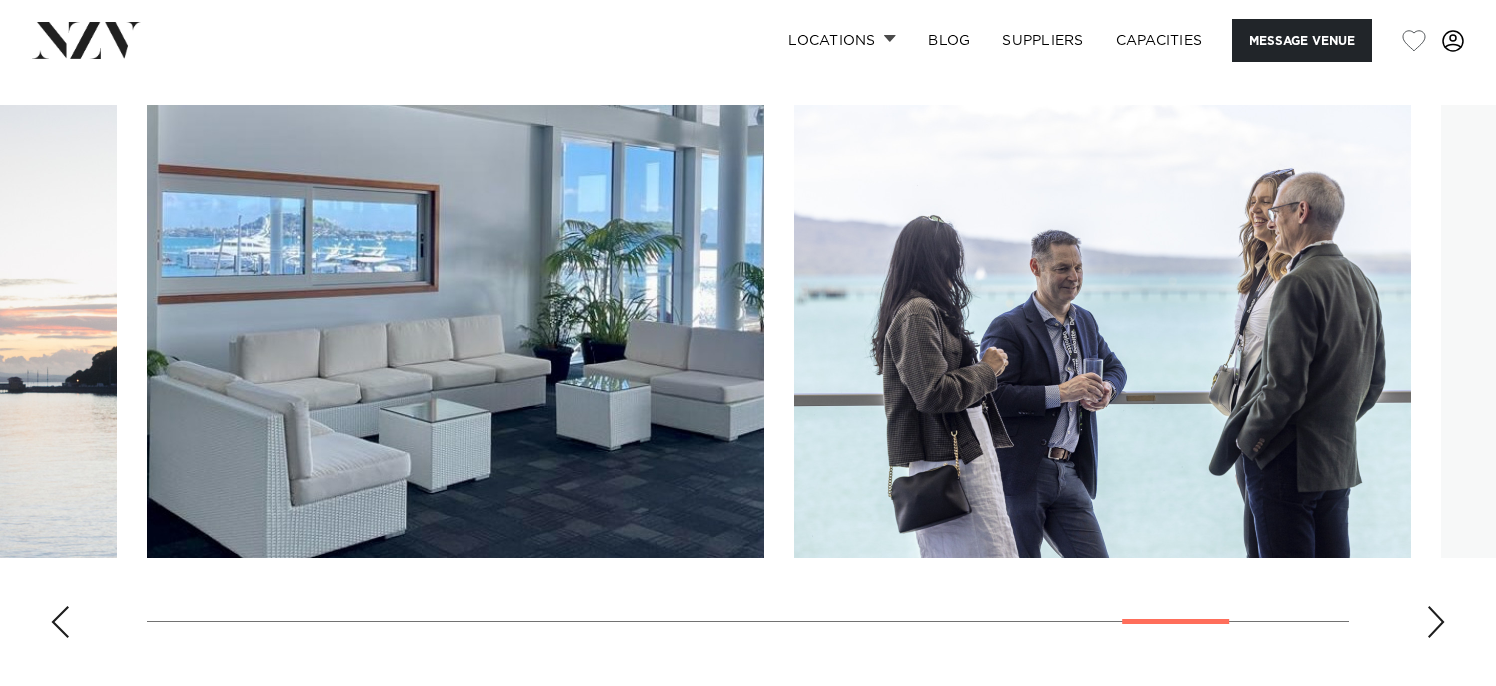 click at bounding box center (1436, 622) 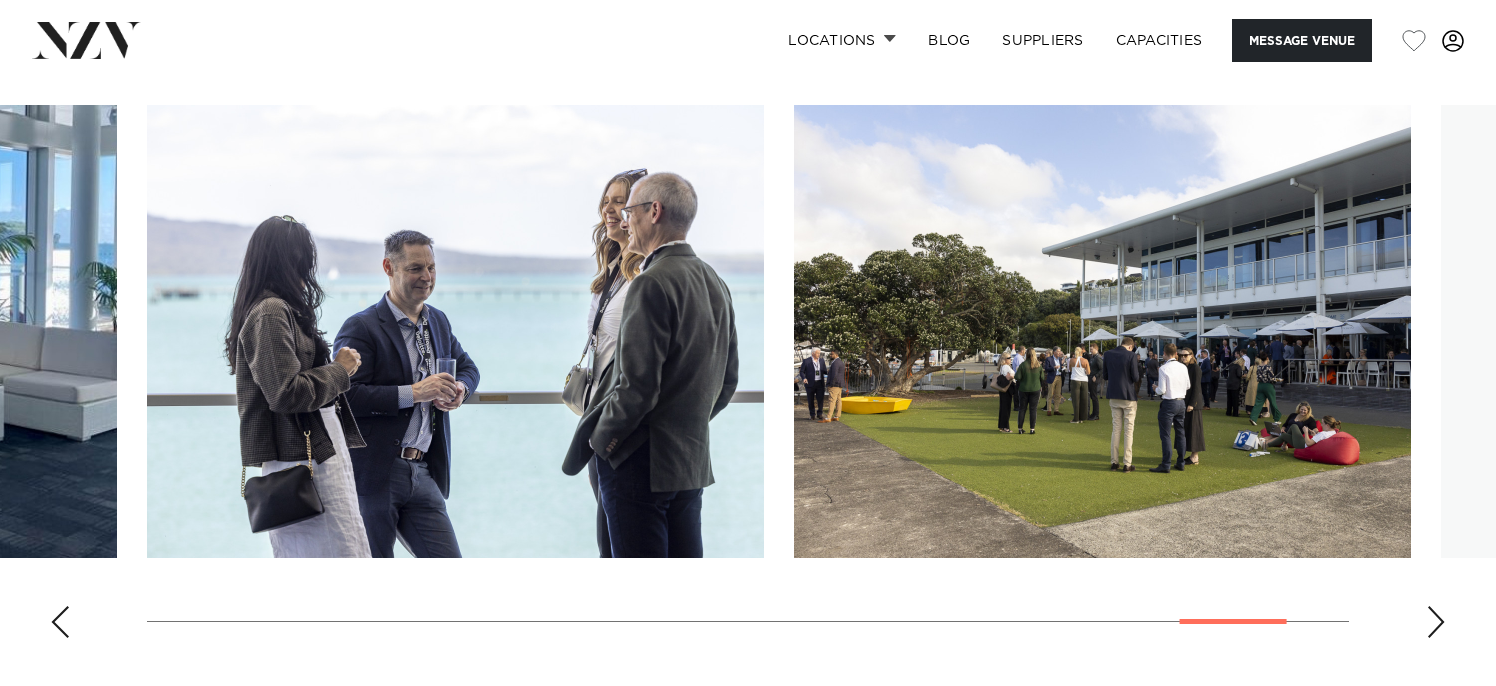 click at bounding box center [1436, 622] 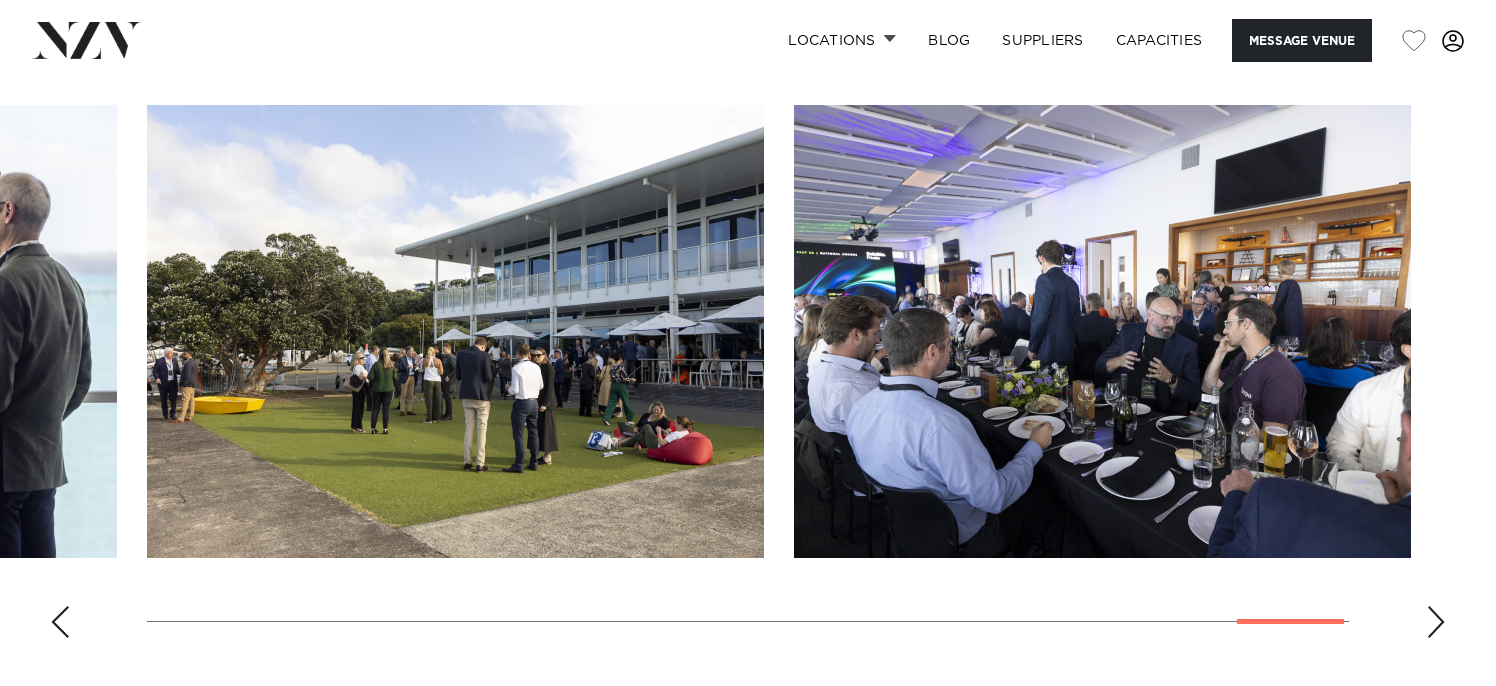 click at bounding box center (748, 379) 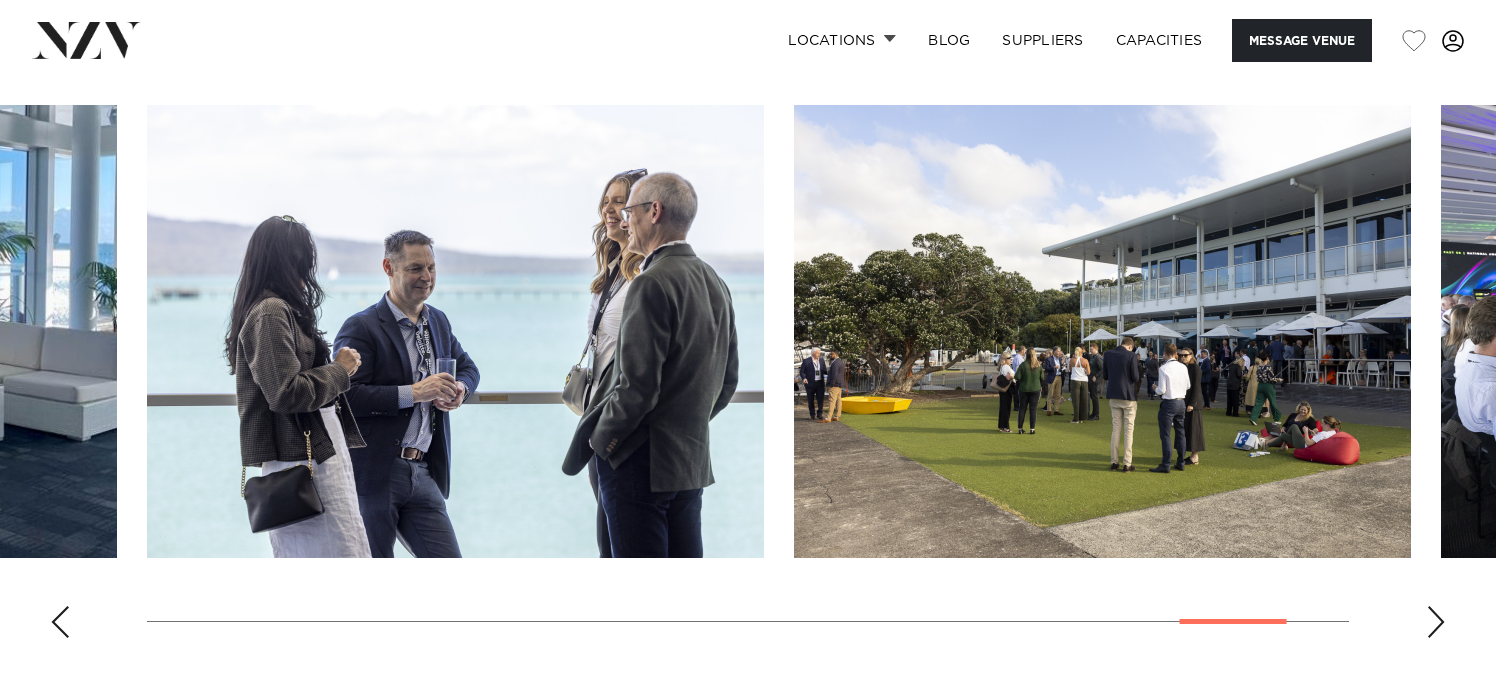 click at bounding box center (60, 622) 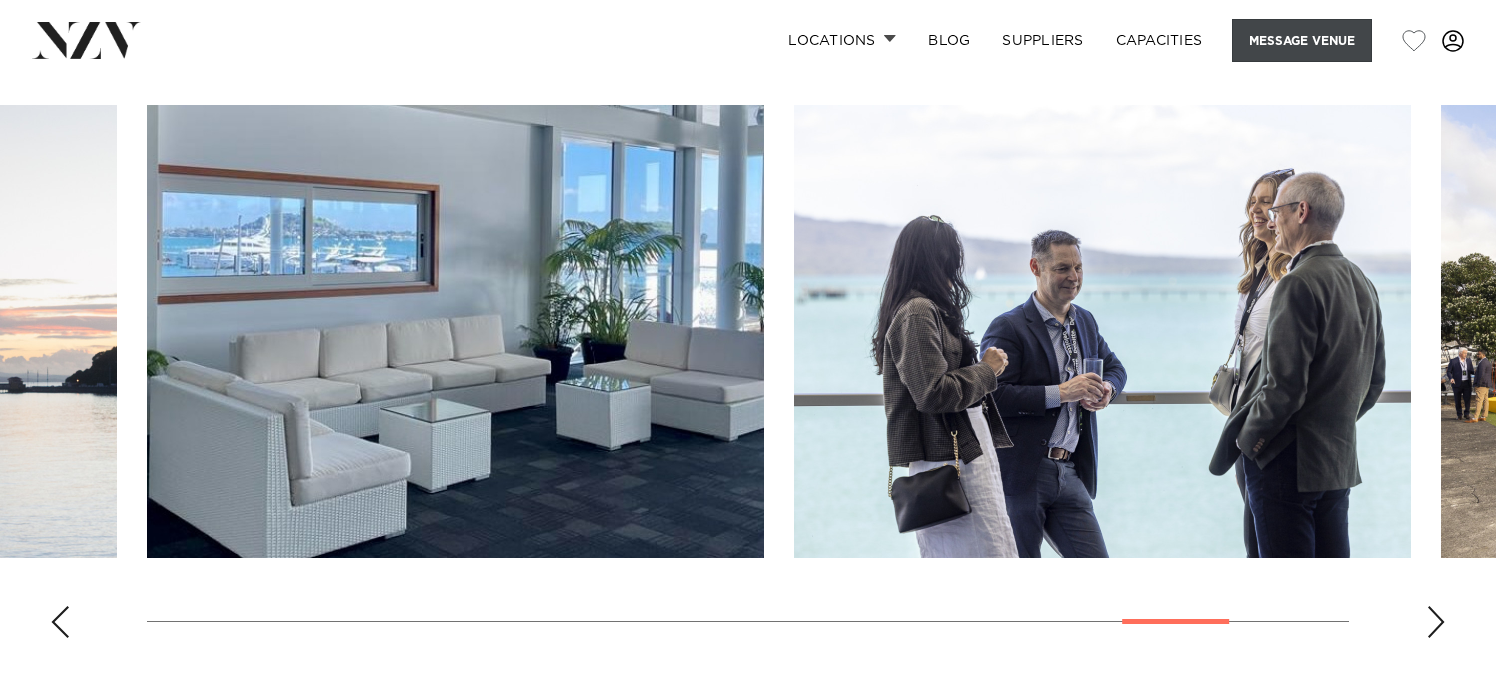 click on "Message Venue" at bounding box center (1302, 40) 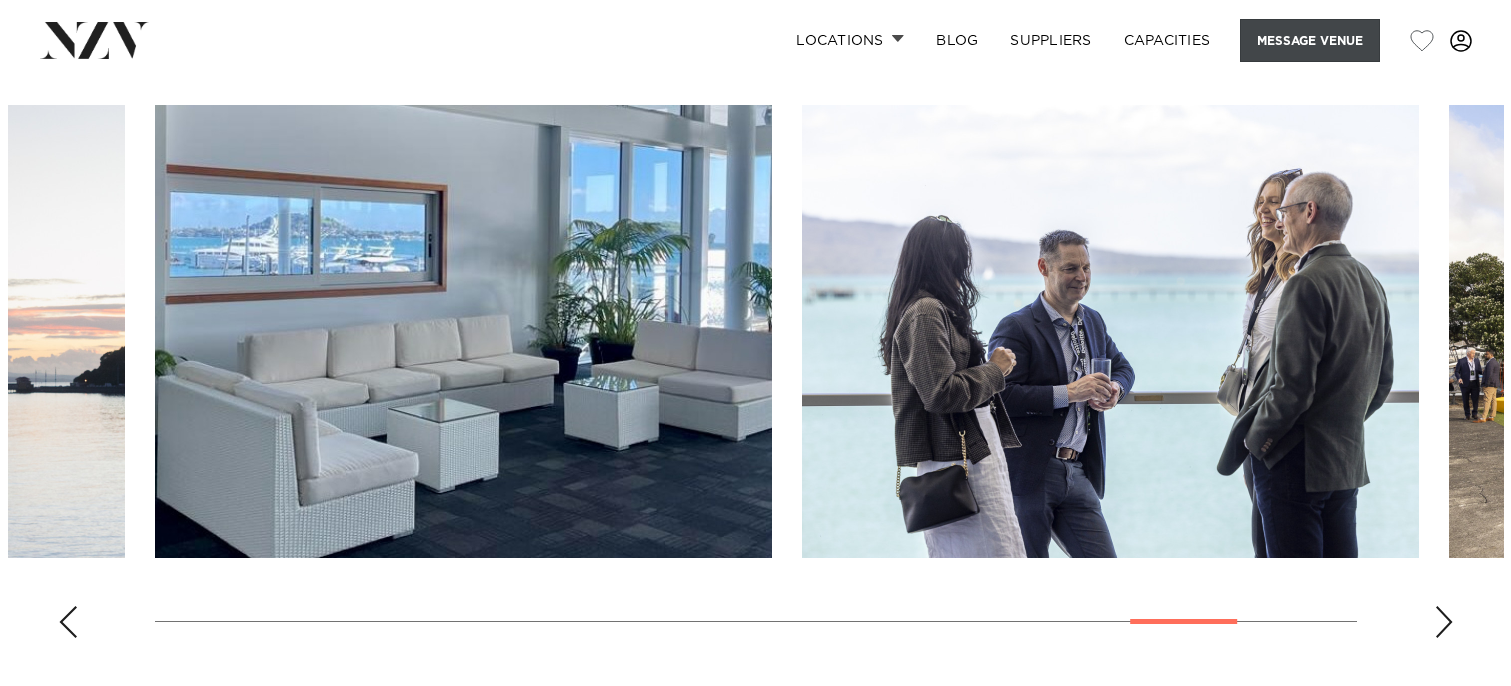 scroll, scrollTop: 2207, scrollLeft: 0, axis: vertical 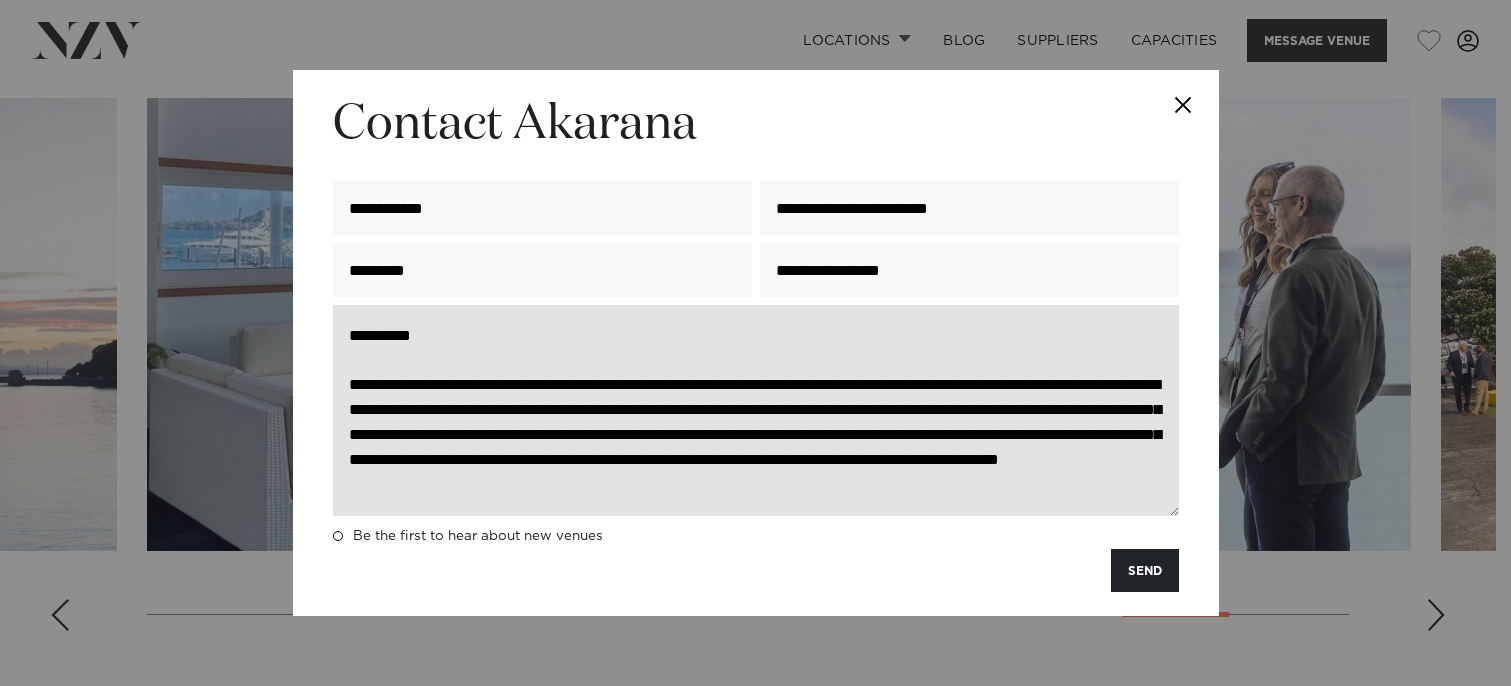 drag, startPoint x: 493, startPoint y: 489, endPoint x: 358, endPoint y: 353, distance: 191.62724 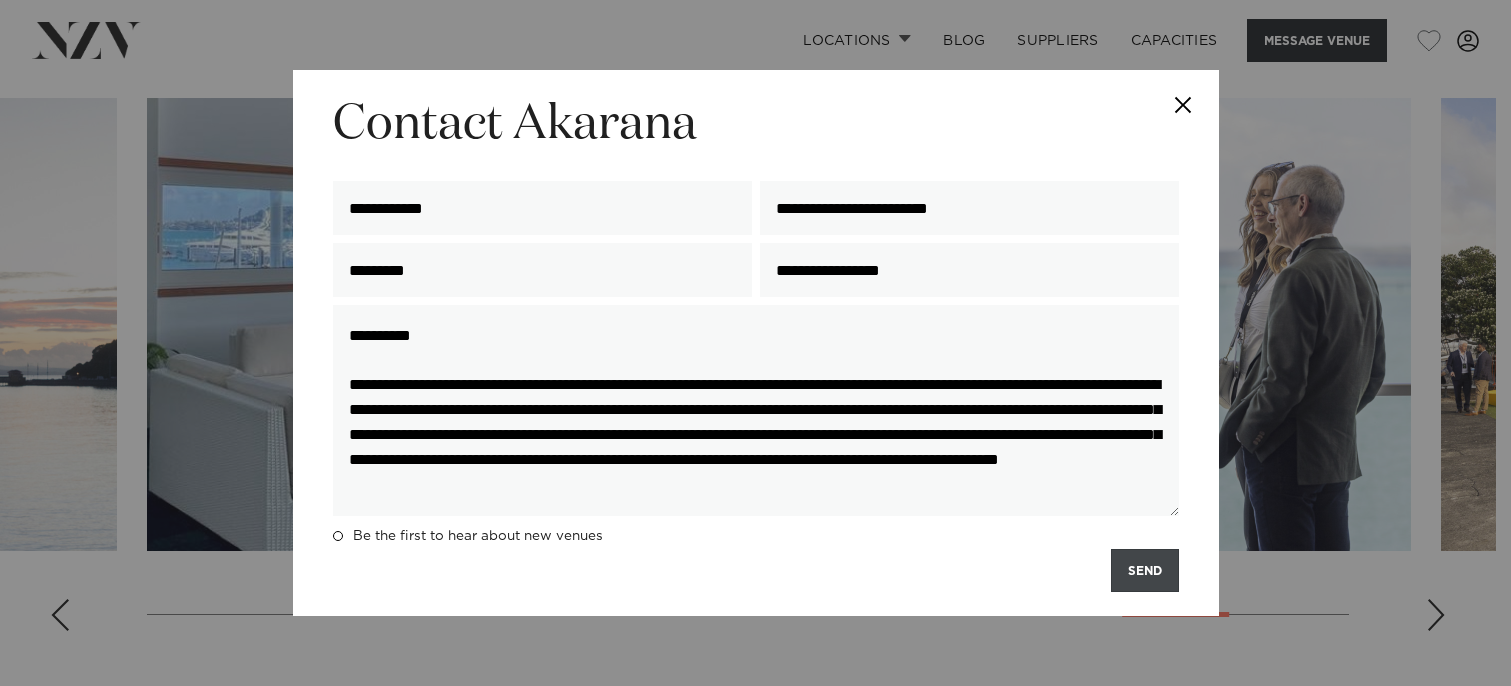 click on "SEND" at bounding box center (1145, 570) 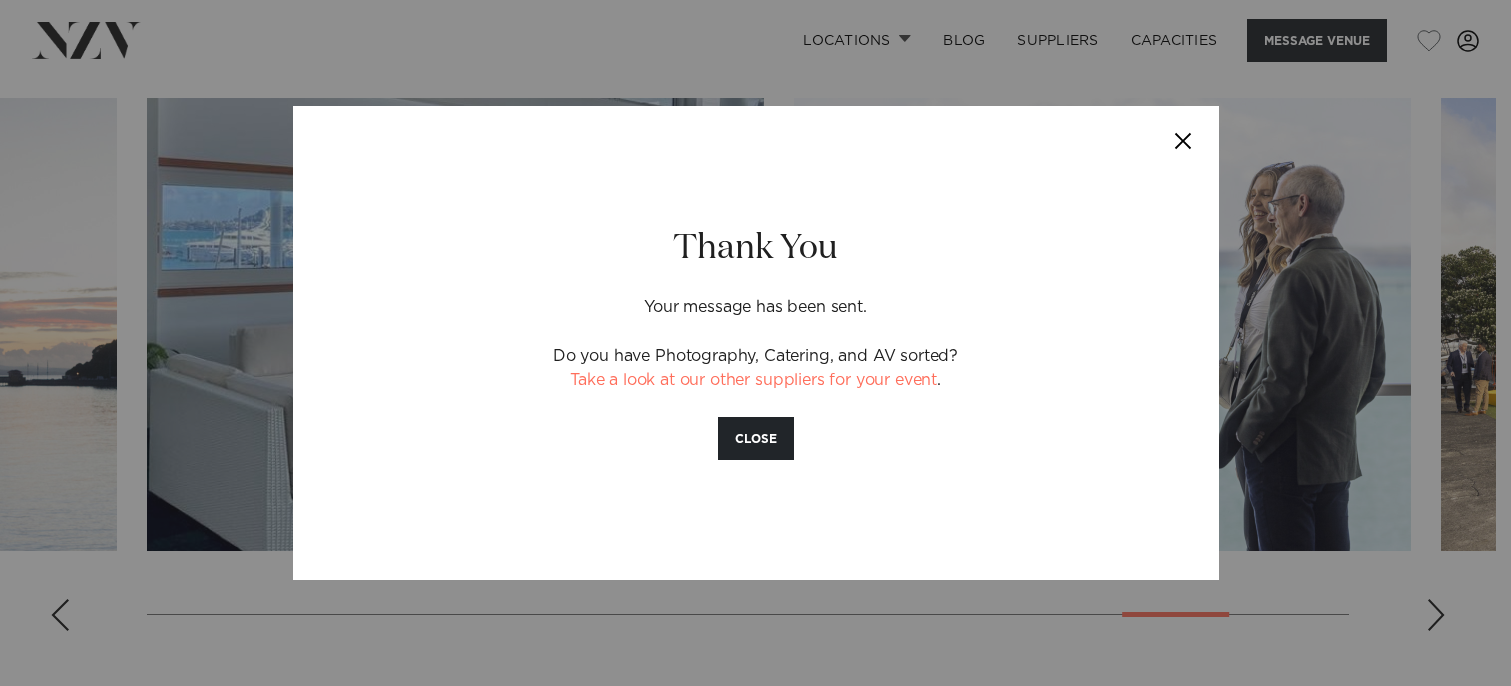 click at bounding box center [1184, 141] 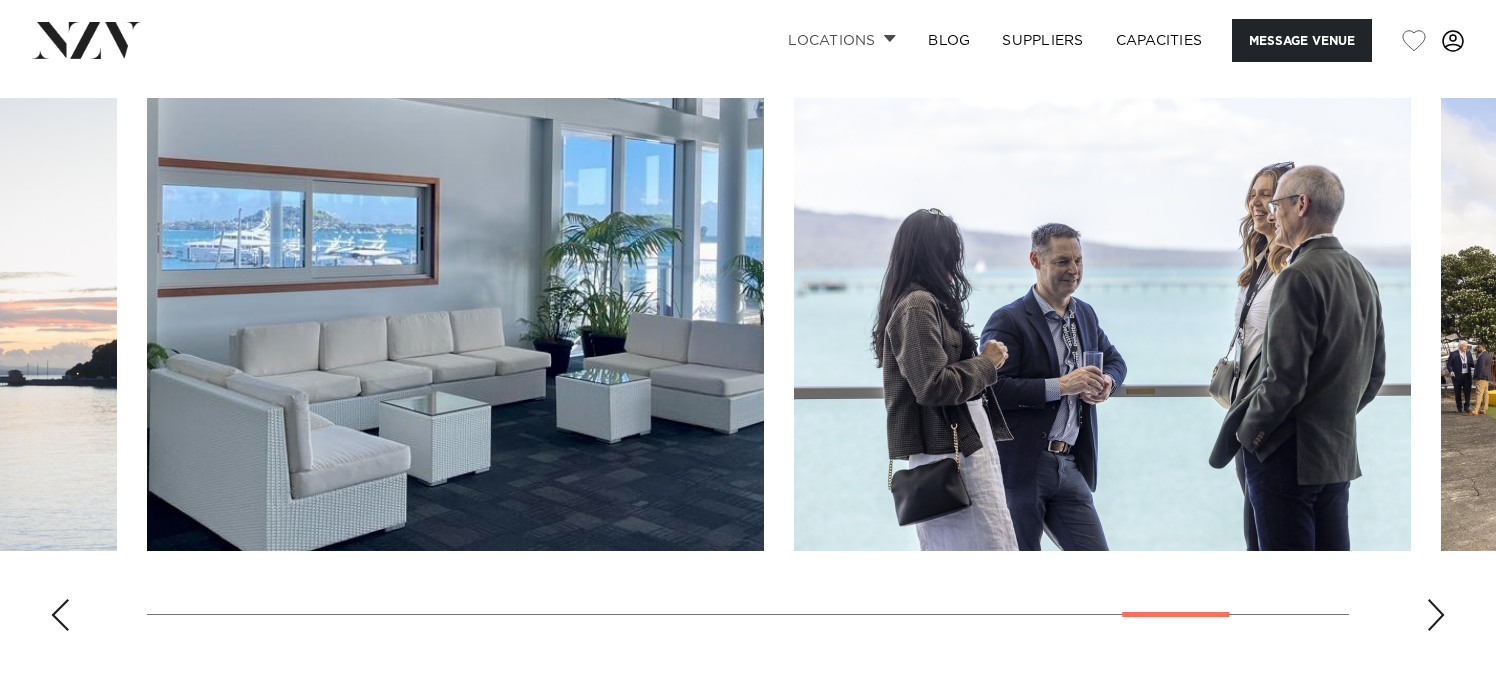 click on "Locations" at bounding box center [842, 40] 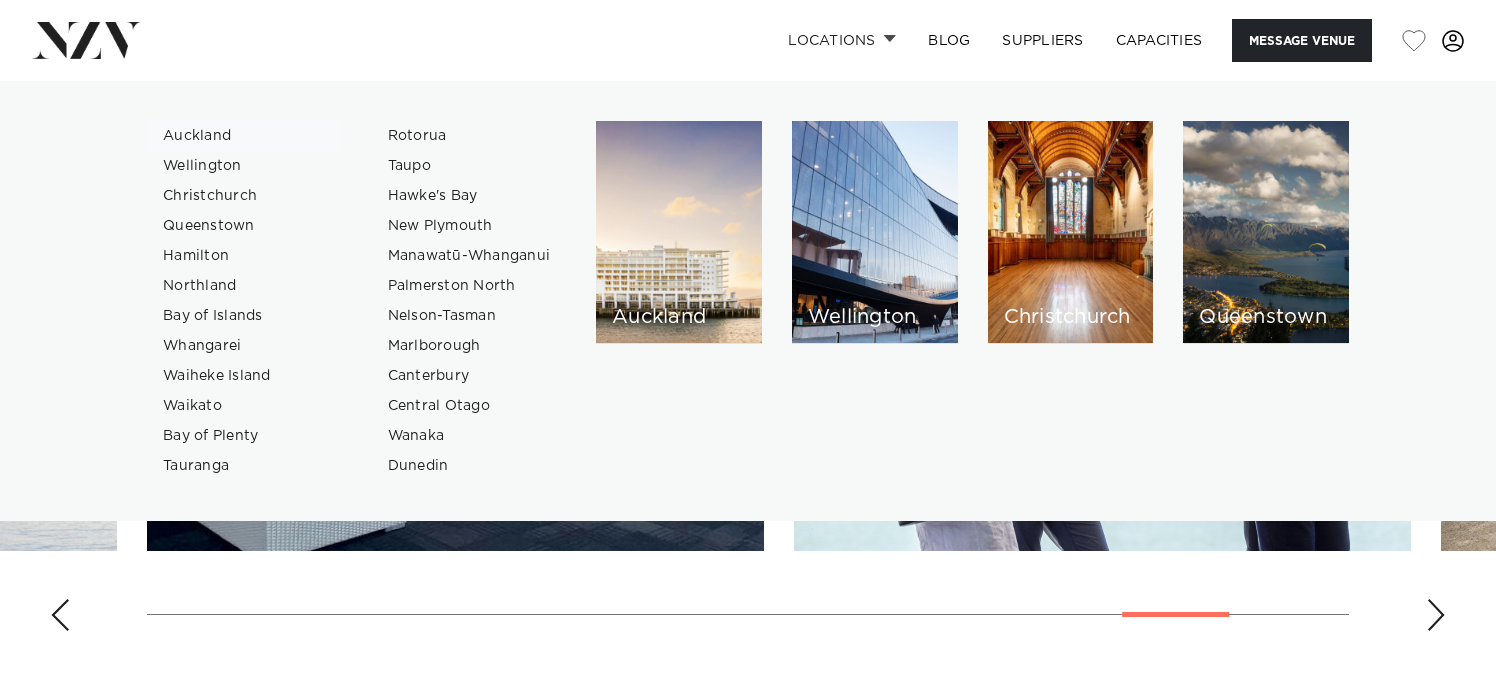 click on "Auckland" at bounding box center (244, 136) 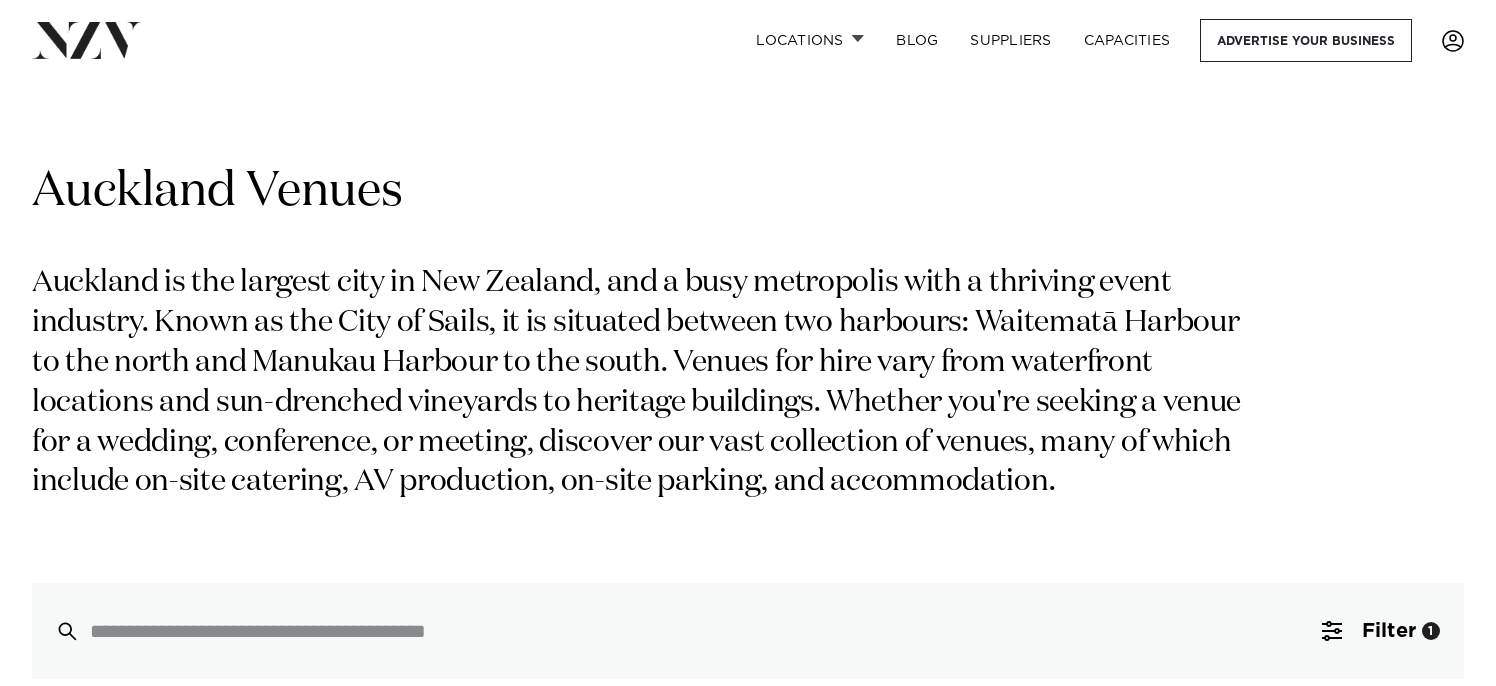 scroll, scrollTop: 0, scrollLeft: 0, axis: both 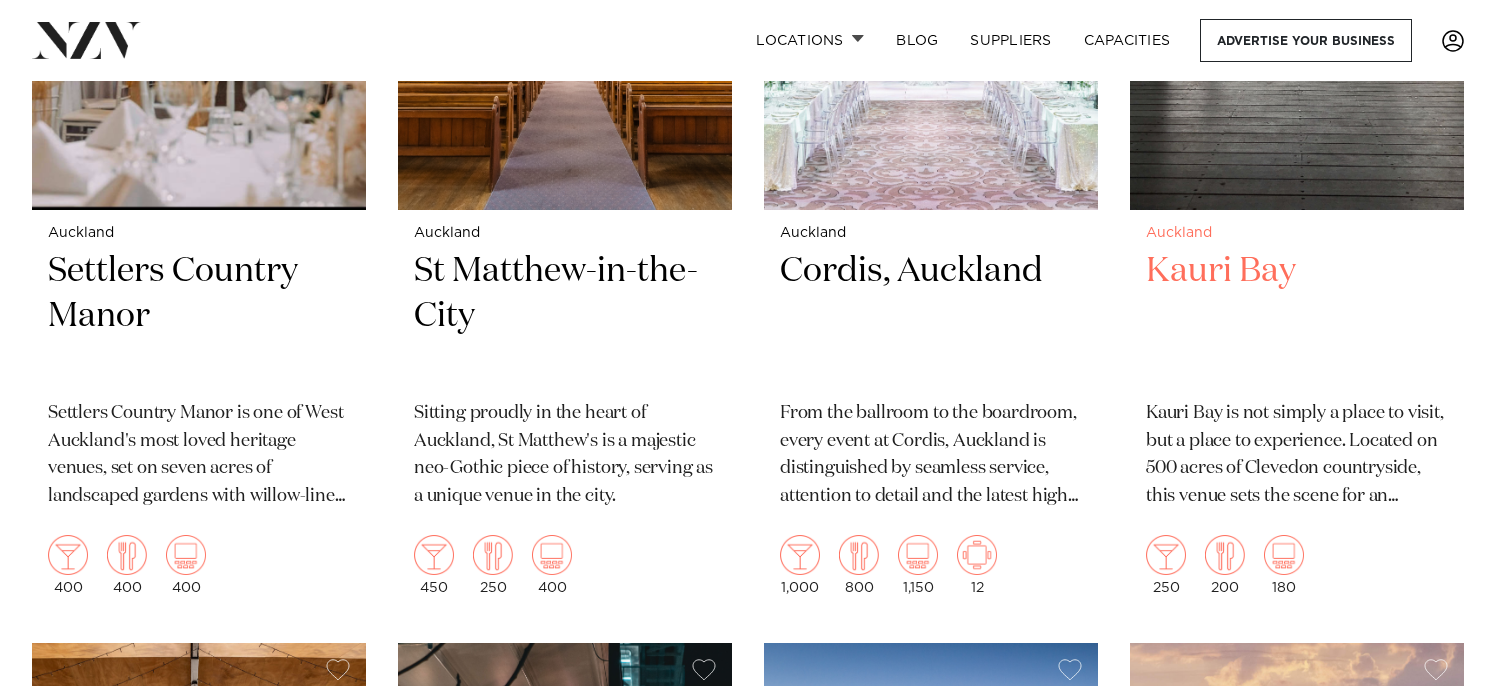 click at bounding box center (1297, -14) 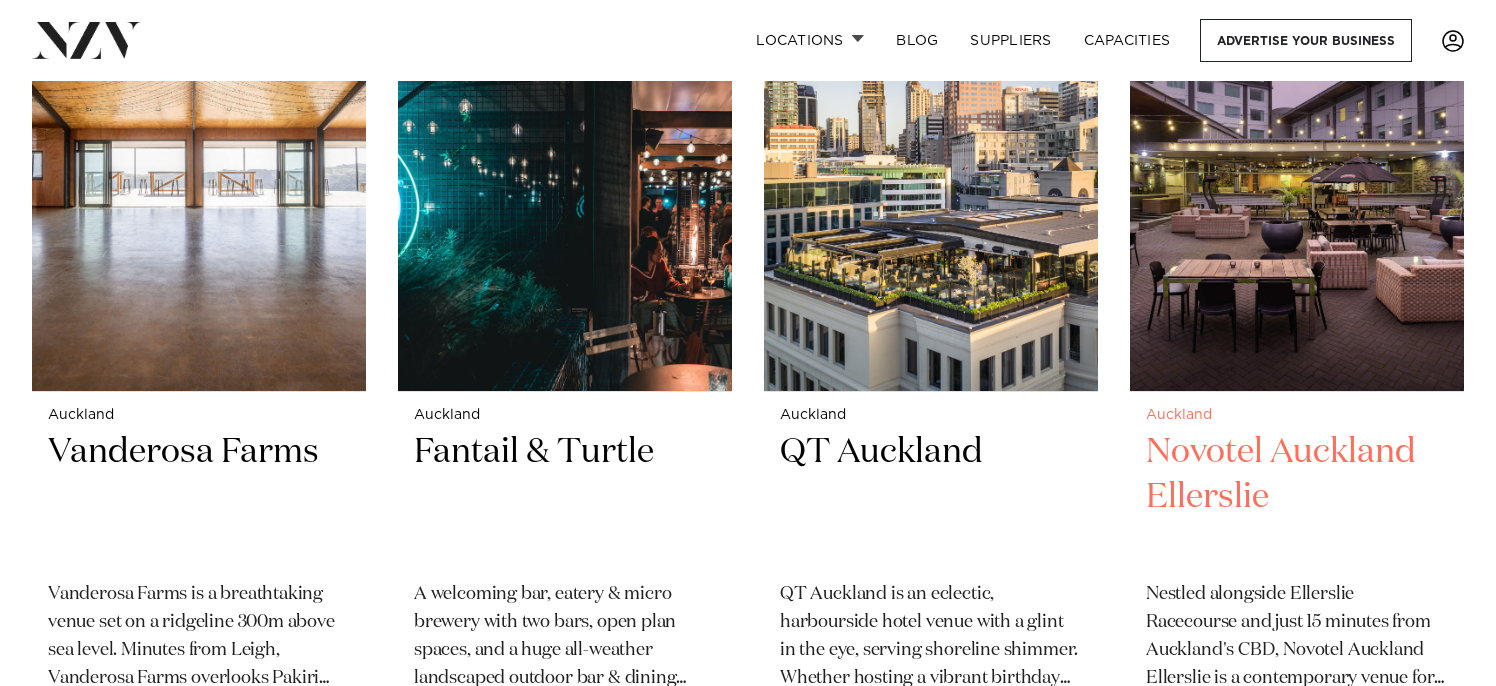 scroll, scrollTop: 6300, scrollLeft: 0, axis: vertical 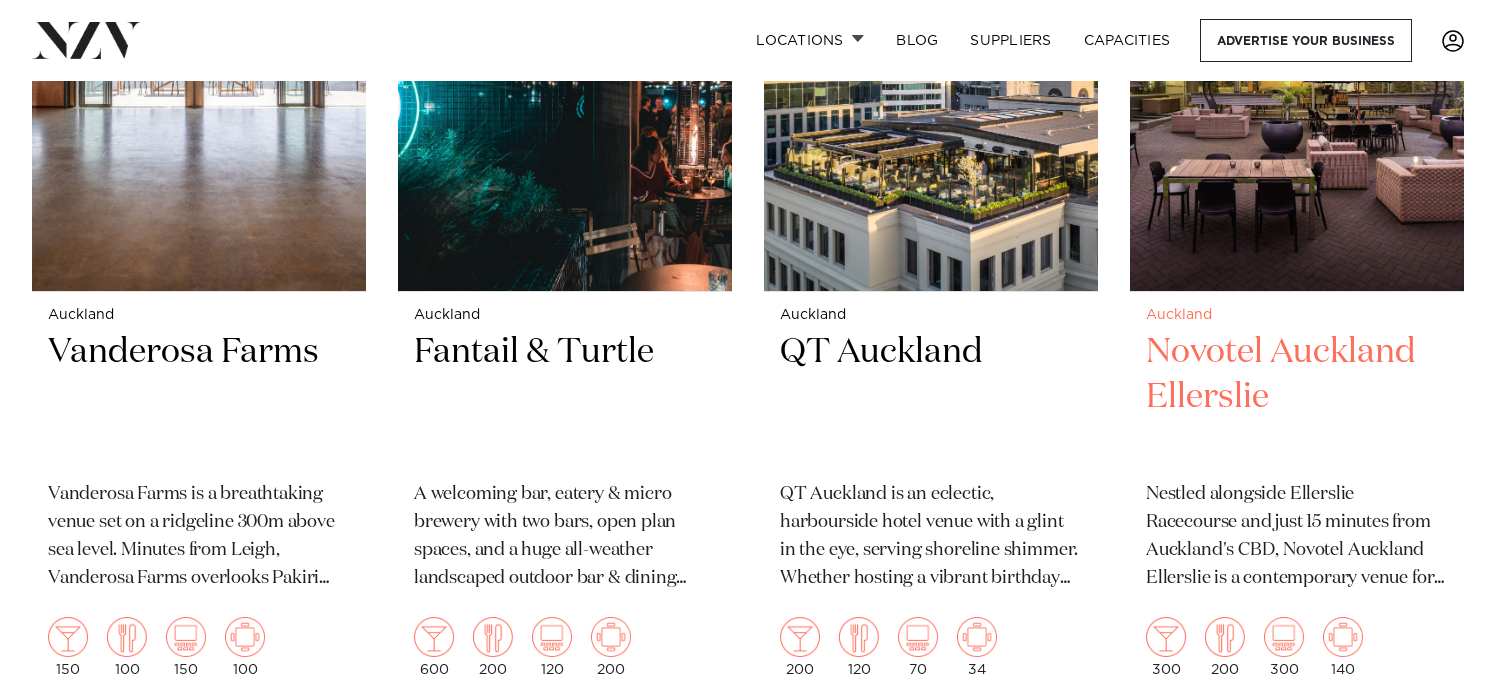 click at bounding box center (1297, 67) 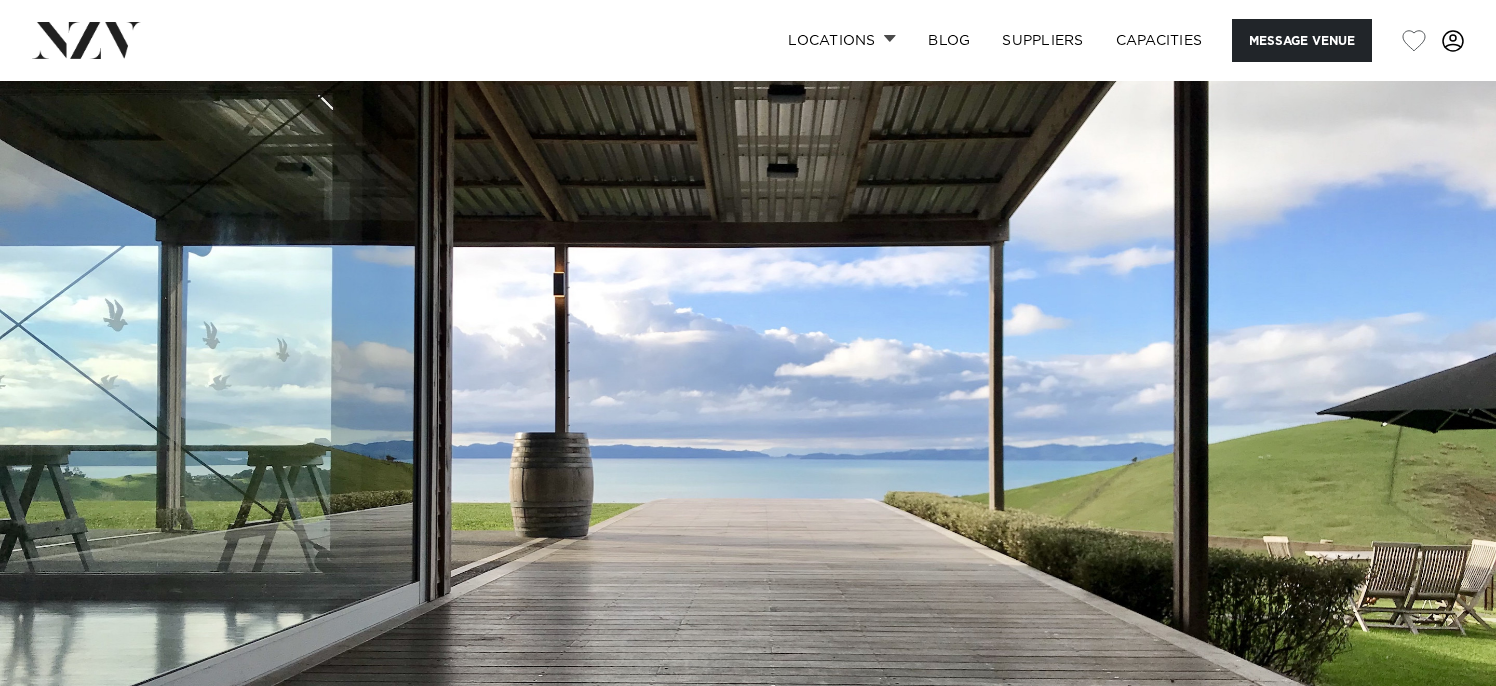 scroll, scrollTop: 0, scrollLeft: 0, axis: both 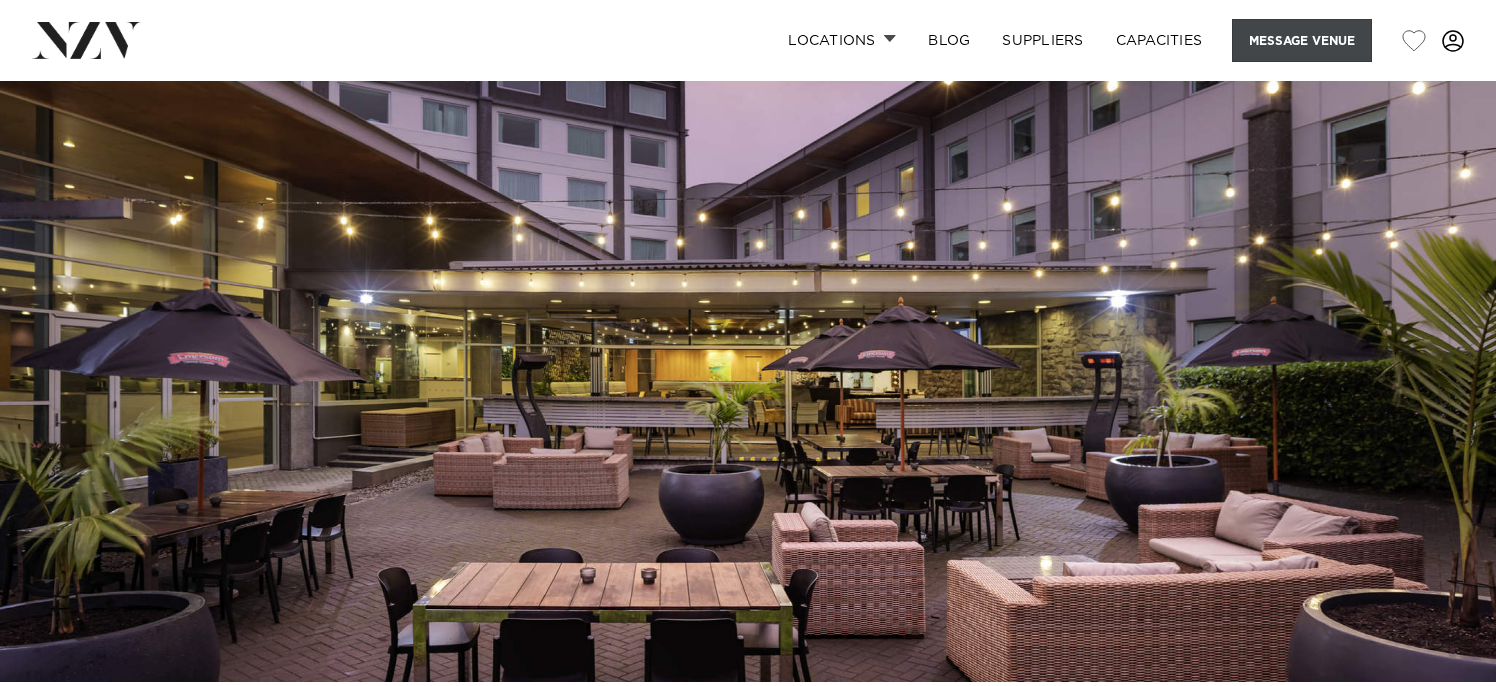 click on "Message Venue" at bounding box center [1302, 40] 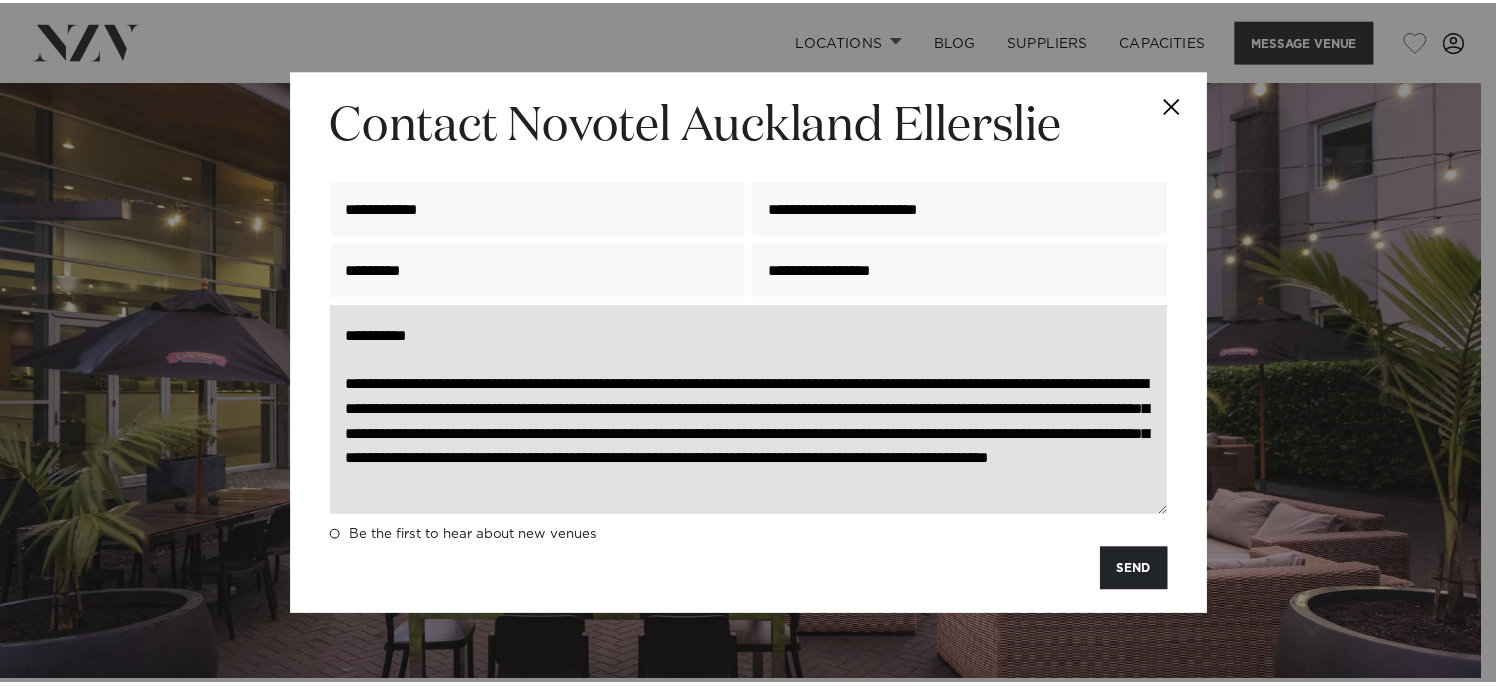 scroll, scrollTop: 25, scrollLeft: 0, axis: vertical 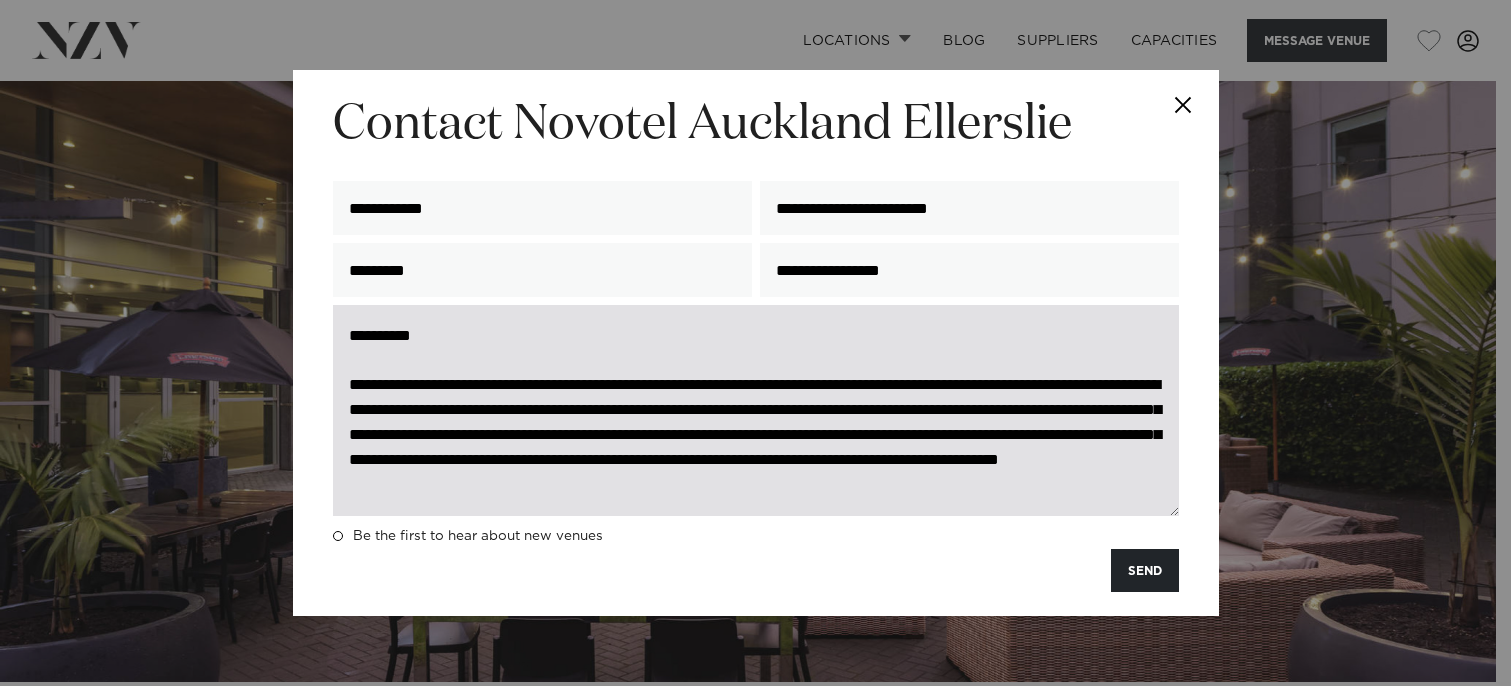 click on "**********" at bounding box center [756, 410] 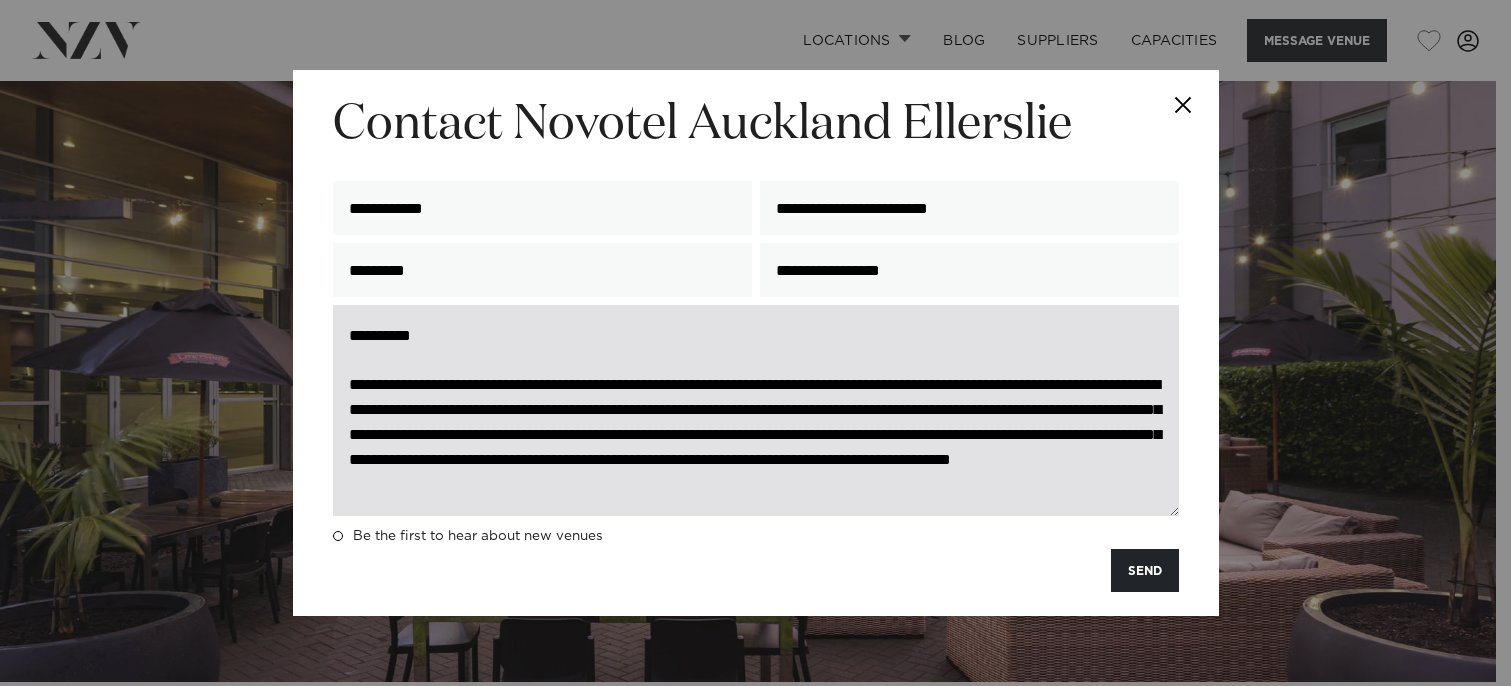 click on "**********" at bounding box center [756, 410] 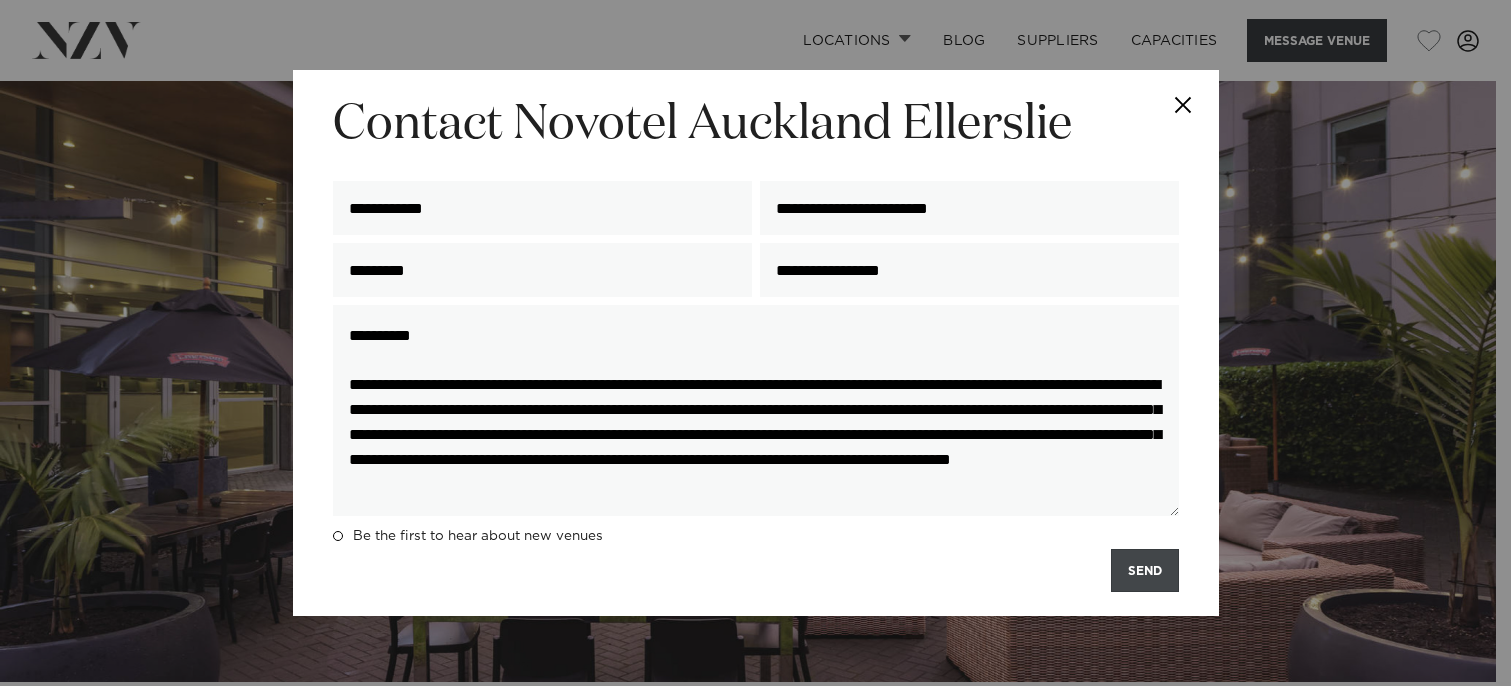 type on "**********" 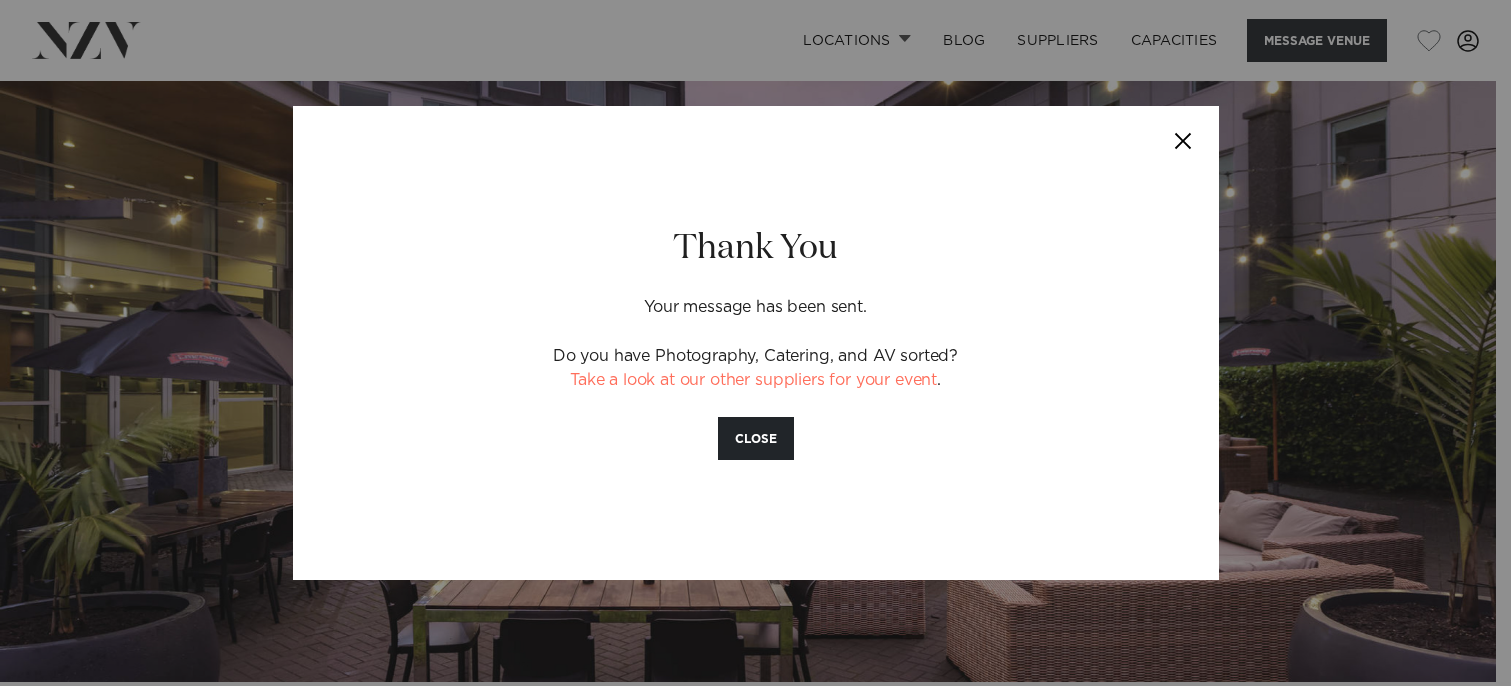 click at bounding box center [1184, 141] 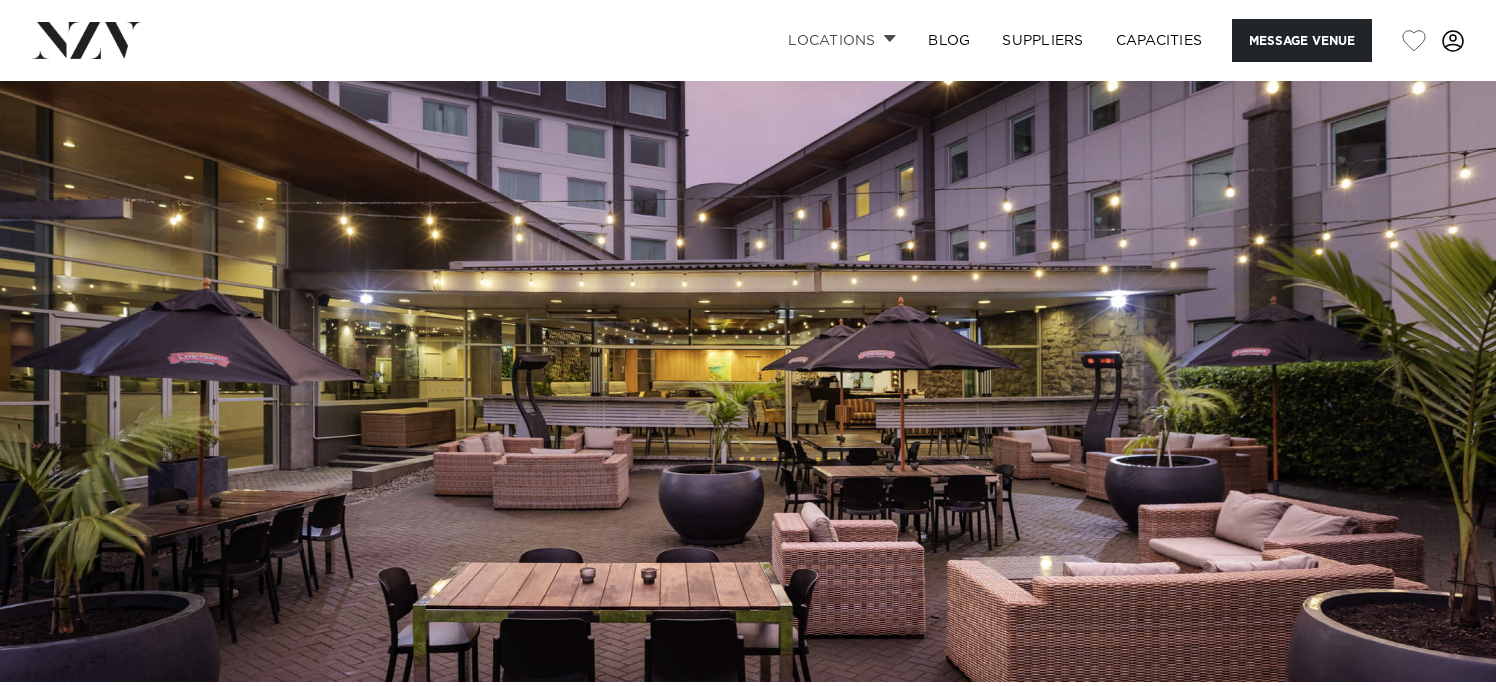 click on "Locations" at bounding box center (842, 40) 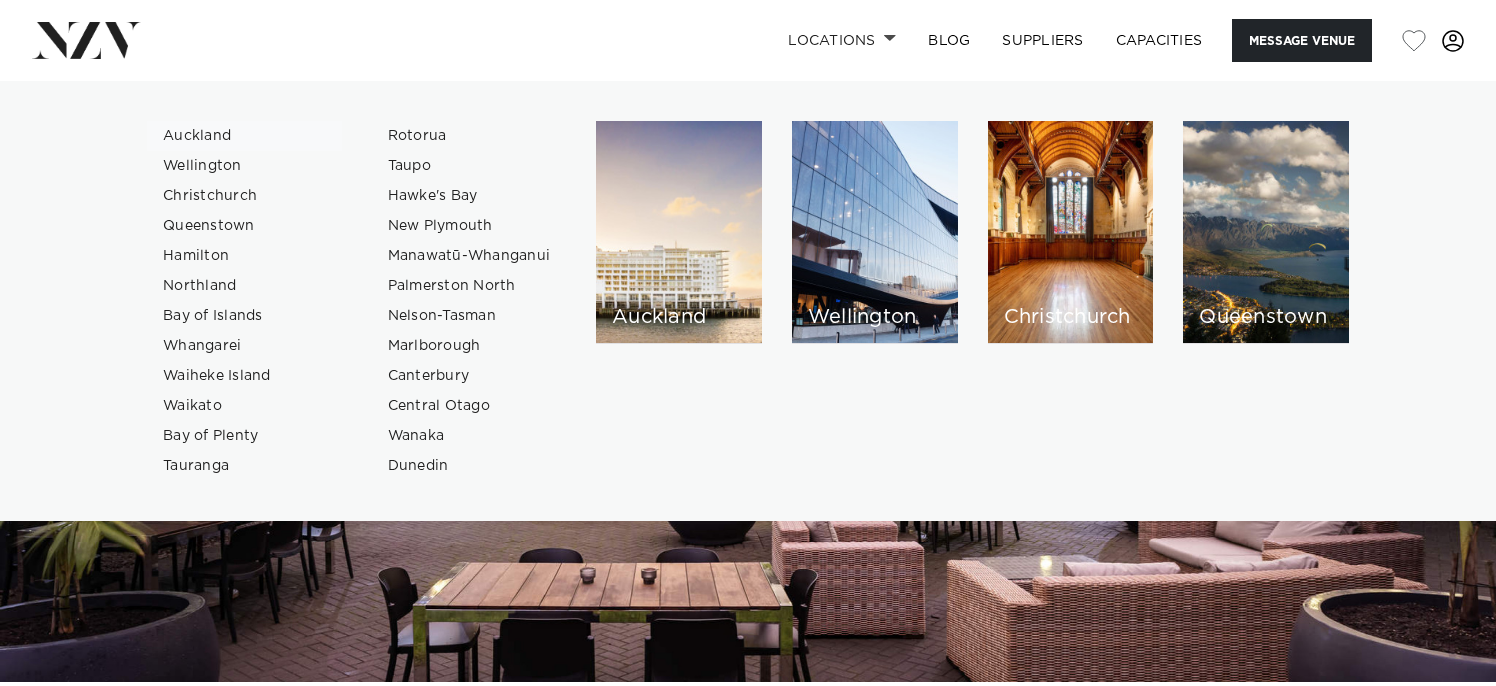 click on "Auckland" at bounding box center [244, 136] 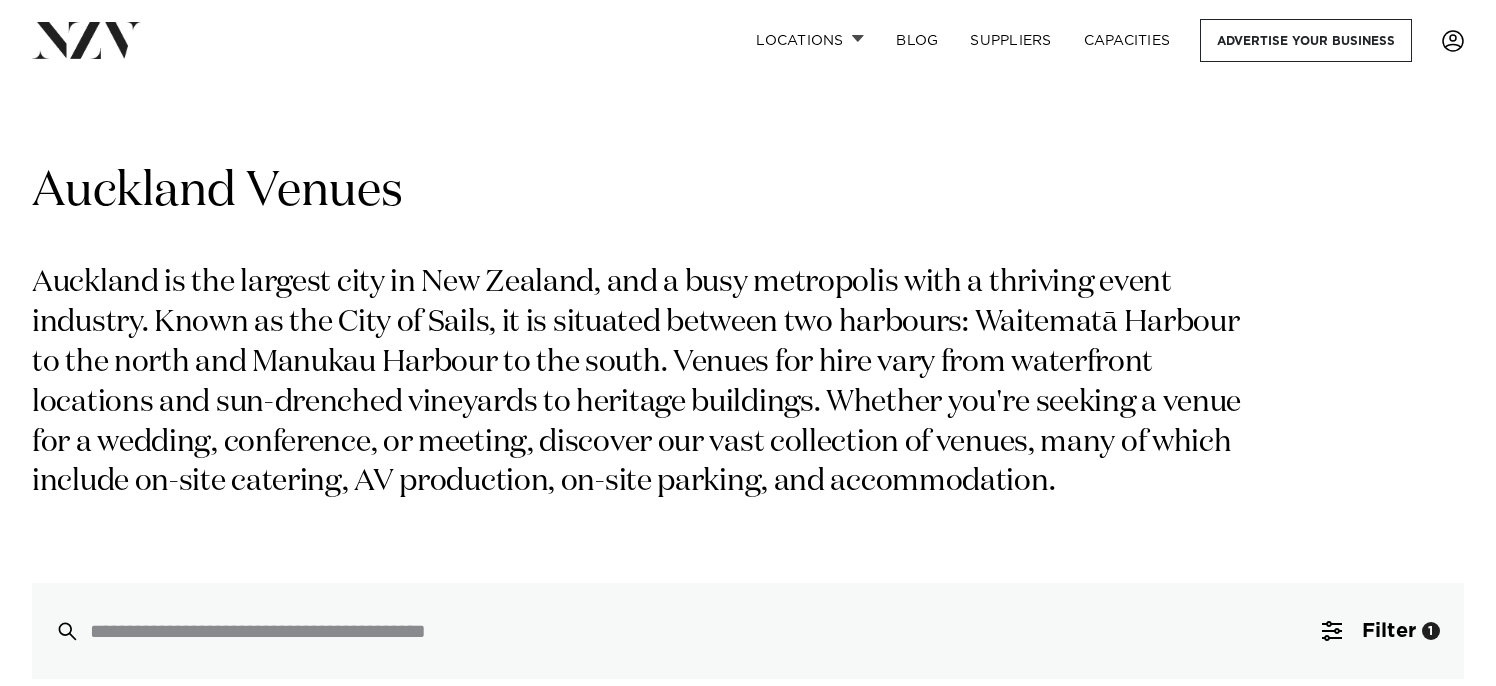 scroll, scrollTop: 329, scrollLeft: 0, axis: vertical 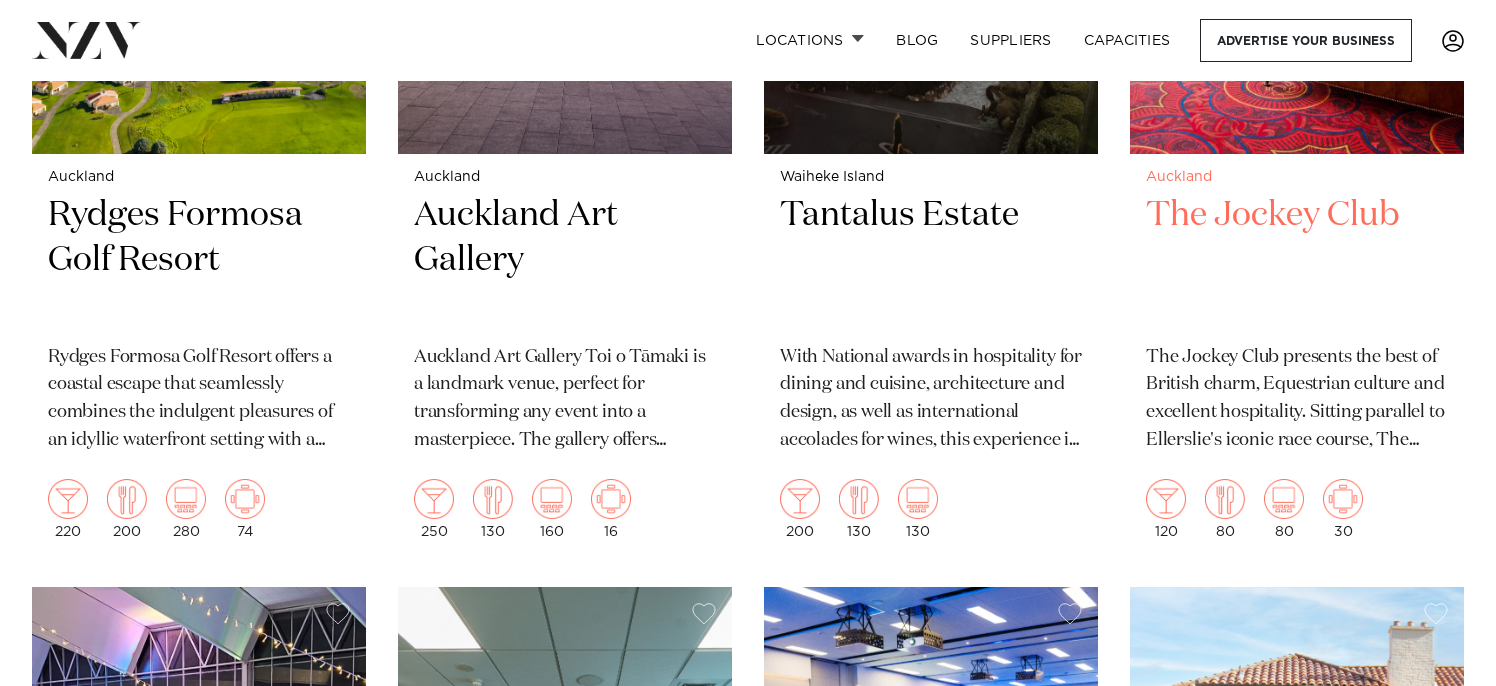 click on "Auckland
The Jockey Club
The Jockey Club presents the best of British charm, Equestrian culture and excellent hospitality. Sitting parallel to Ellerslie's iconic race course, The Jockey Club is a space for distinguished events with a unique backdrop.
120
80
80
30" at bounding box center (1297, 354) 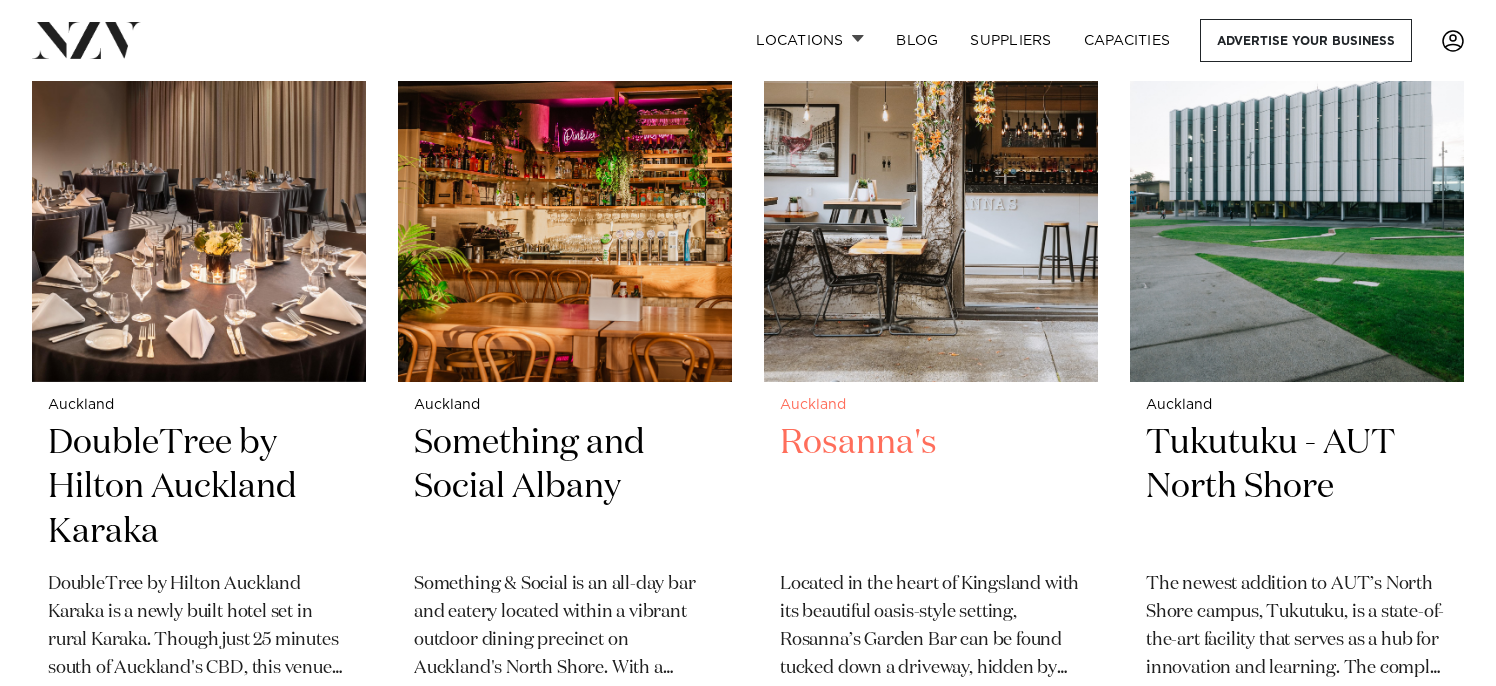 scroll, scrollTop: 9700, scrollLeft: 0, axis: vertical 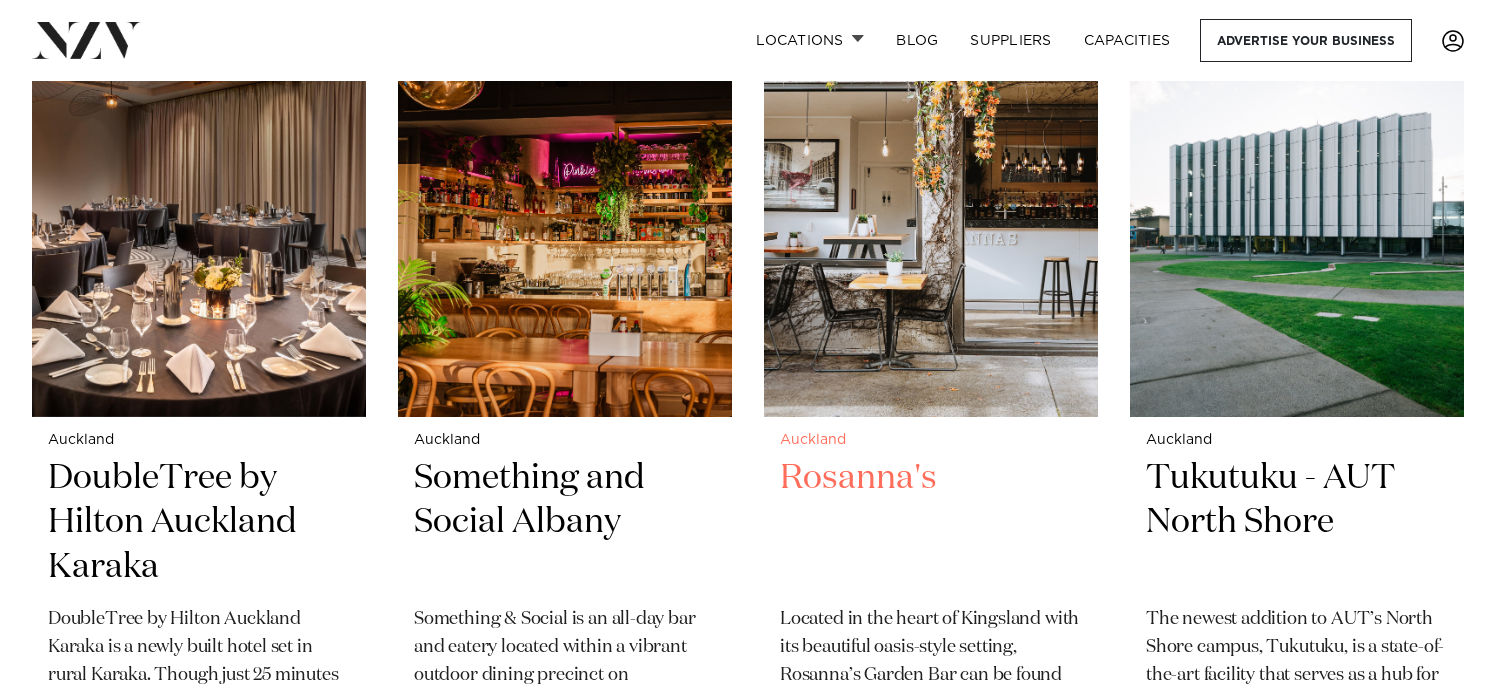 click at bounding box center [931, 192] 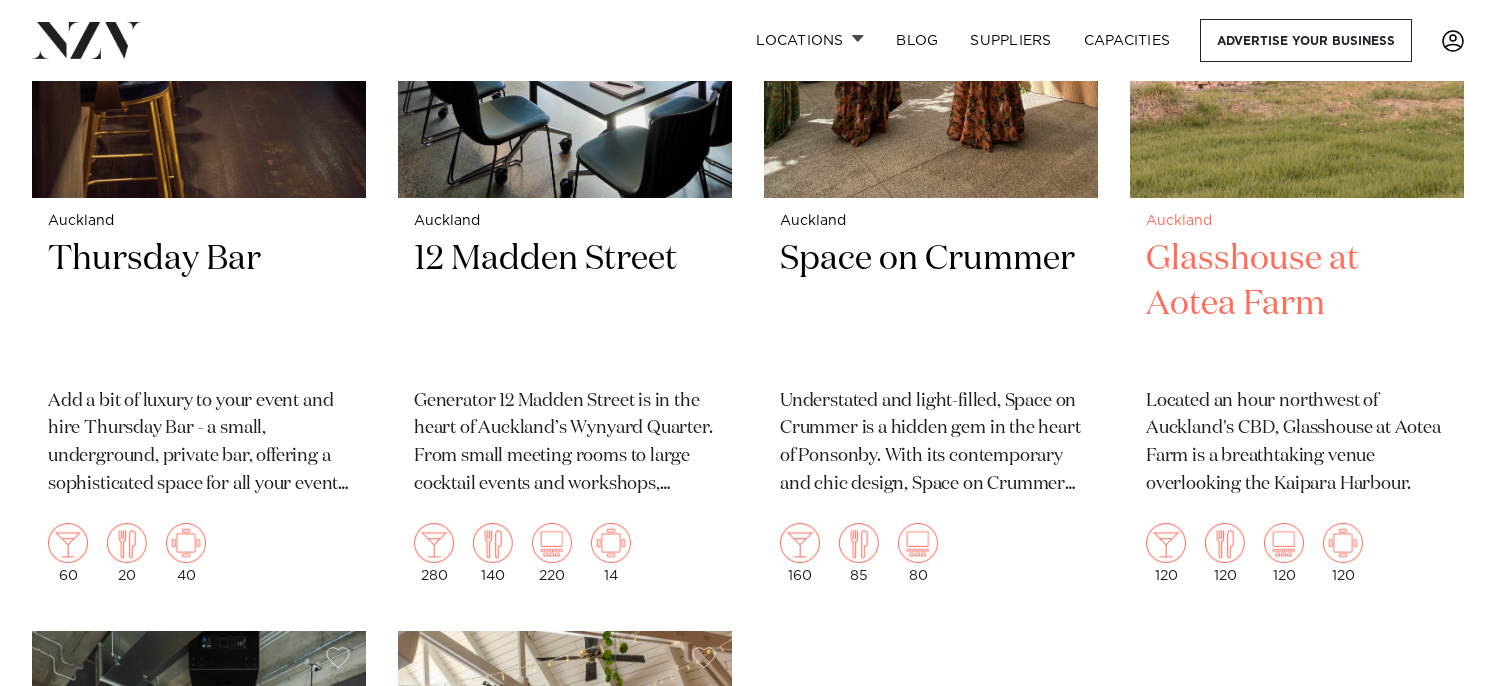 scroll, scrollTop: 10600, scrollLeft: 0, axis: vertical 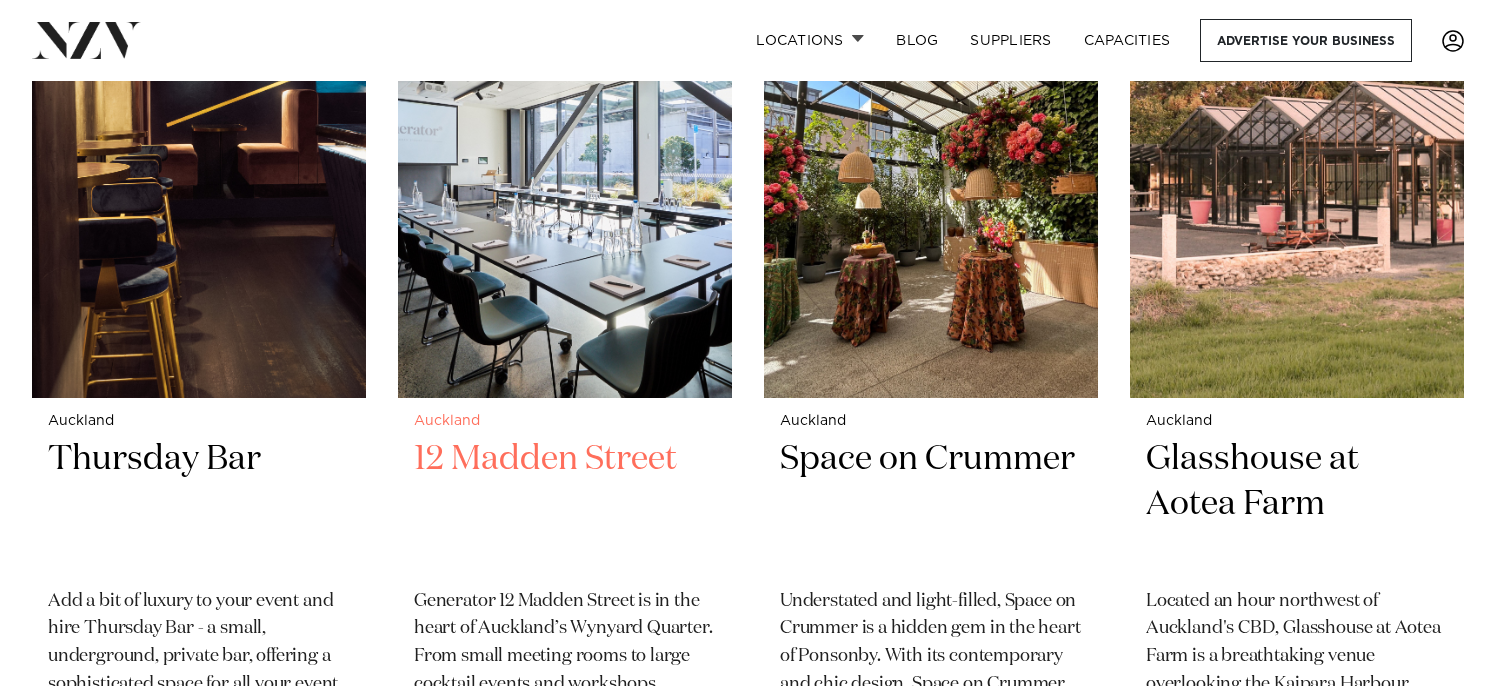 click at bounding box center [565, 174] 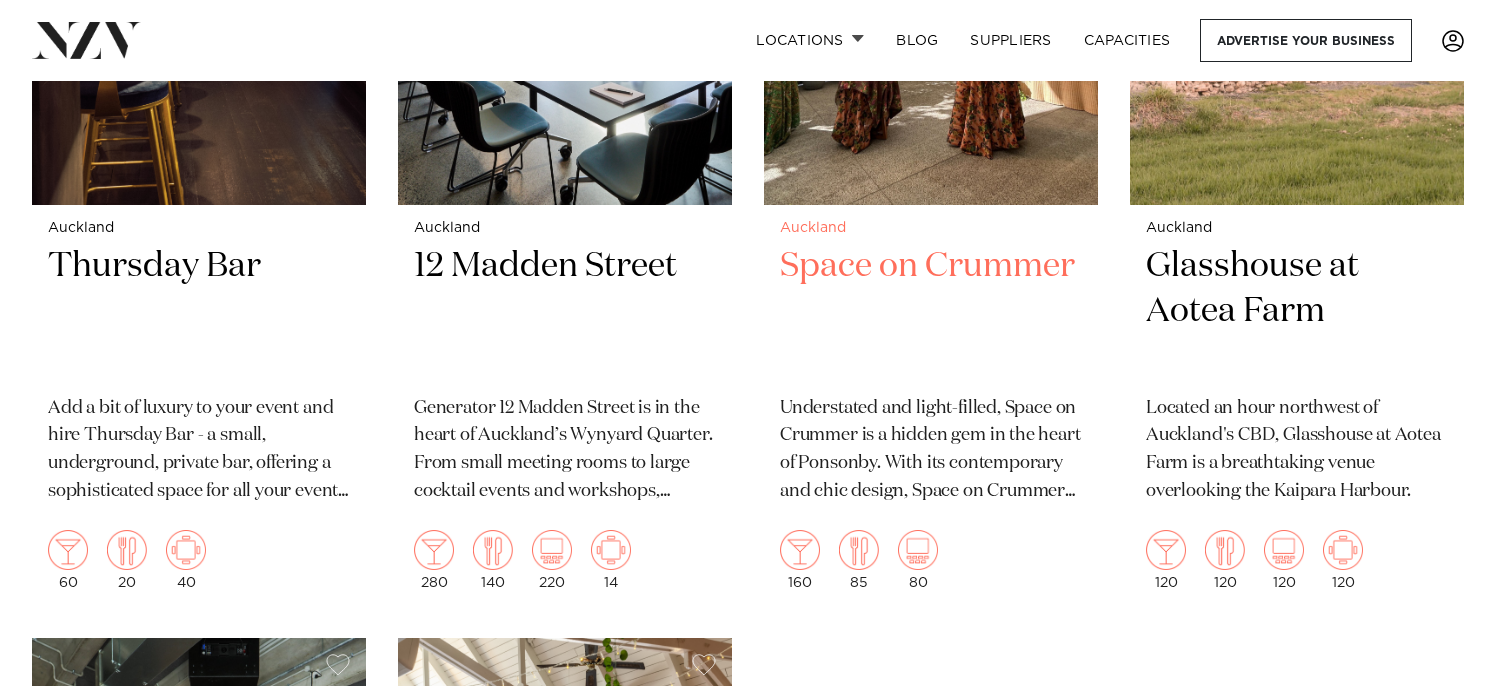 scroll, scrollTop: 10800, scrollLeft: 0, axis: vertical 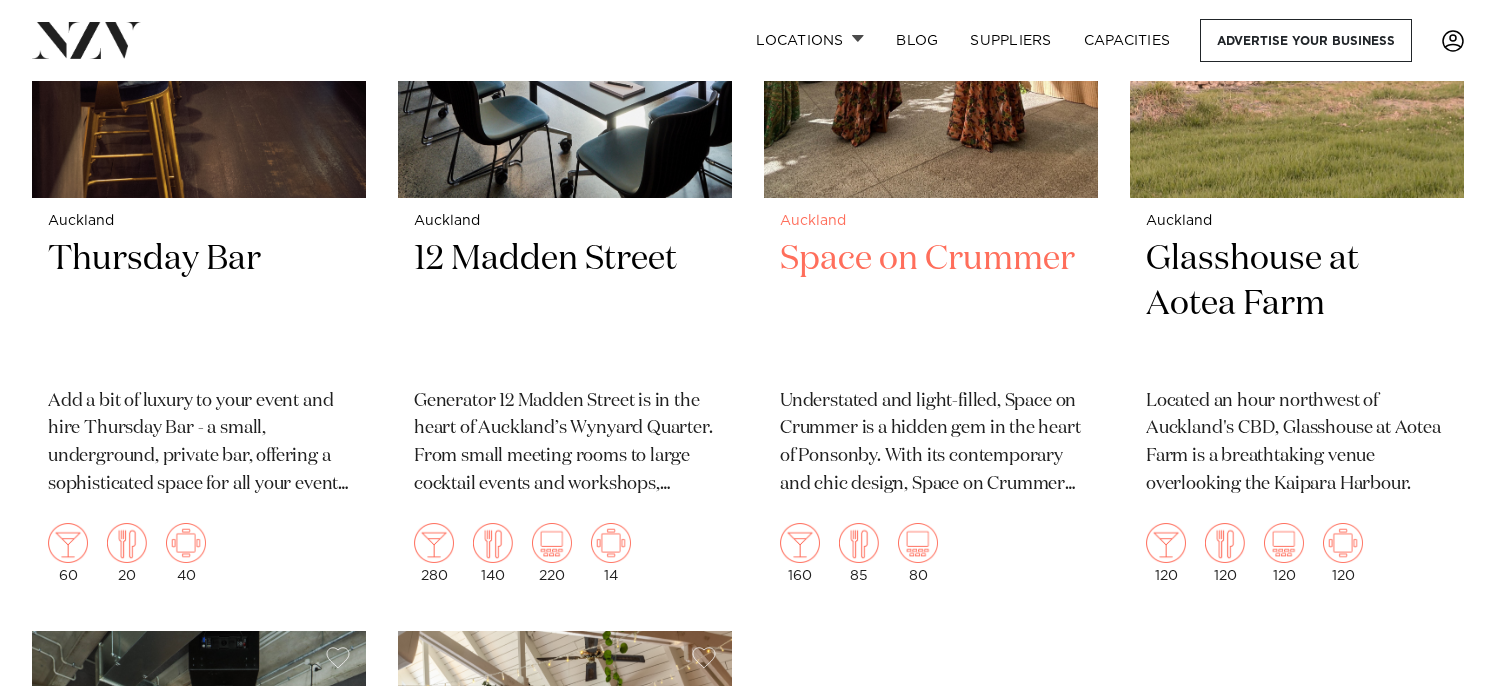 click on "Auckland
Space on Crummer
Understated and light-filled, Space on Crummer is a hidden gem in the heart of Ponsonby. With its contemporary and chic design, Space on Crummer offers the perfect canvas for your meeting, product launch, celebration or wedding.
160
85
80" at bounding box center (931, 398) 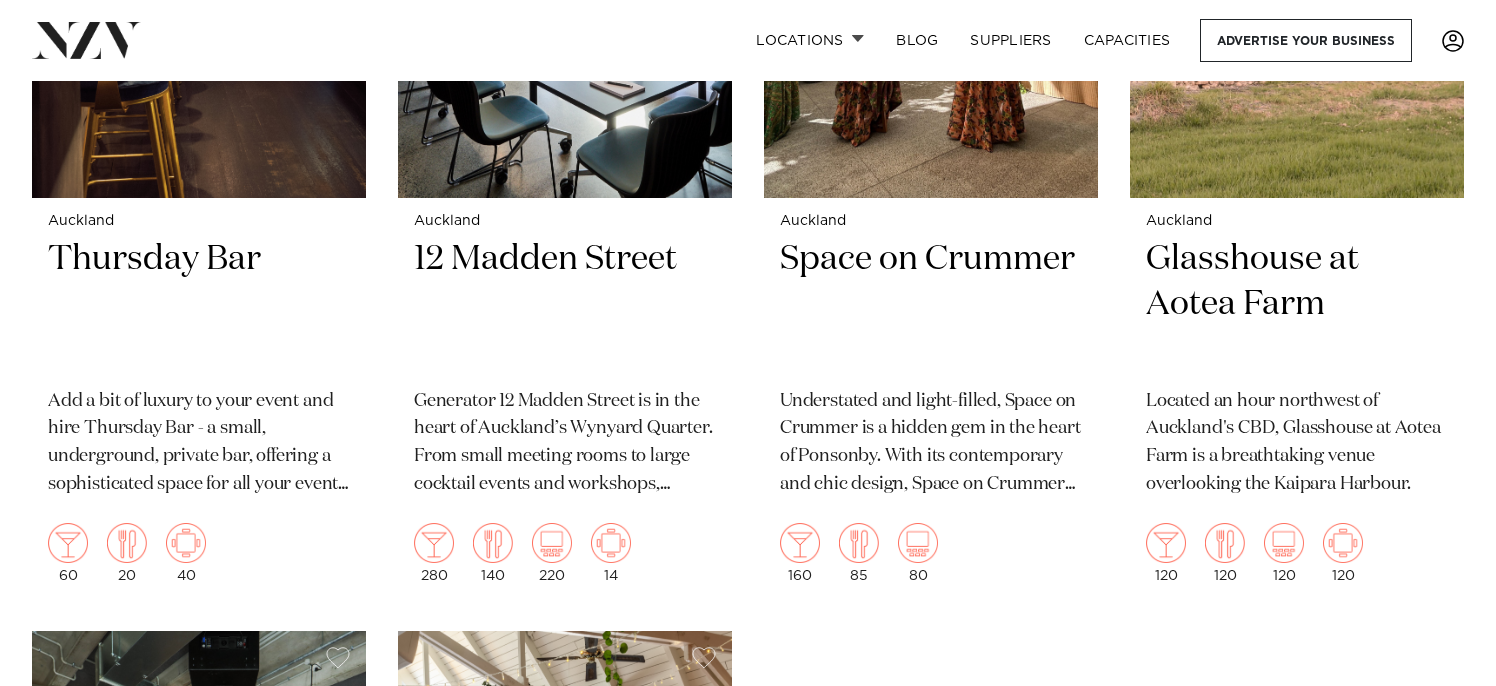 scroll, scrollTop: 11400, scrollLeft: 0, axis: vertical 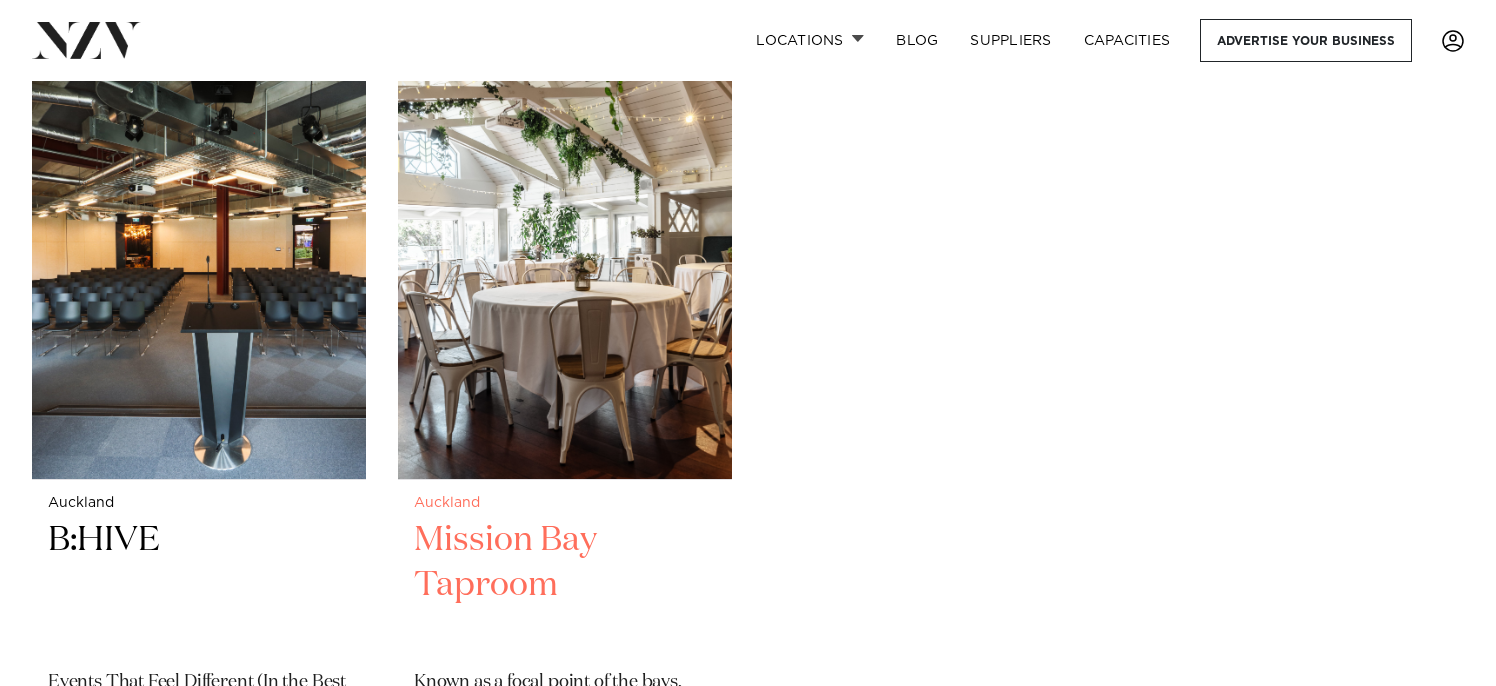 click at bounding box center (565, 255) 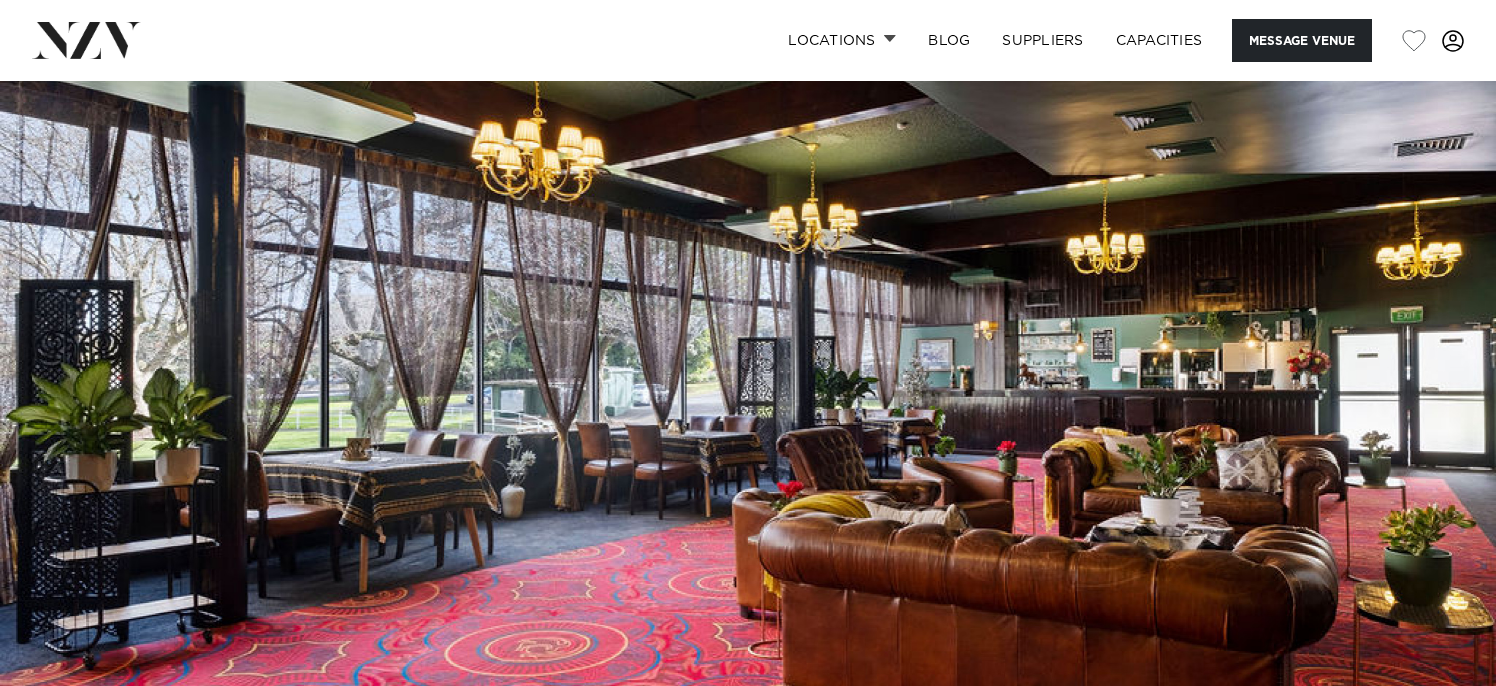 scroll, scrollTop: 0, scrollLeft: 0, axis: both 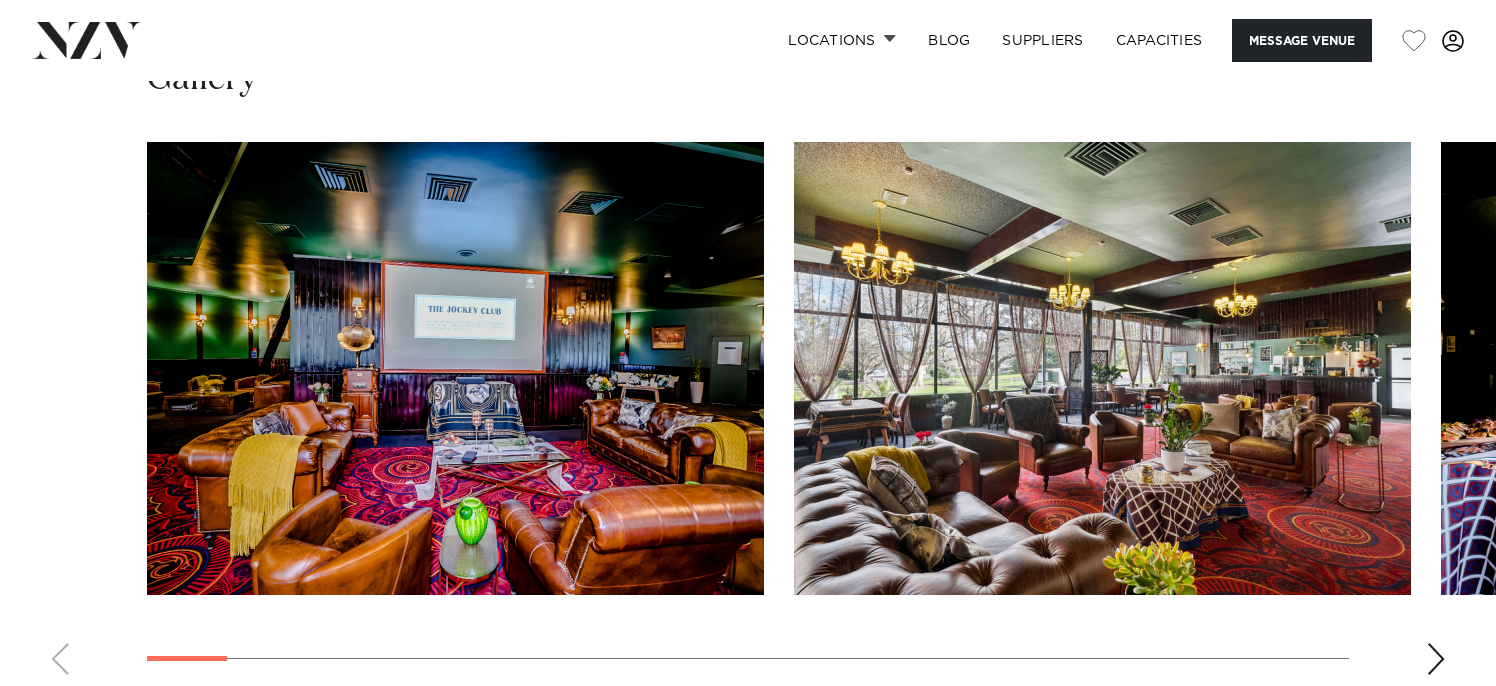 click at bounding box center [1436, 659] 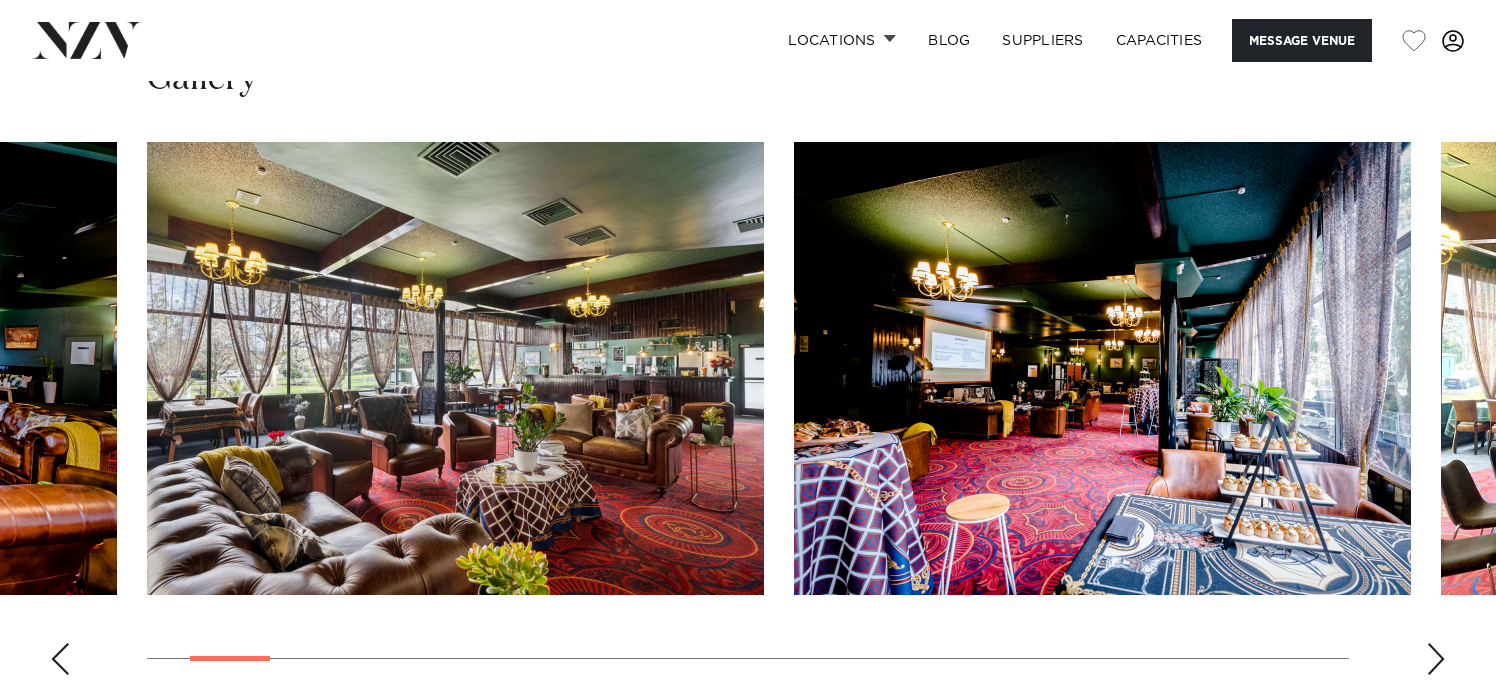 click at bounding box center (748, 416) 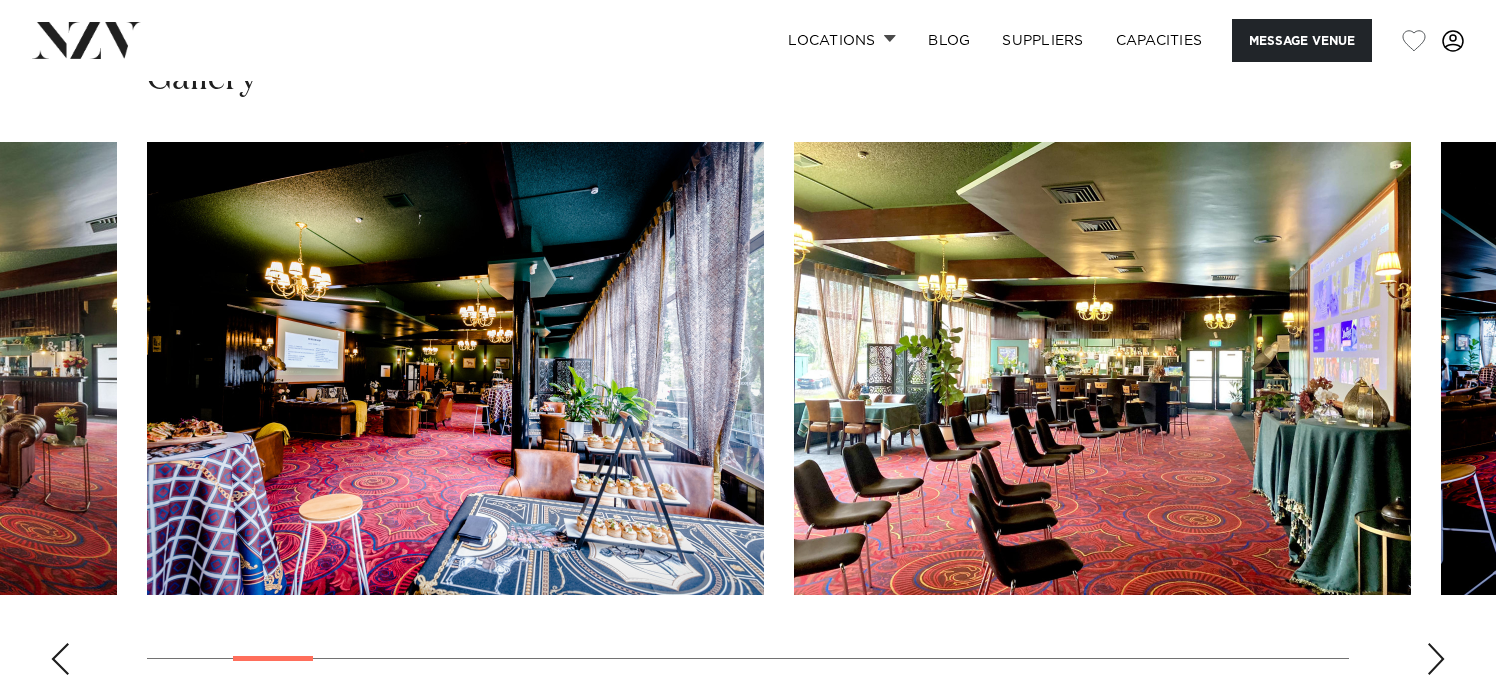 click at bounding box center (1436, 659) 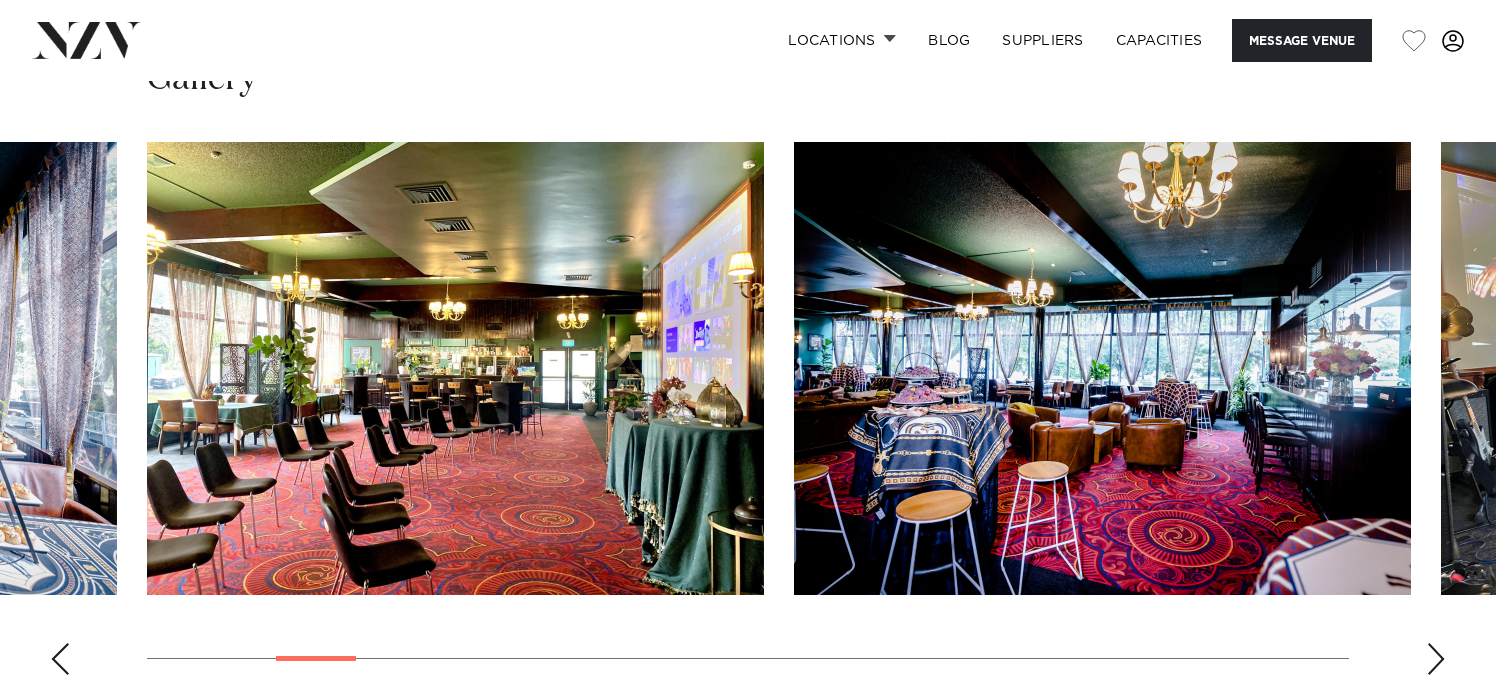 click at bounding box center (1436, 659) 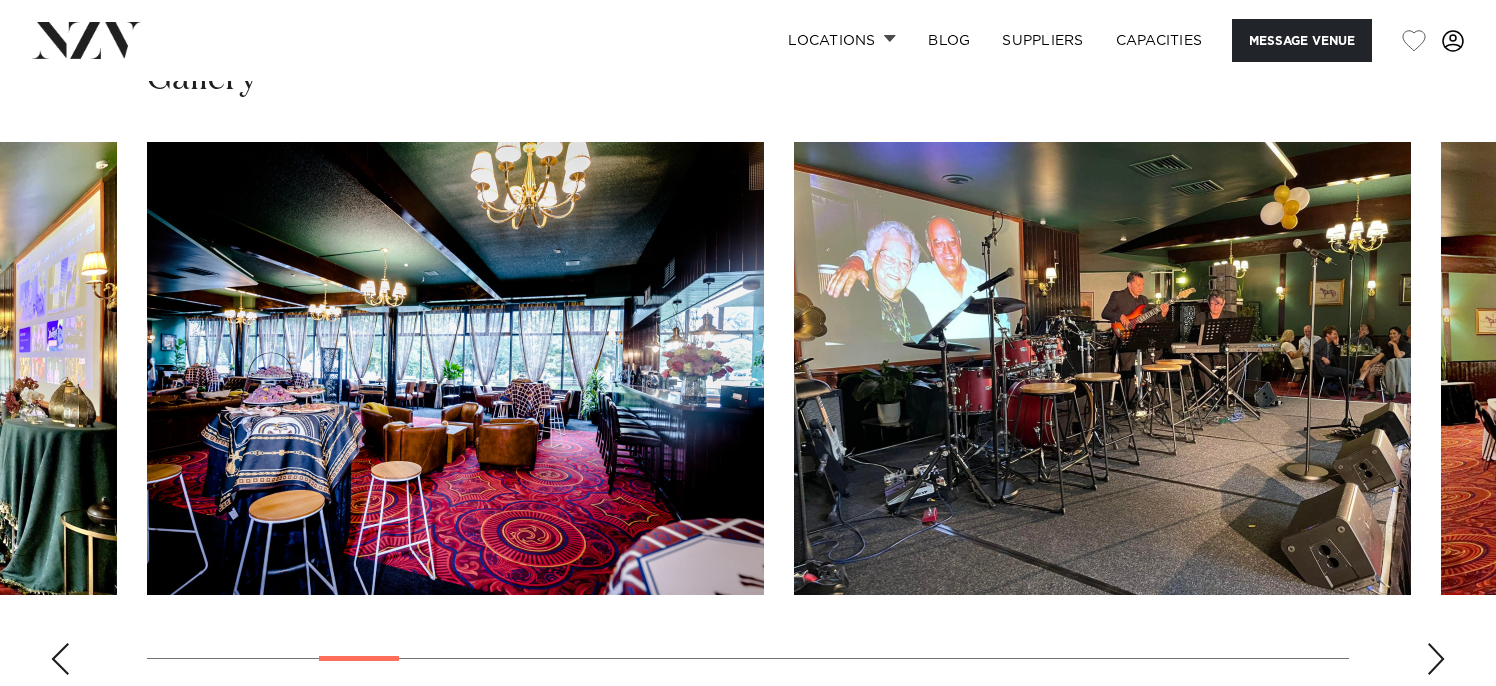 click at bounding box center [1436, 659] 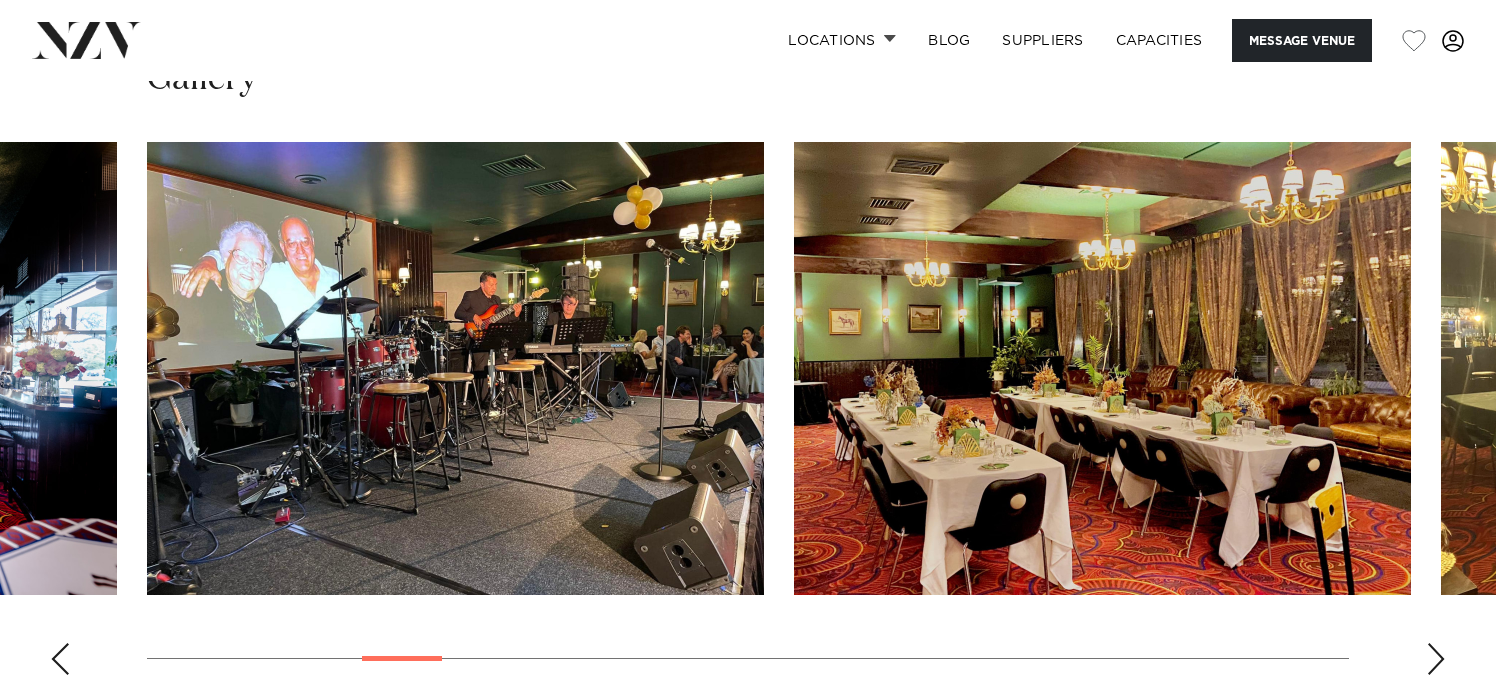 click at bounding box center [1436, 659] 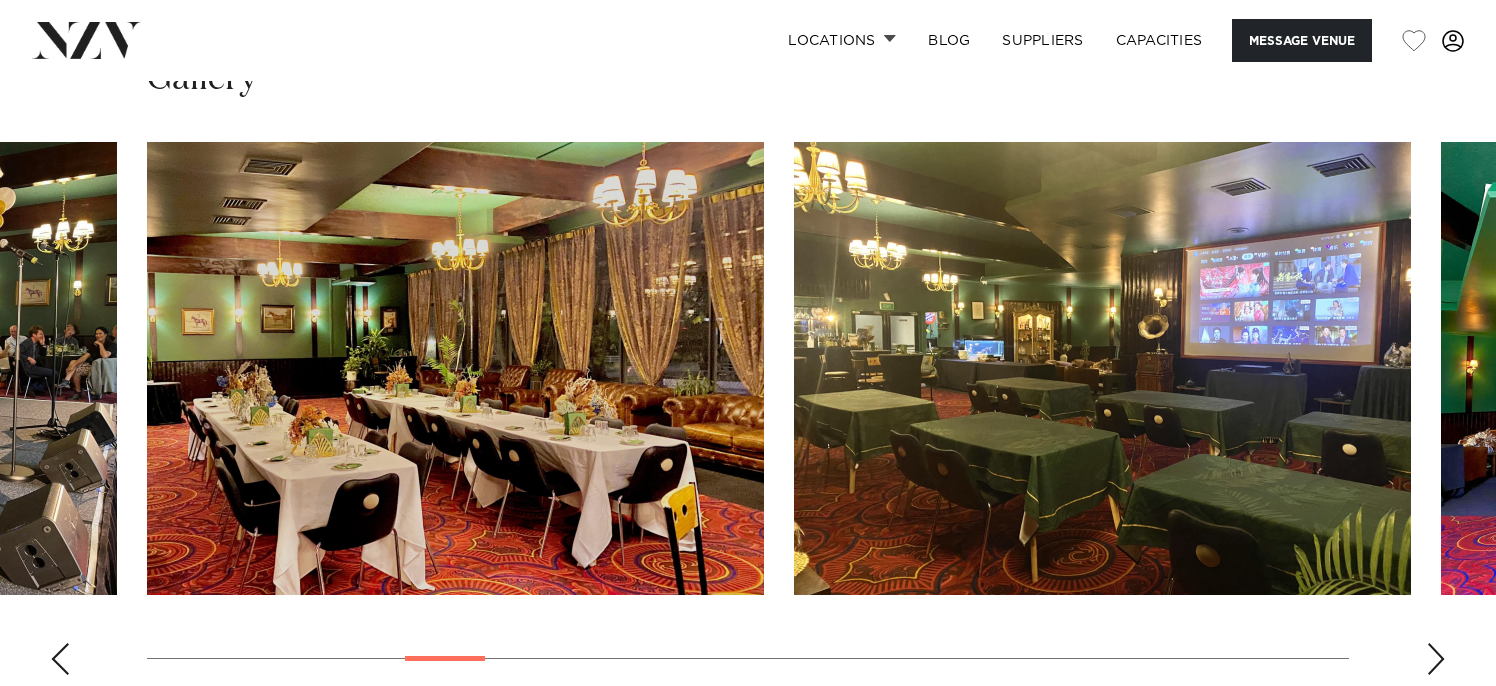 click at bounding box center (1436, 659) 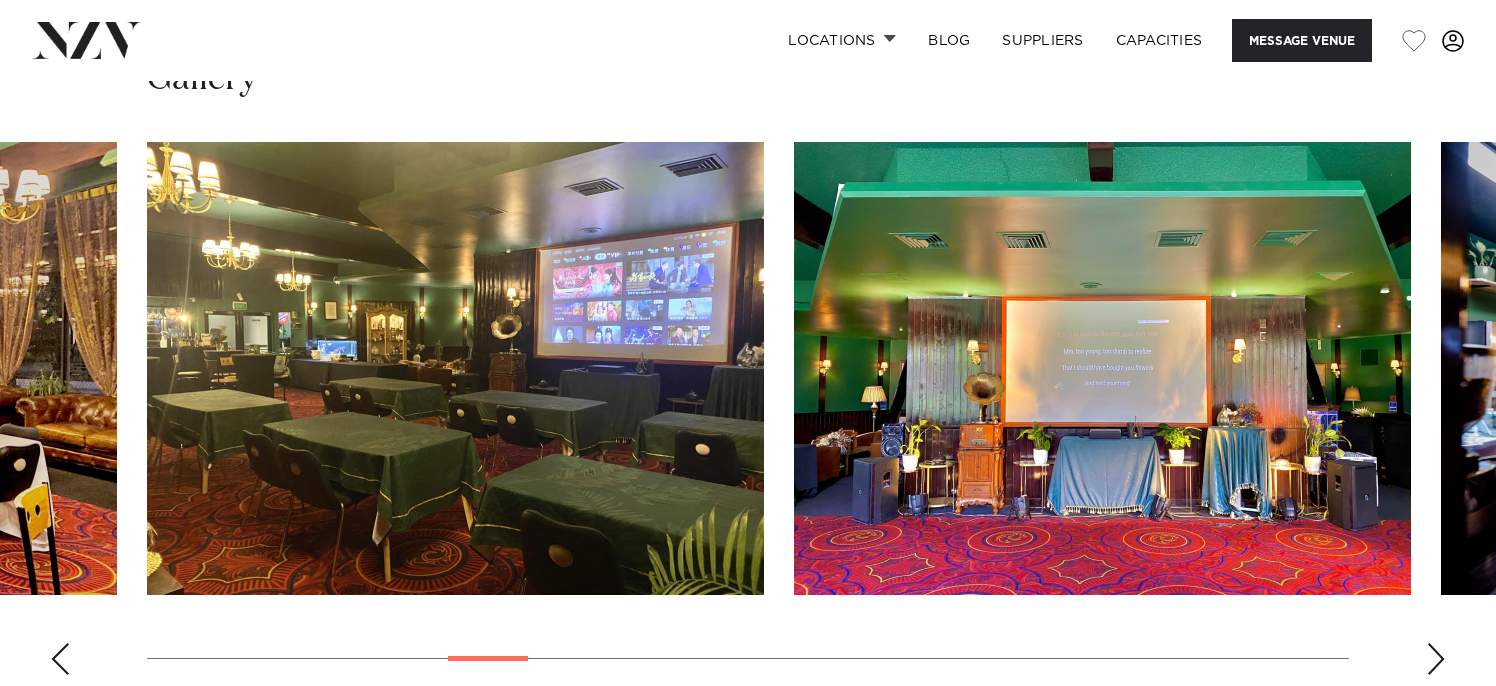 click at bounding box center [1436, 659] 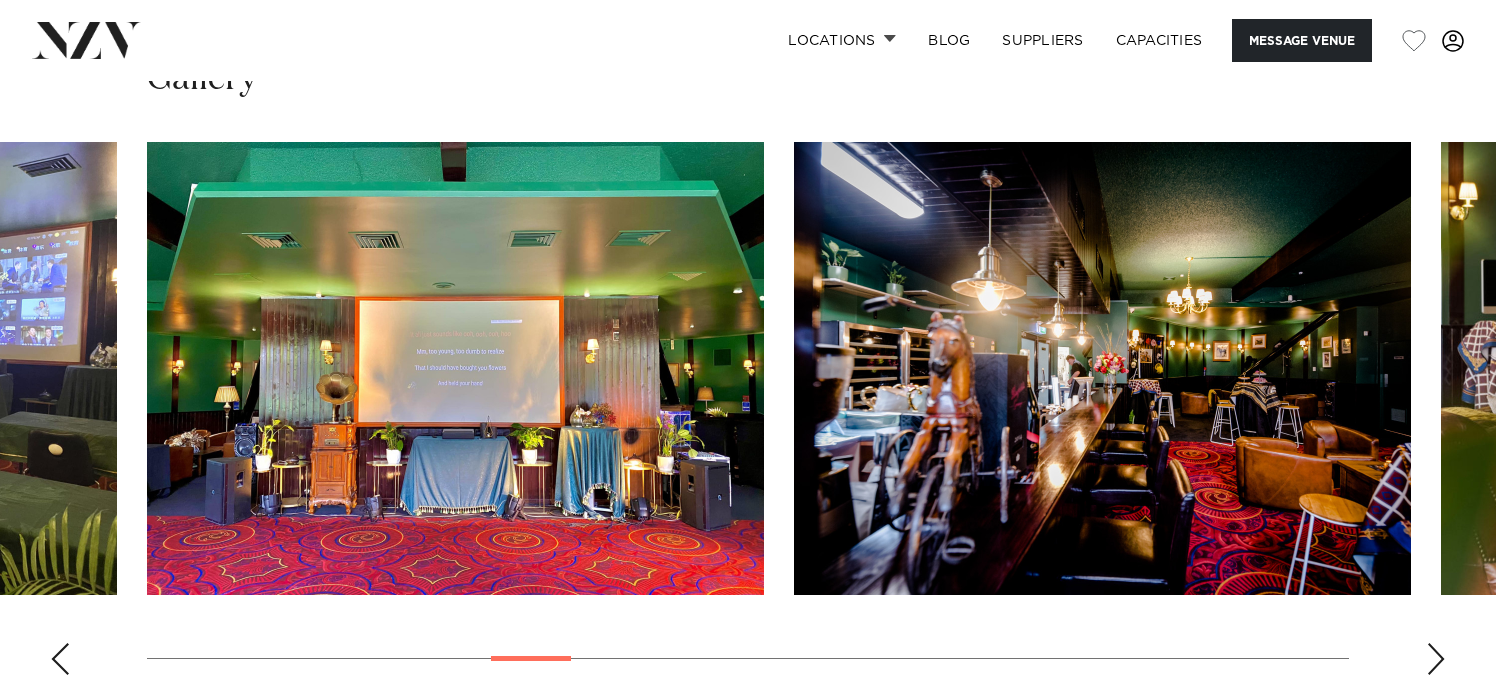 click at bounding box center [1436, 659] 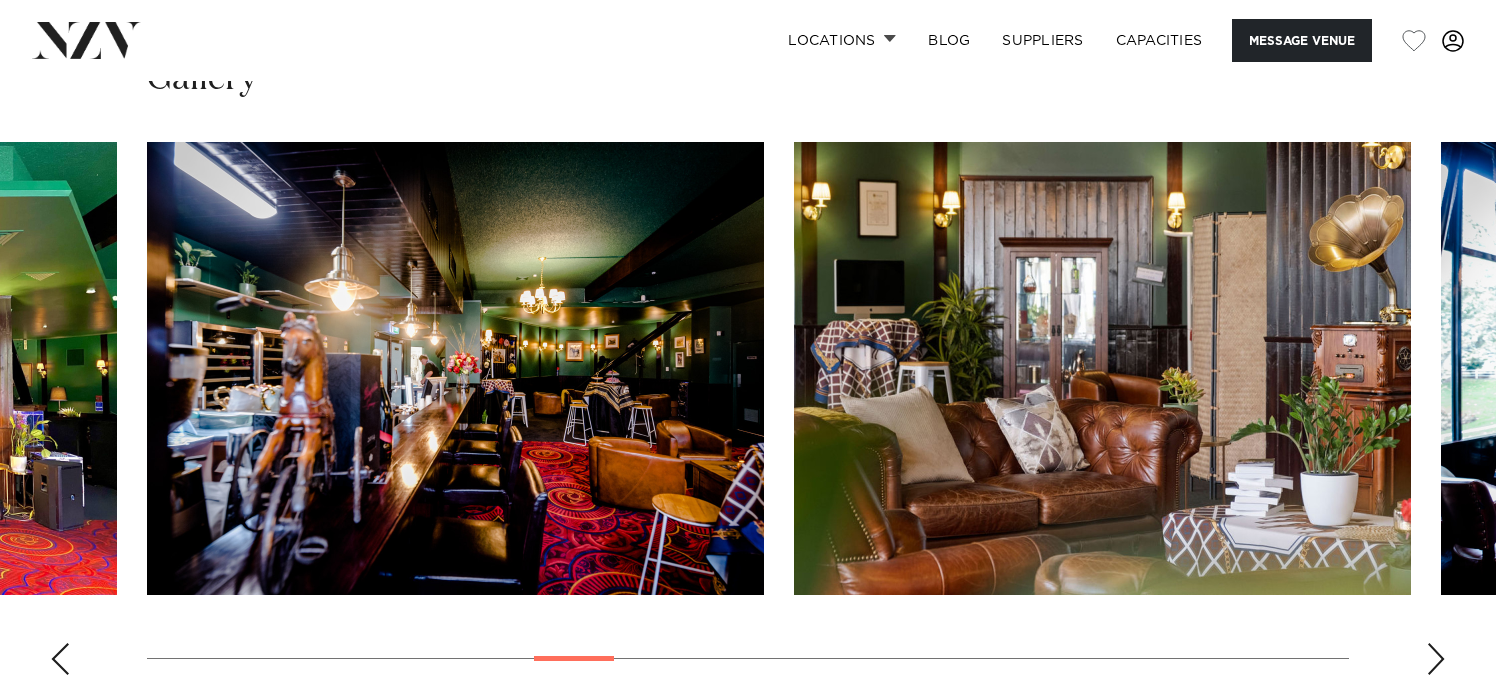 click at bounding box center (1436, 659) 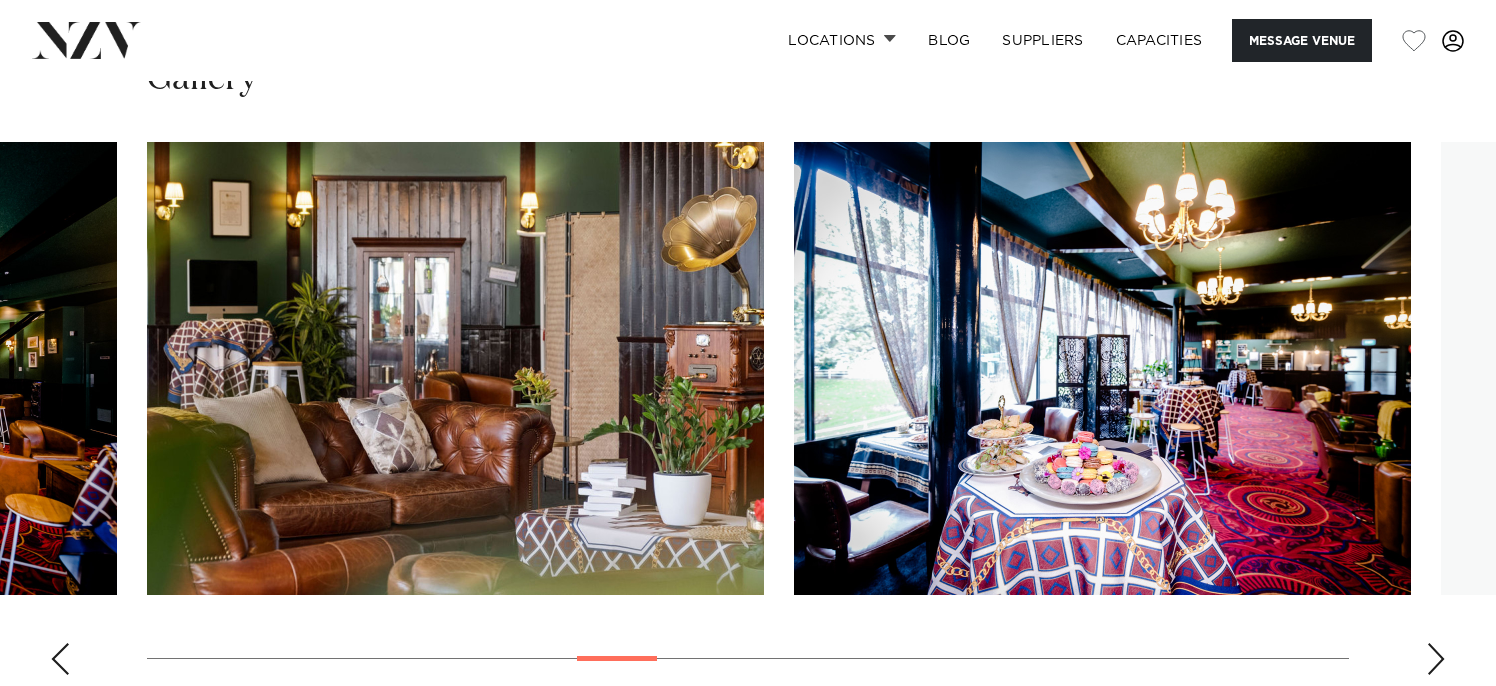 click at bounding box center [1436, 659] 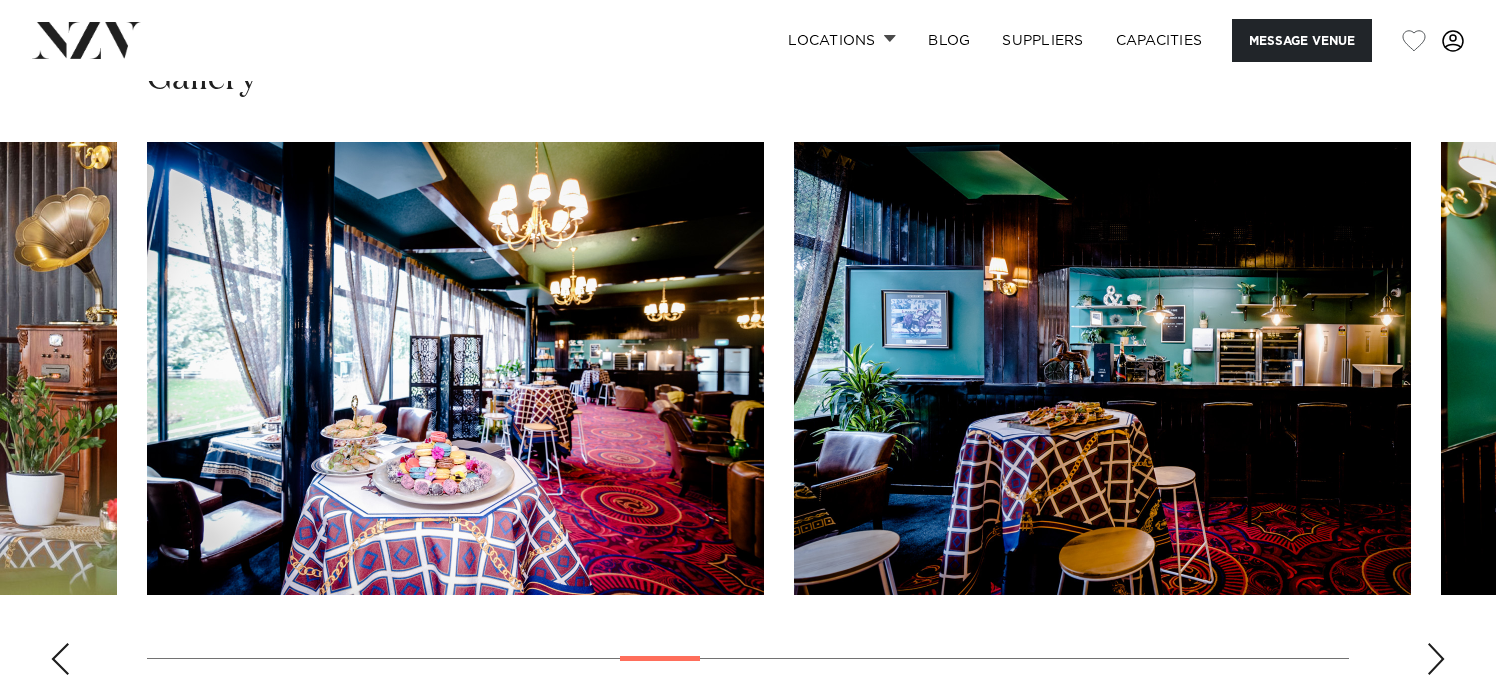 click at bounding box center [1436, 659] 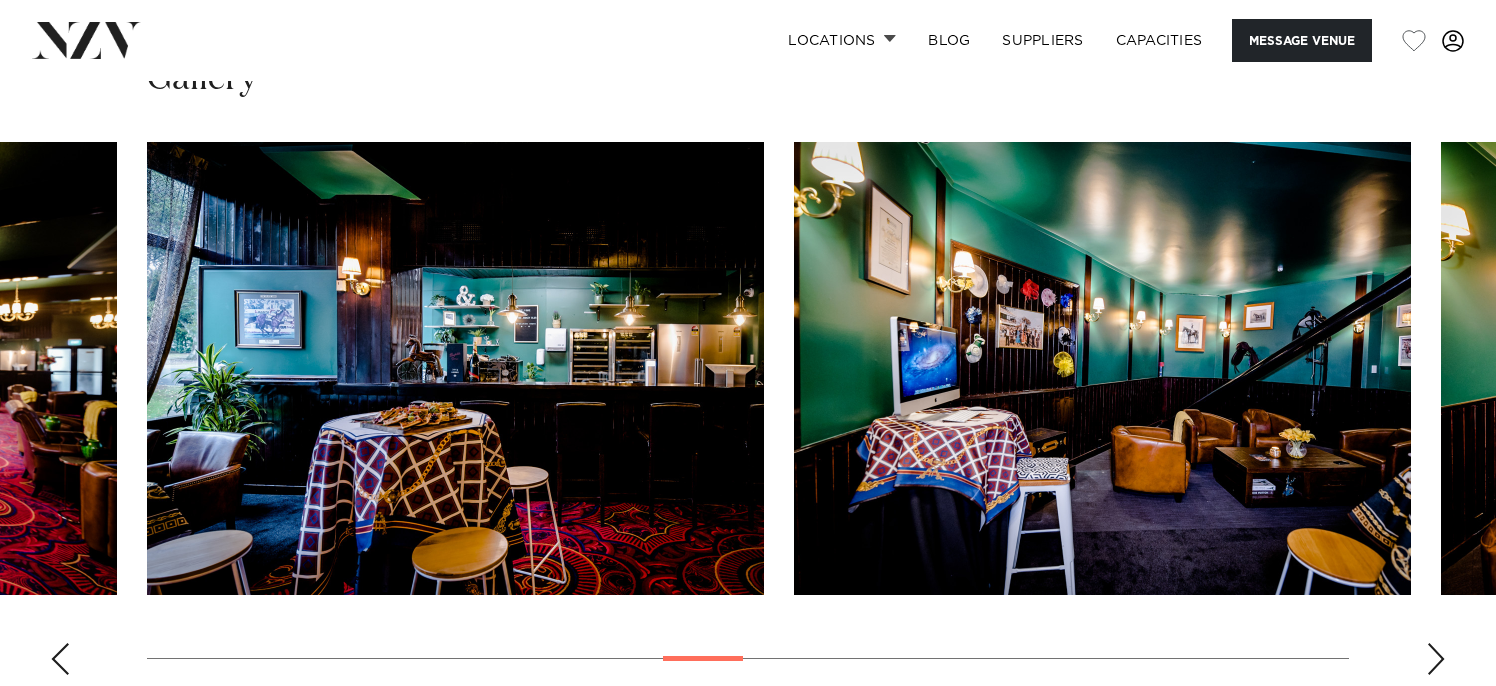 click at bounding box center (1436, 659) 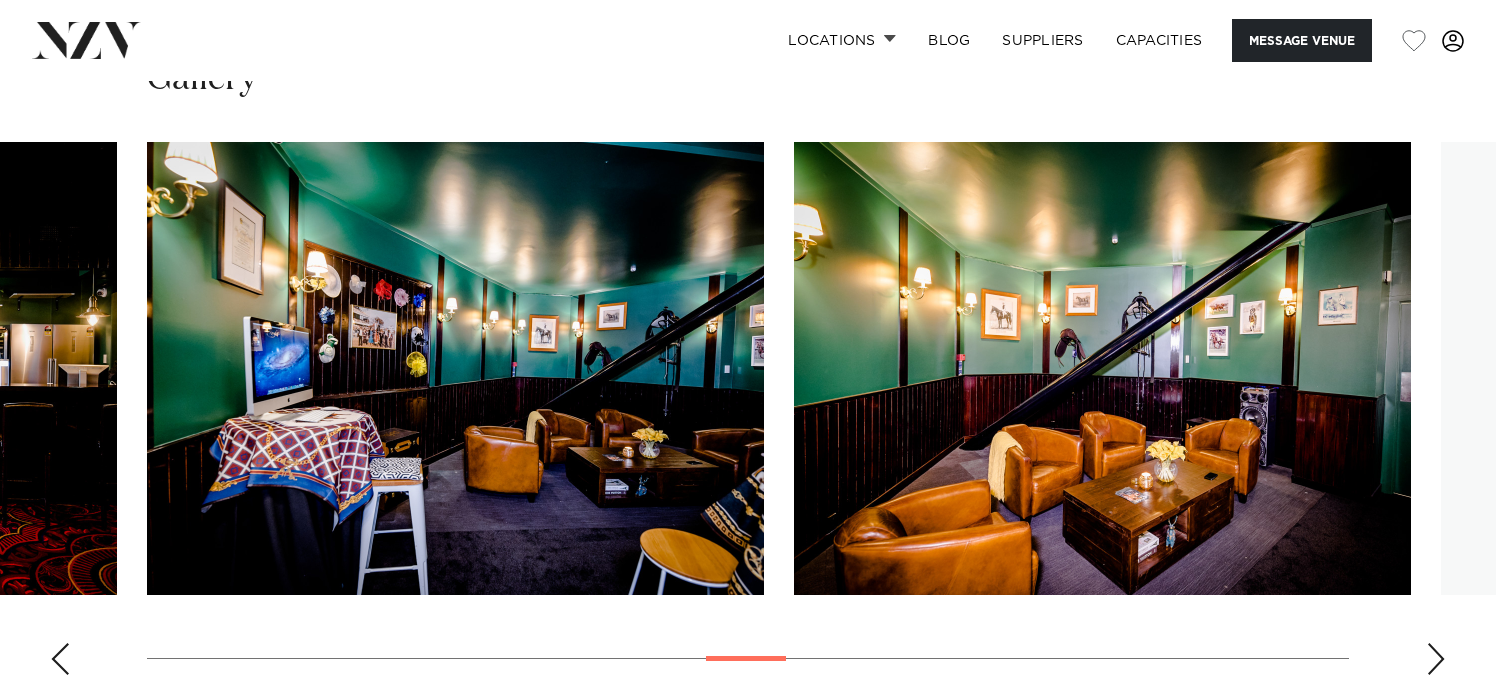 click at bounding box center [1436, 659] 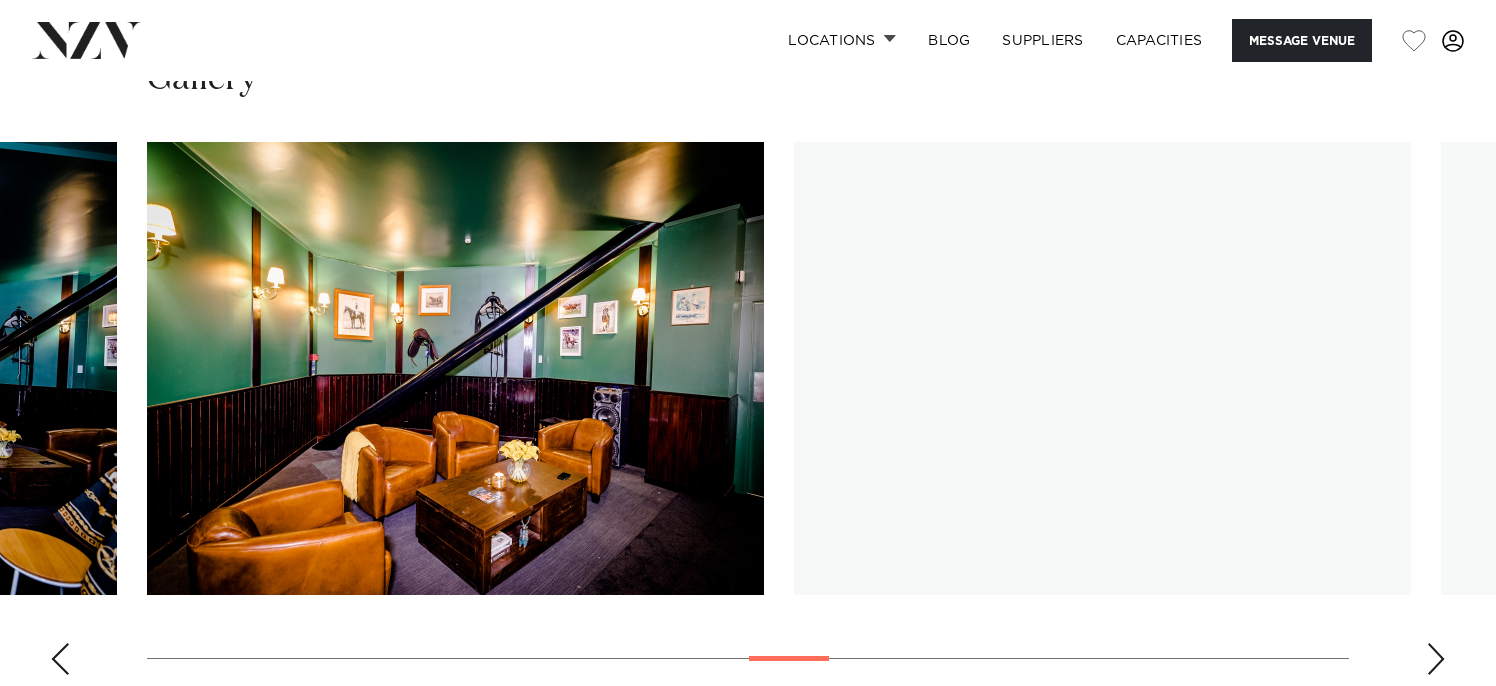 click at bounding box center (1436, 659) 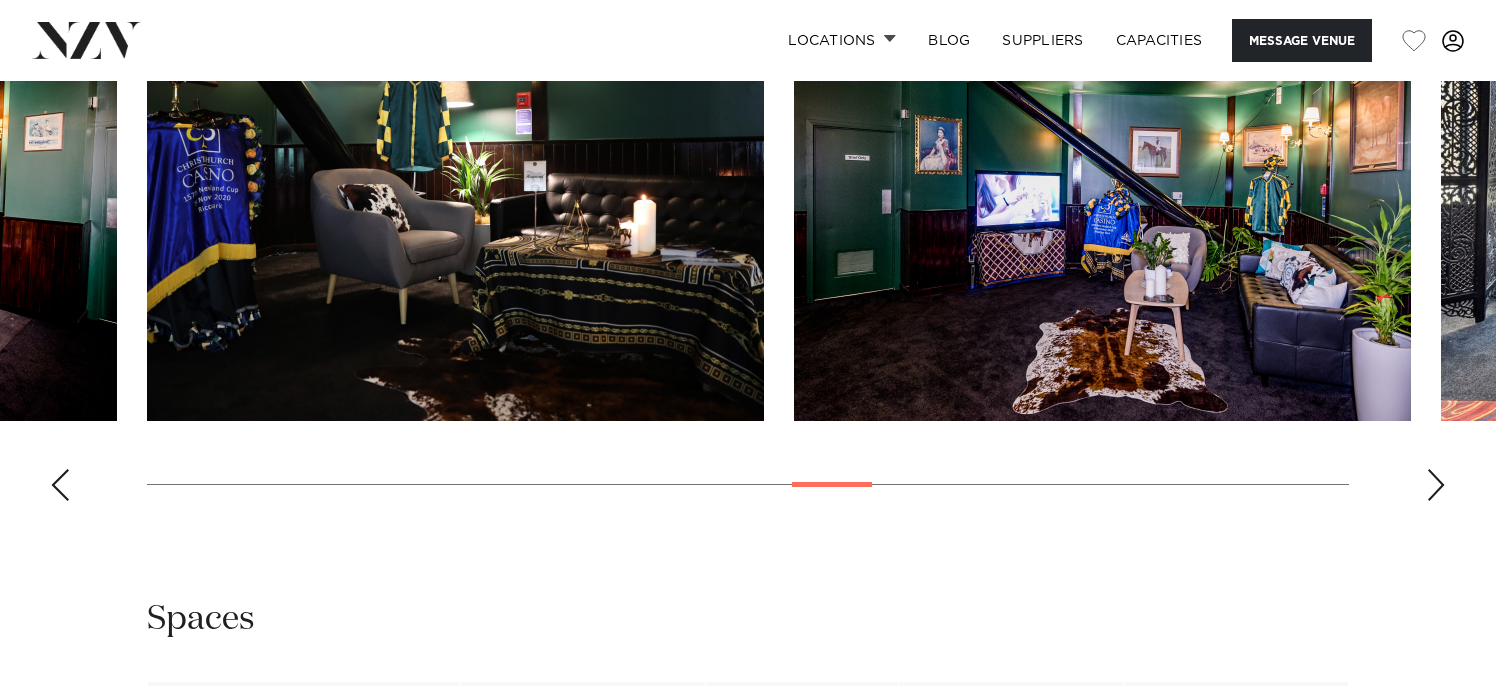 scroll, scrollTop: 1900, scrollLeft: 0, axis: vertical 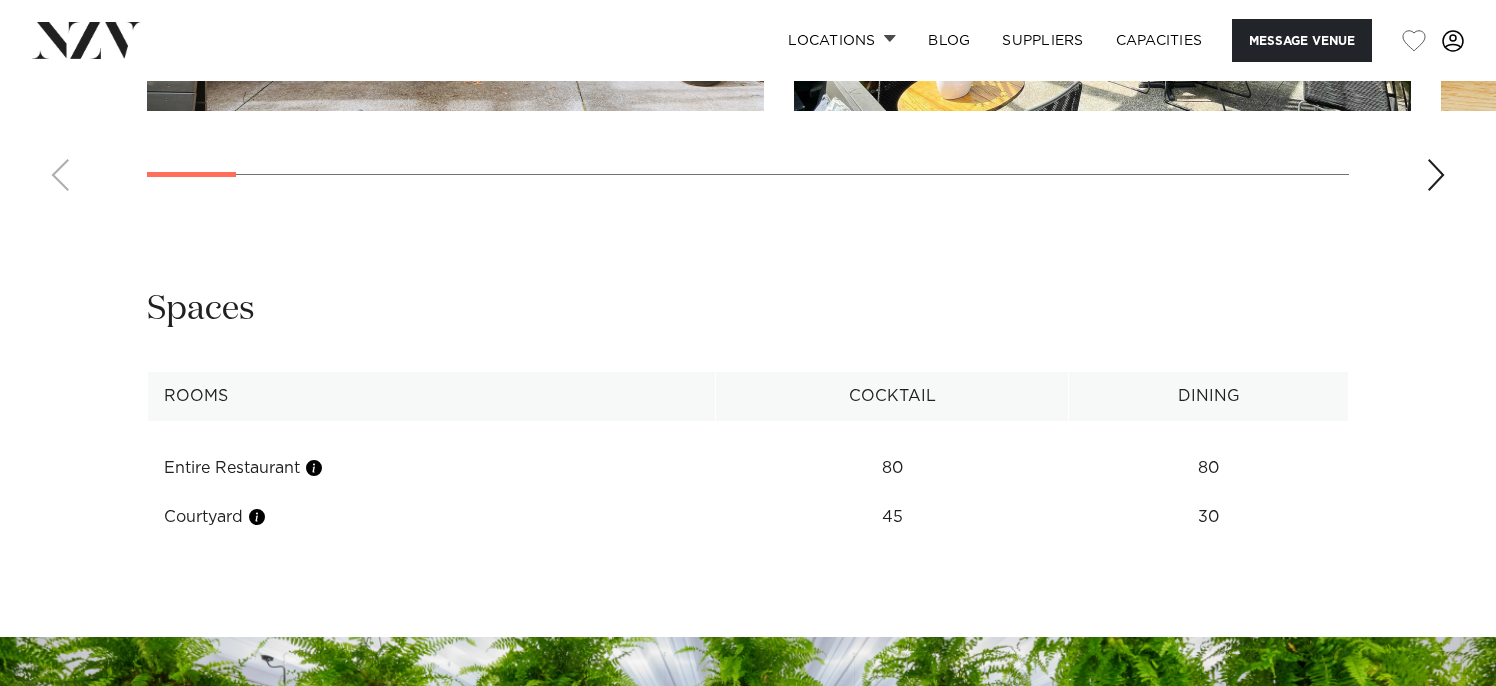 click at bounding box center [1436, 175] 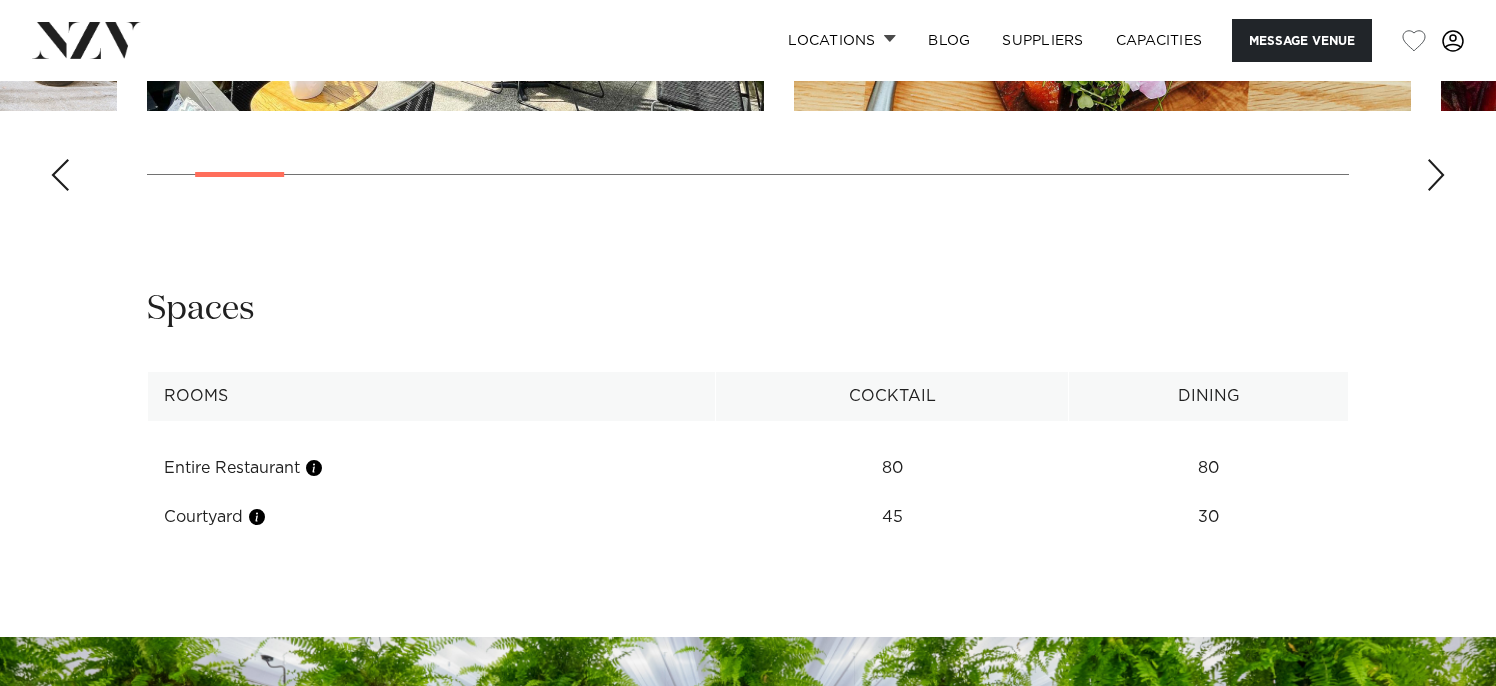 click at bounding box center [1436, 175] 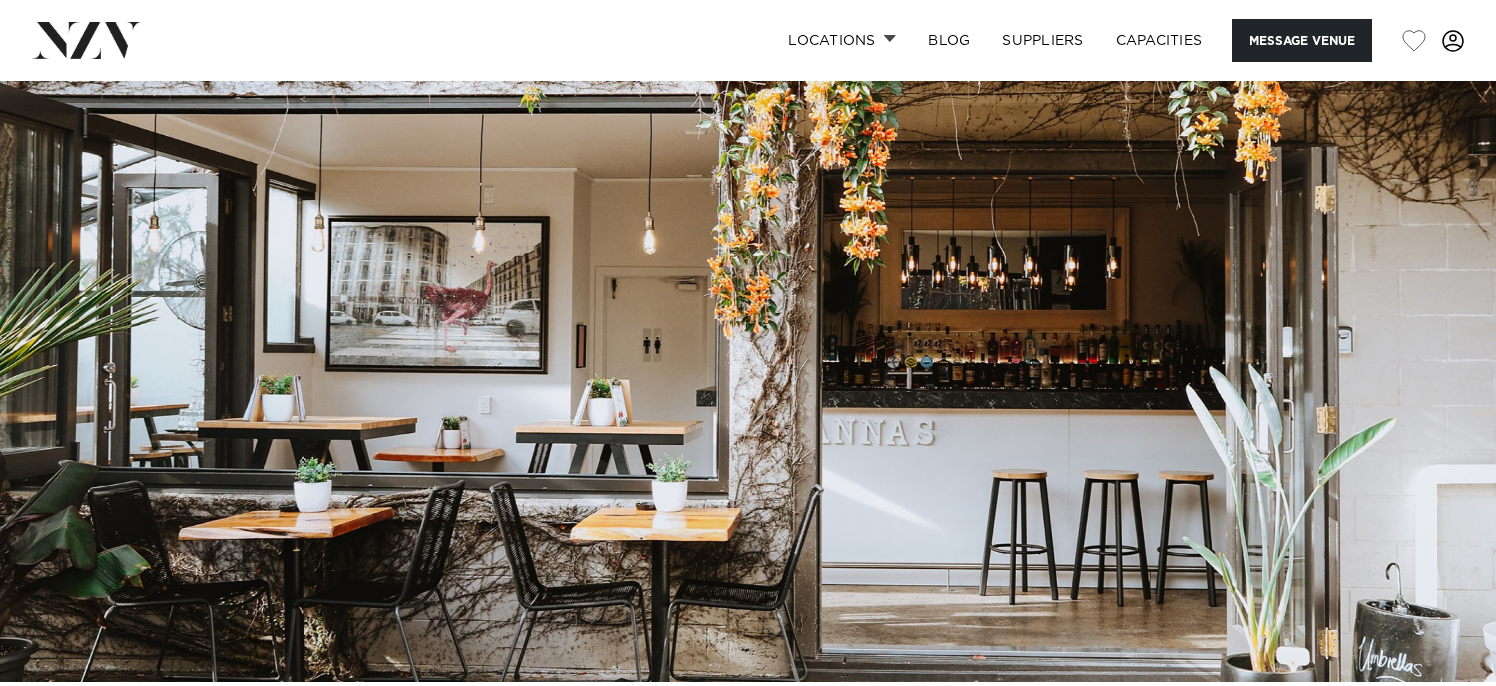 scroll, scrollTop: 500, scrollLeft: 0, axis: vertical 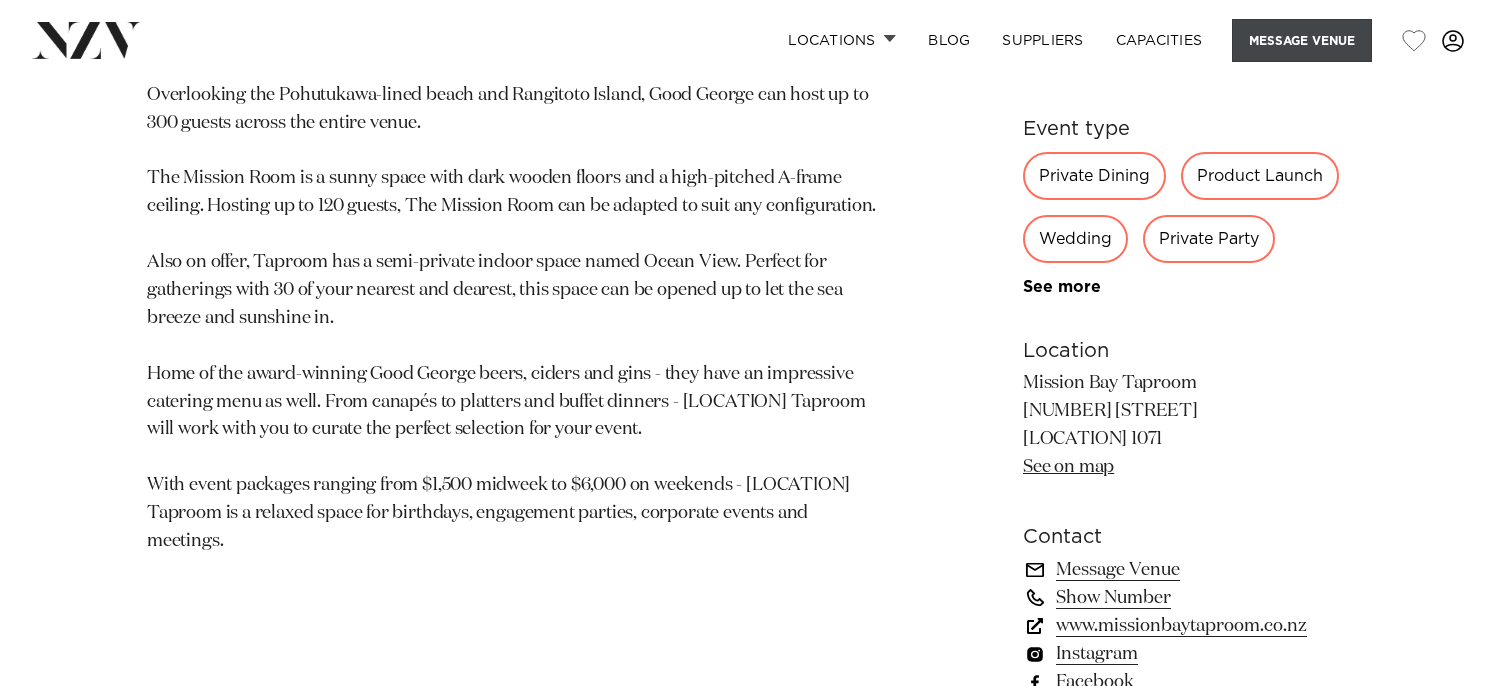 click on "Message Venue" at bounding box center (1302, 40) 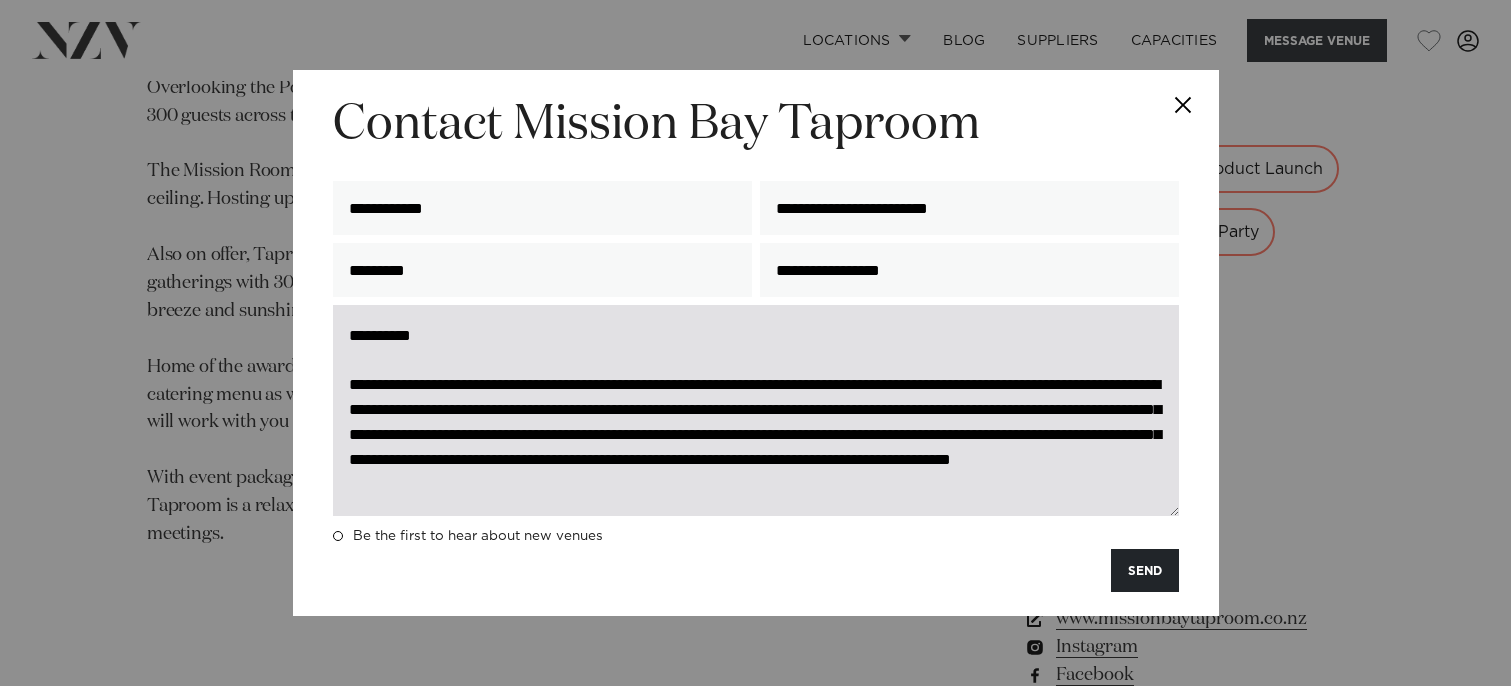 click on "**********" at bounding box center (756, 410) 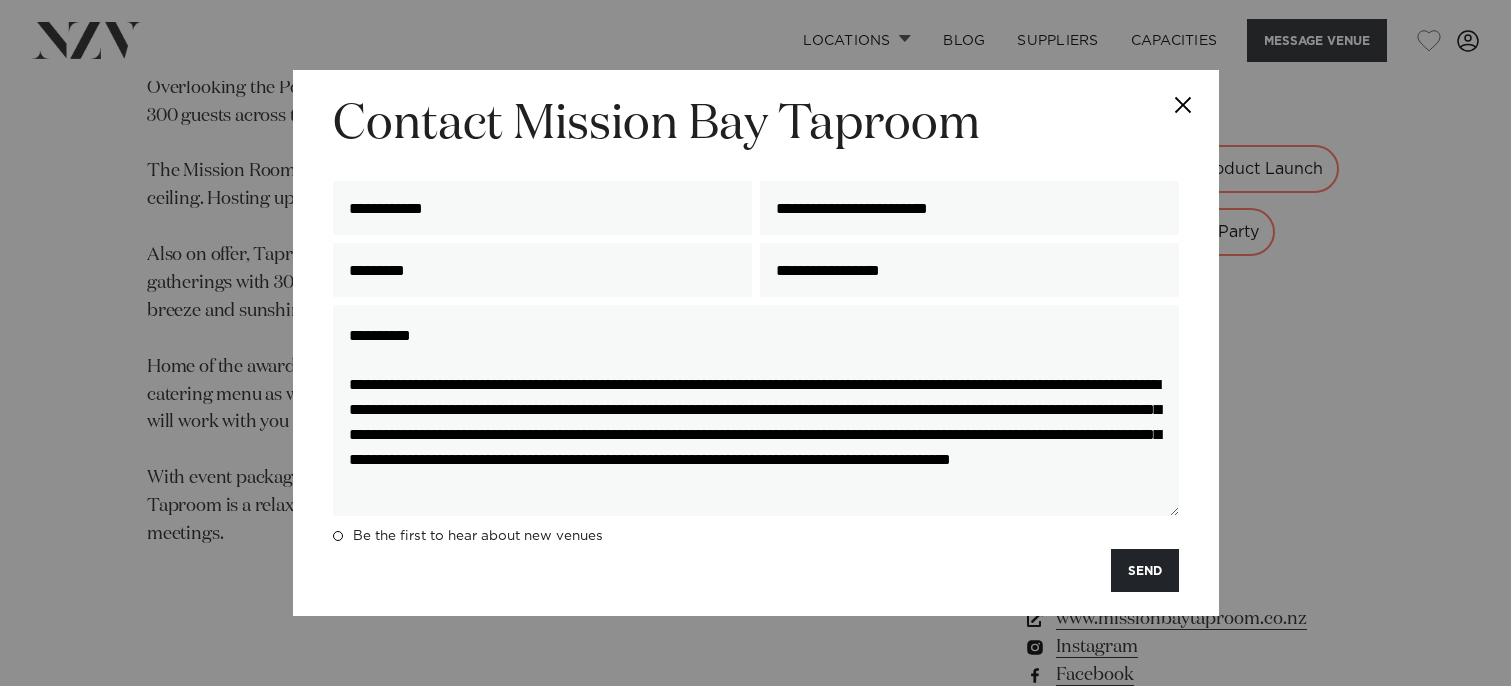 type on "**********" 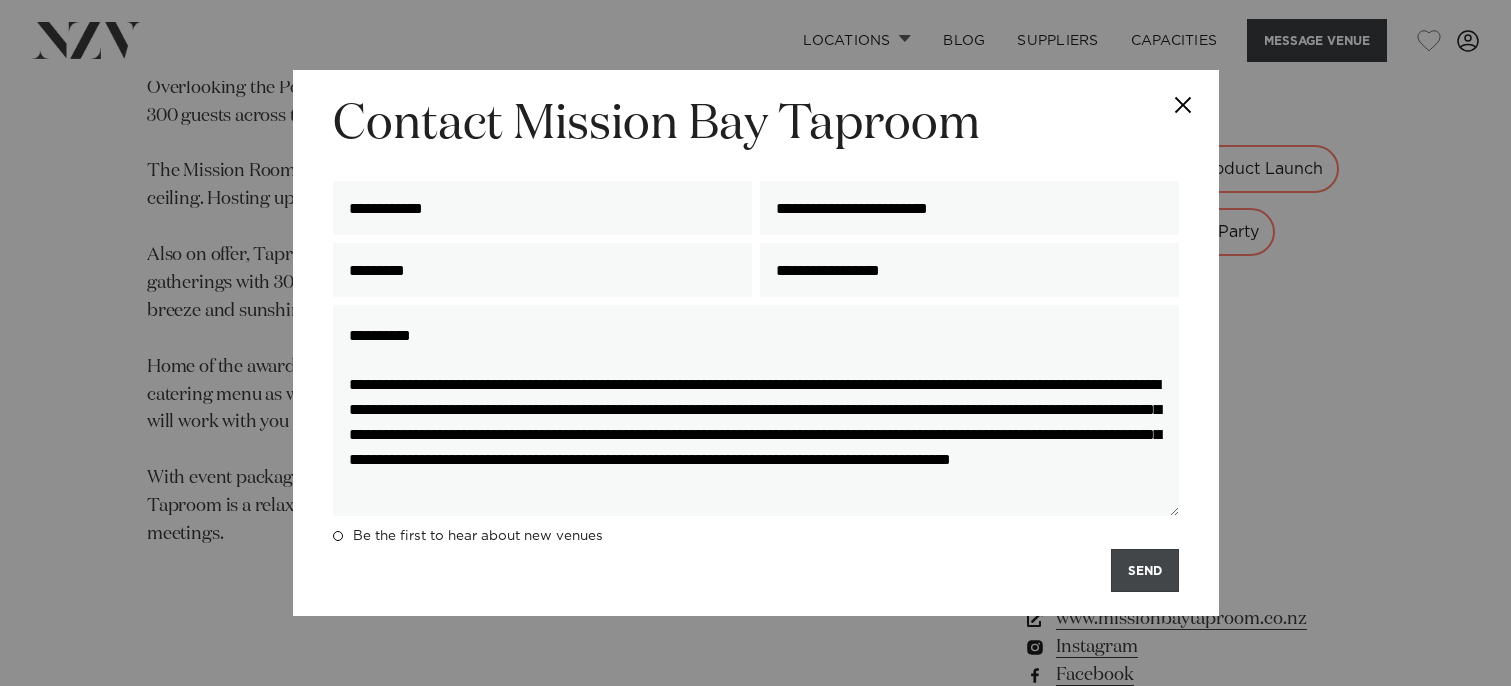 click on "SEND" at bounding box center (1145, 570) 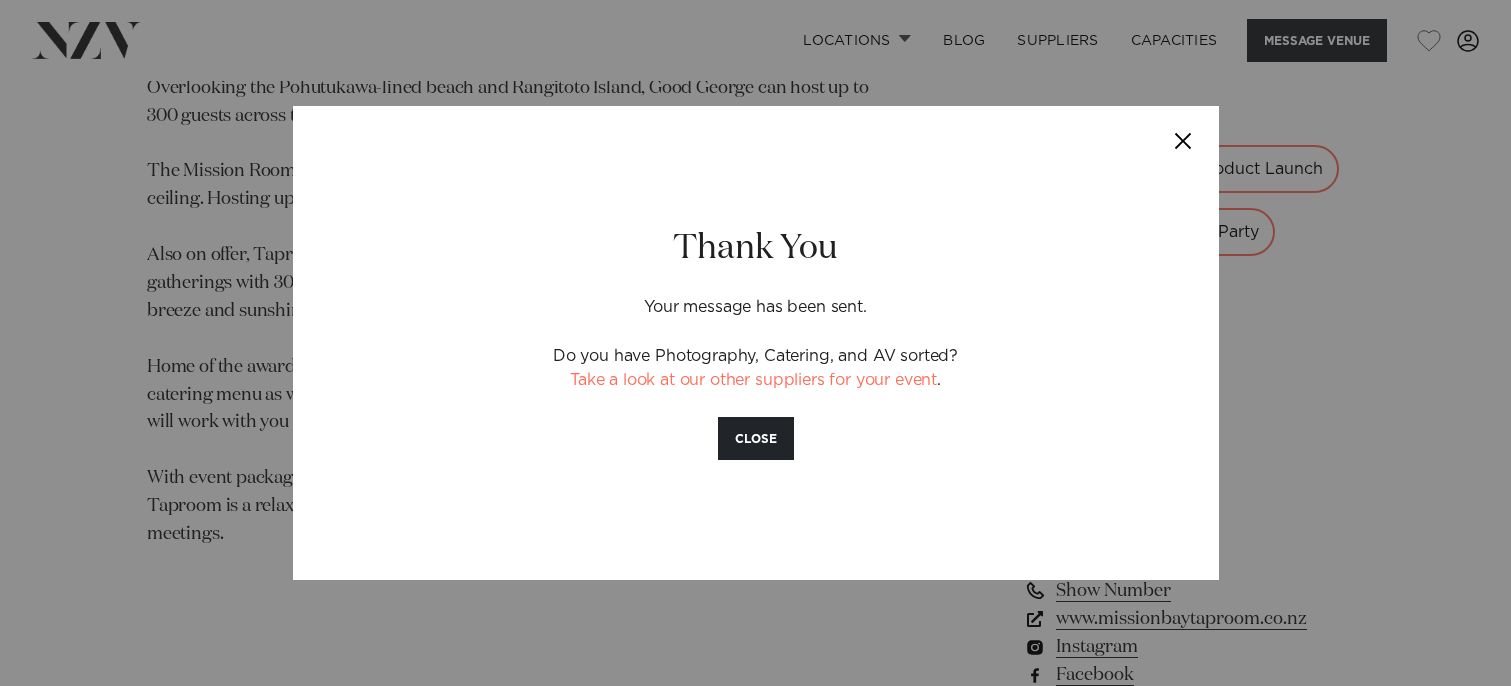 click at bounding box center [1184, 141] 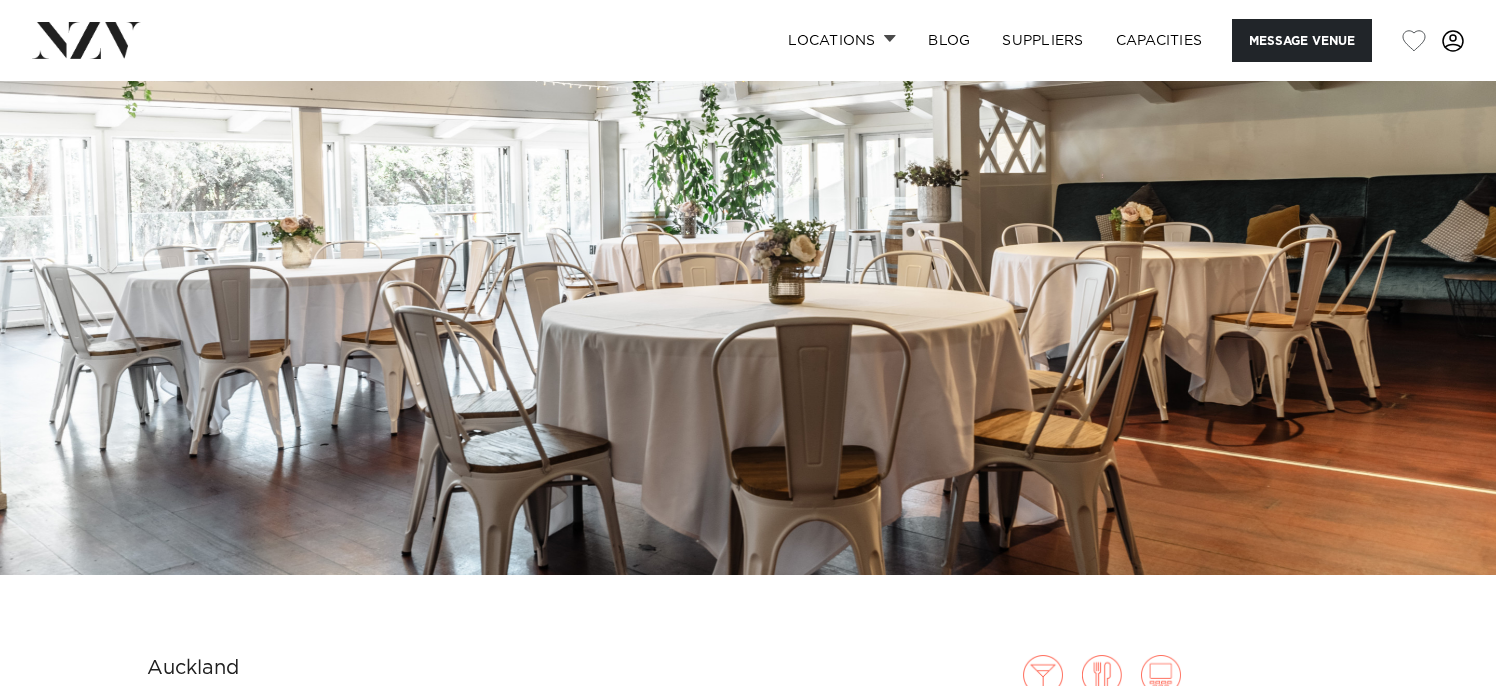 scroll, scrollTop: 0, scrollLeft: 0, axis: both 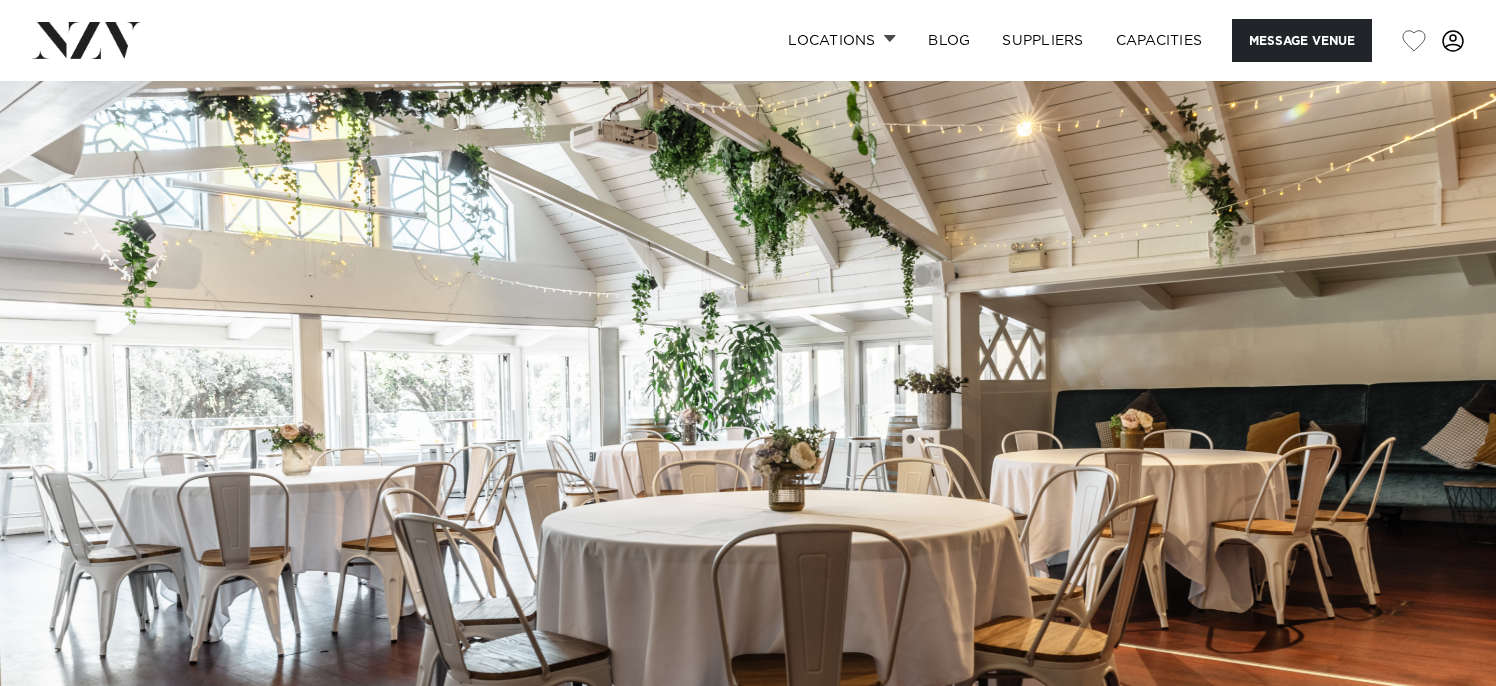click at bounding box center (748, 431) 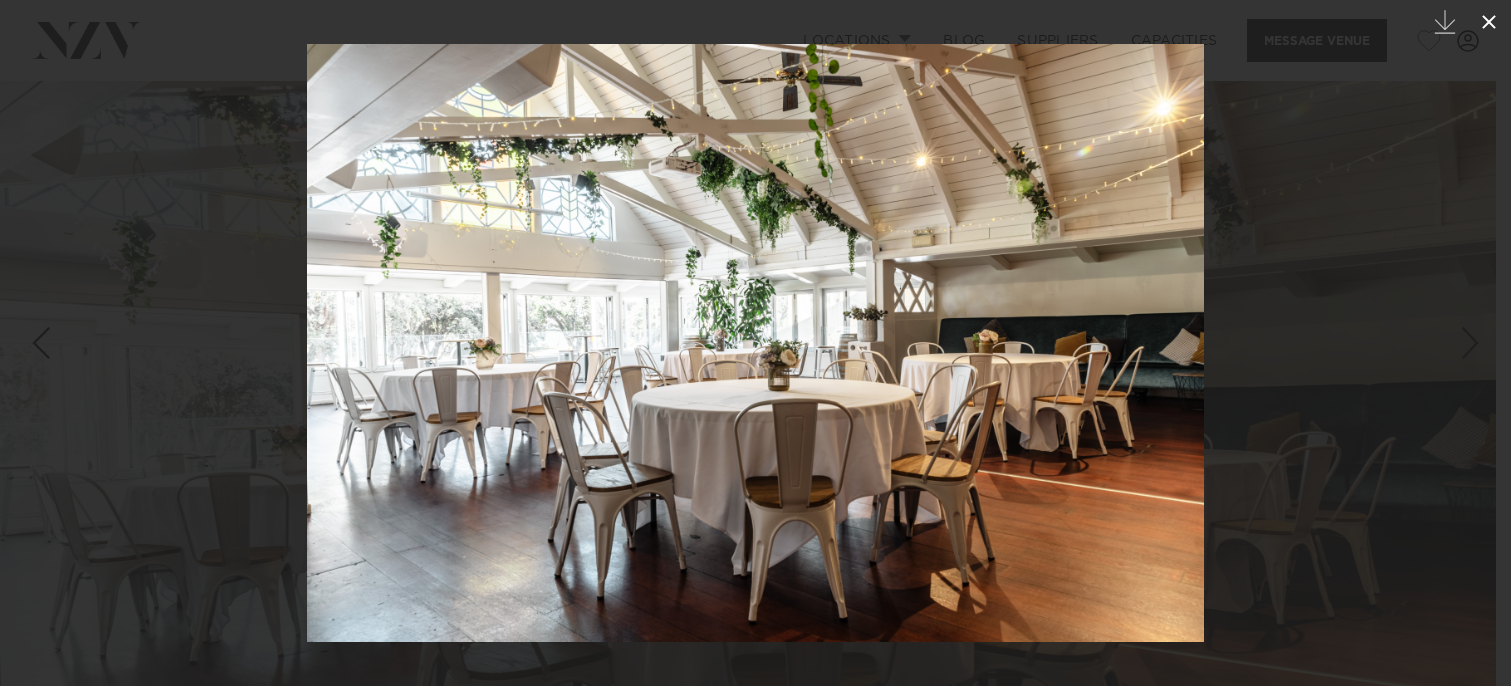 click 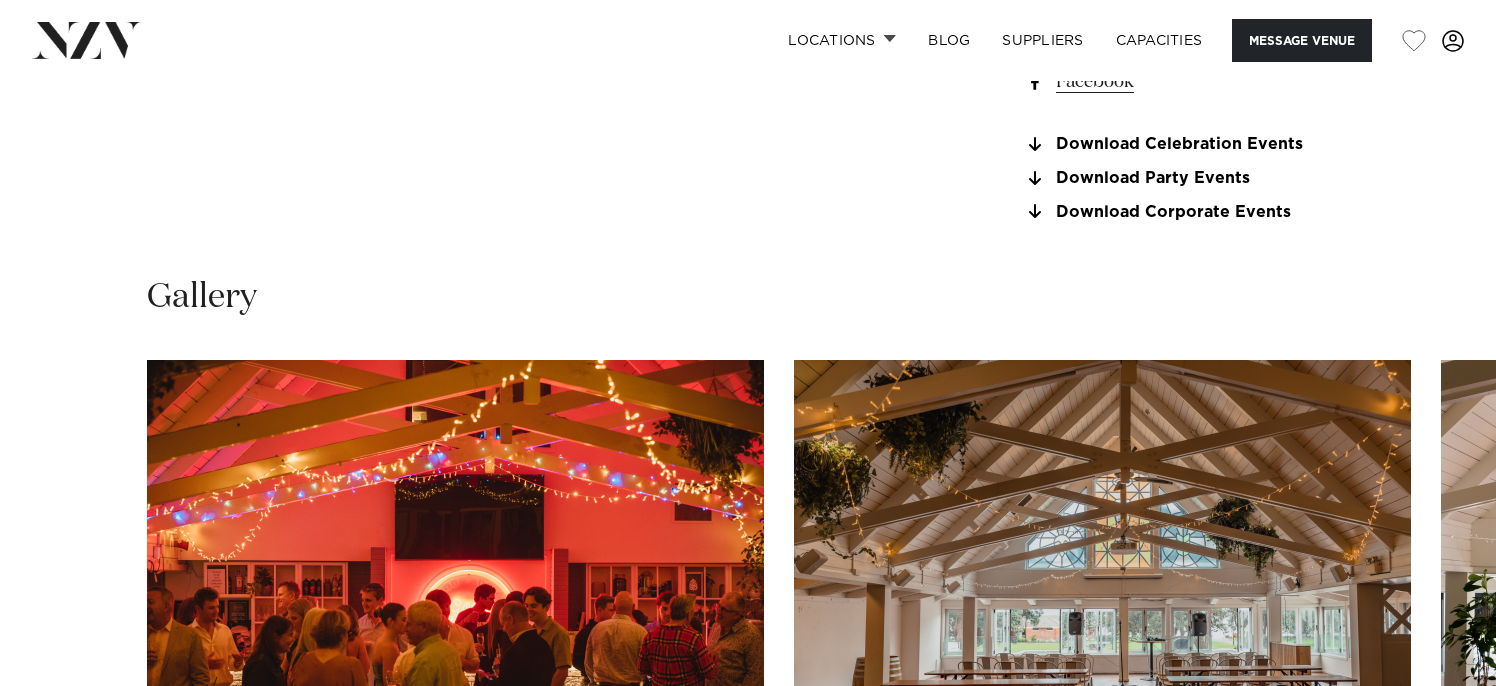 scroll, scrollTop: 2200, scrollLeft: 0, axis: vertical 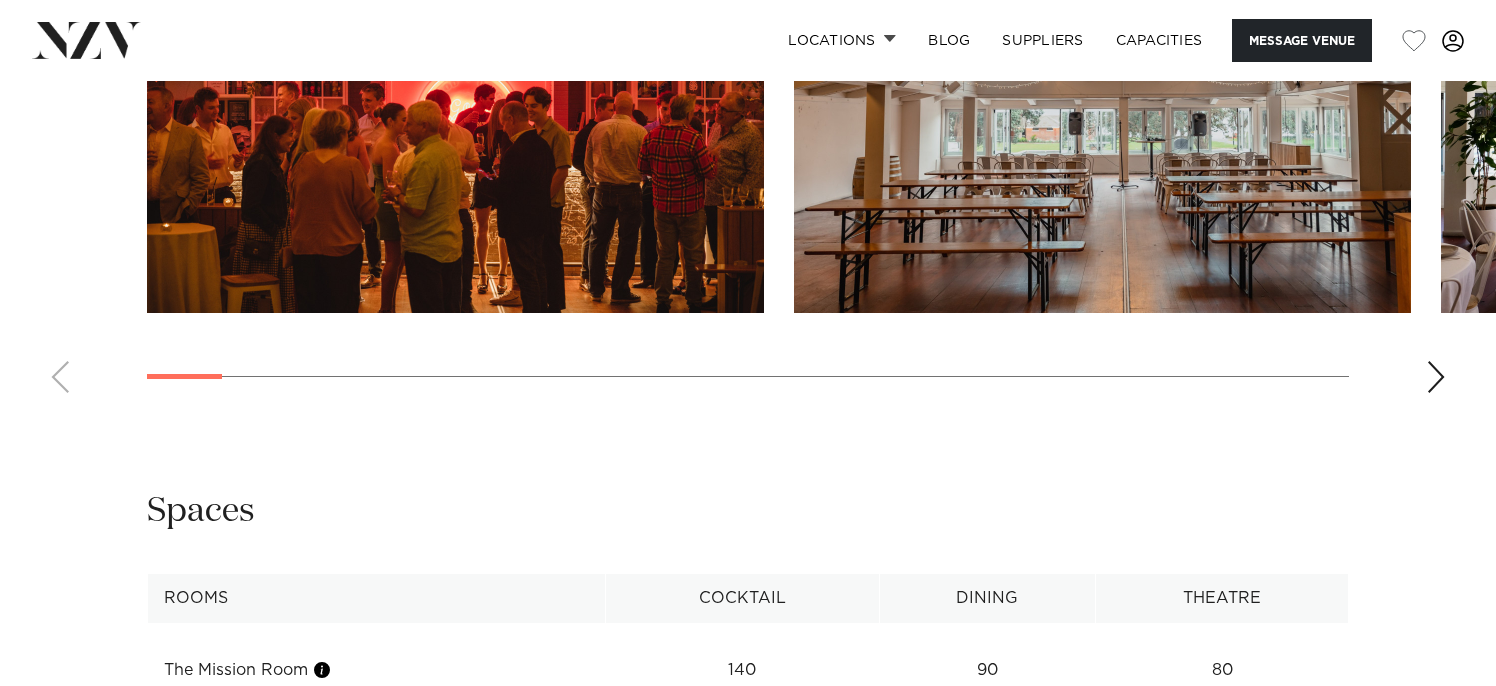 click at bounding box center (1436, 377) 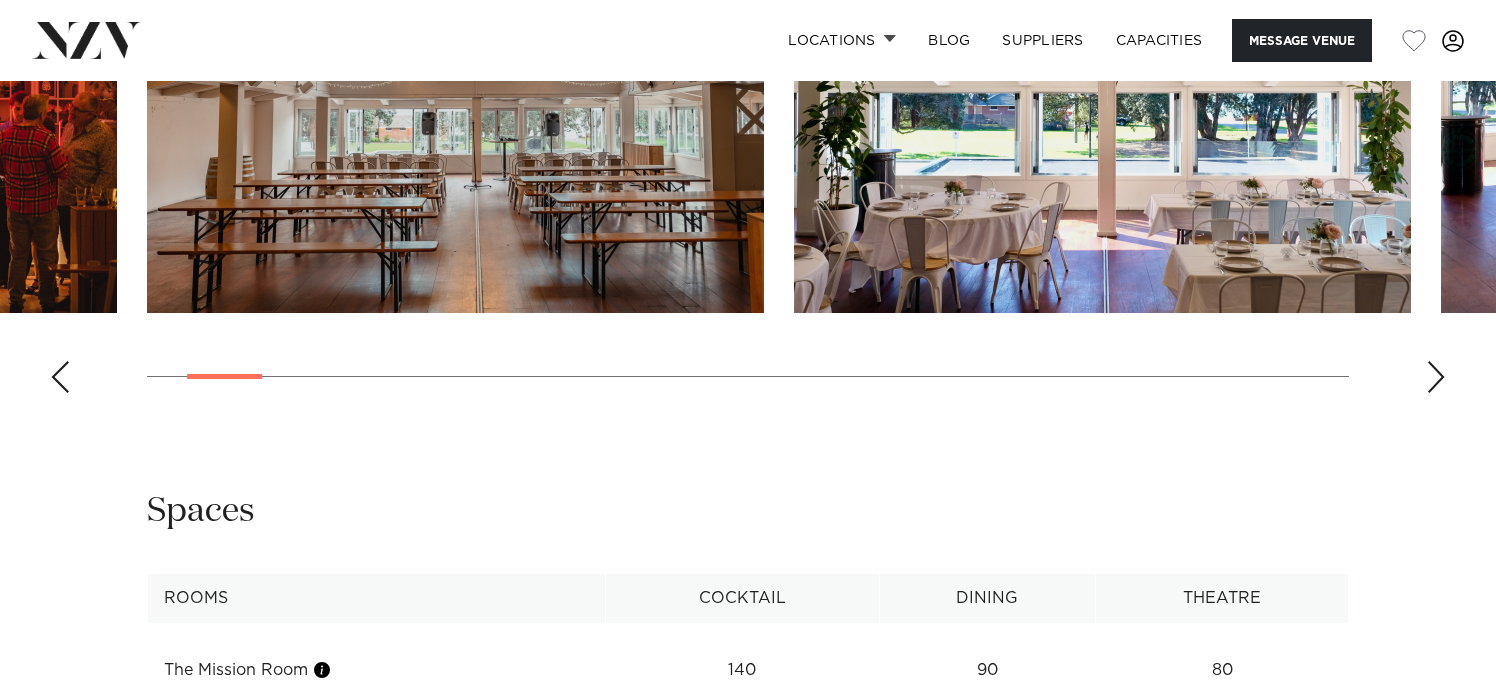 click at bounding box center (1436, 377) 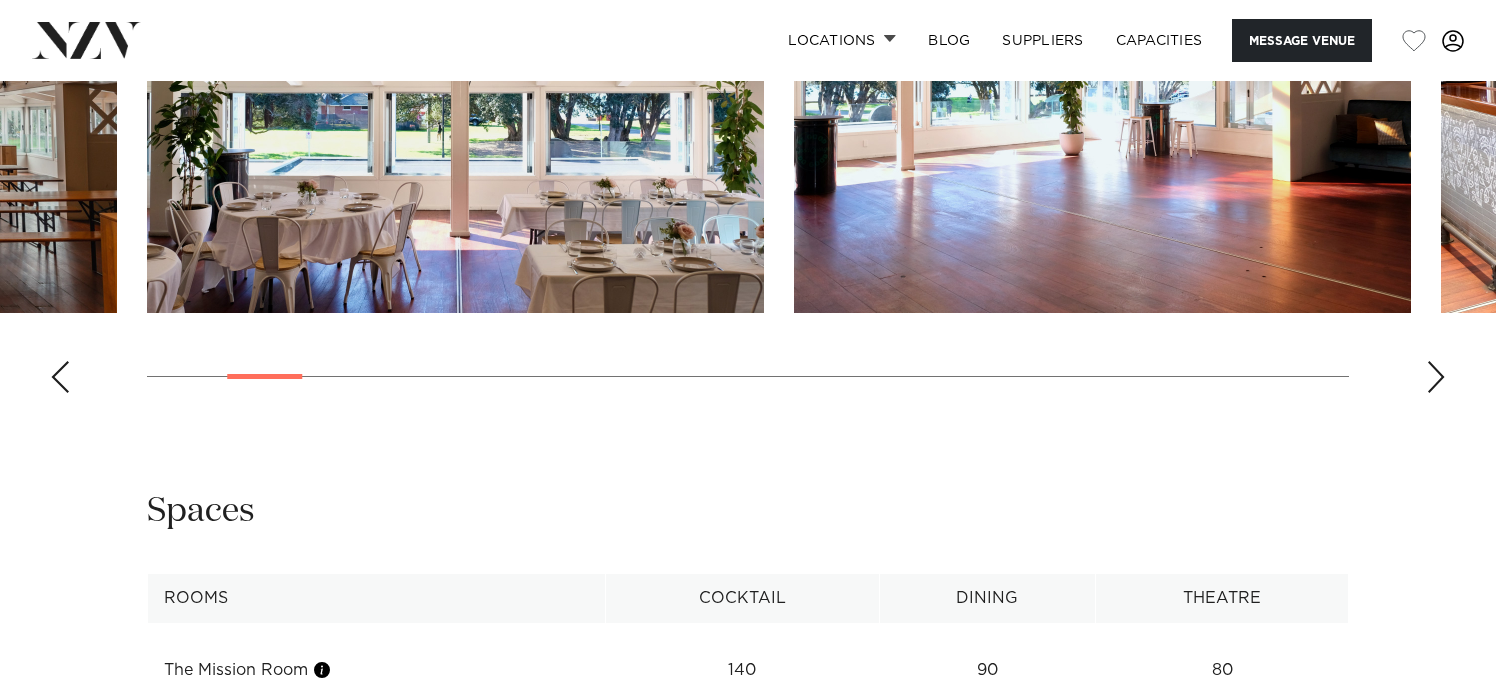 click at bounding box center (1436, 377) 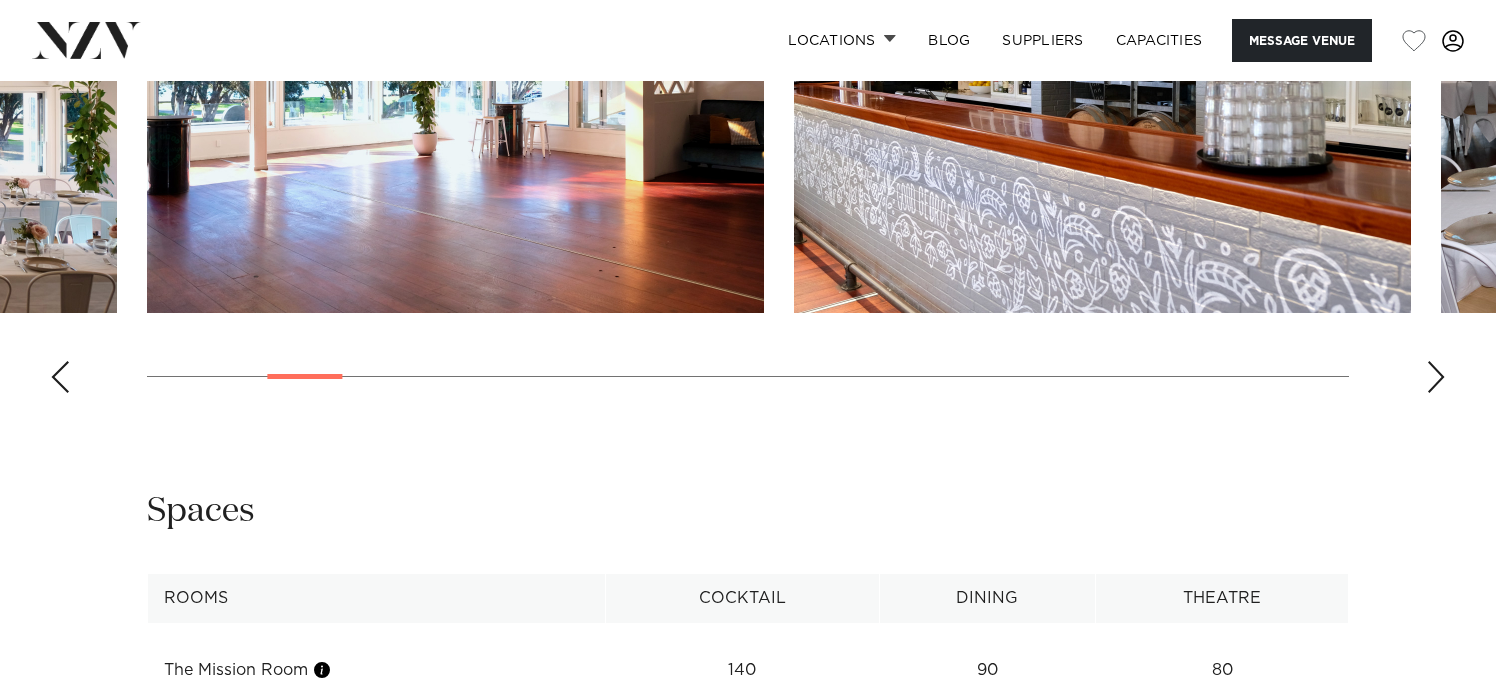 click at bounding box center (1436, 377) 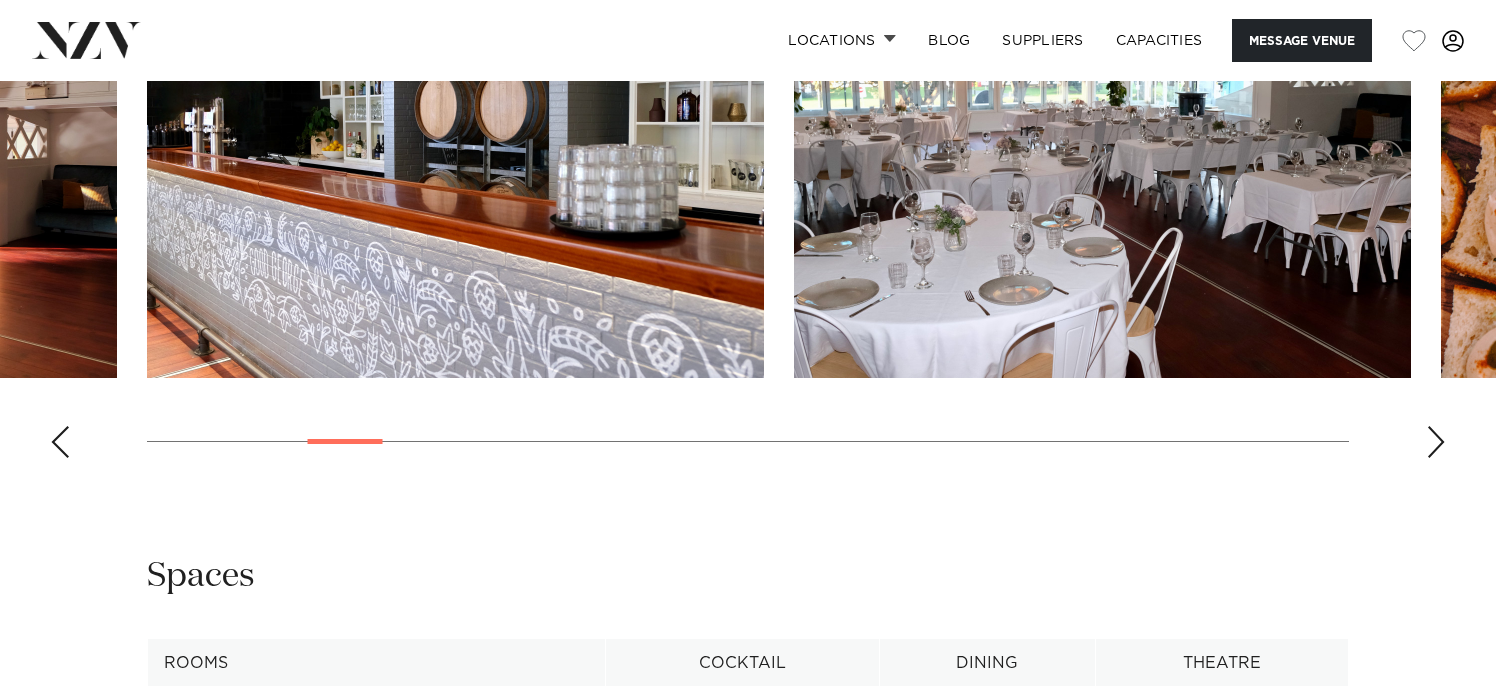 scroll, scrollTop: 2100, scrollLeft: 0, axis: vertical 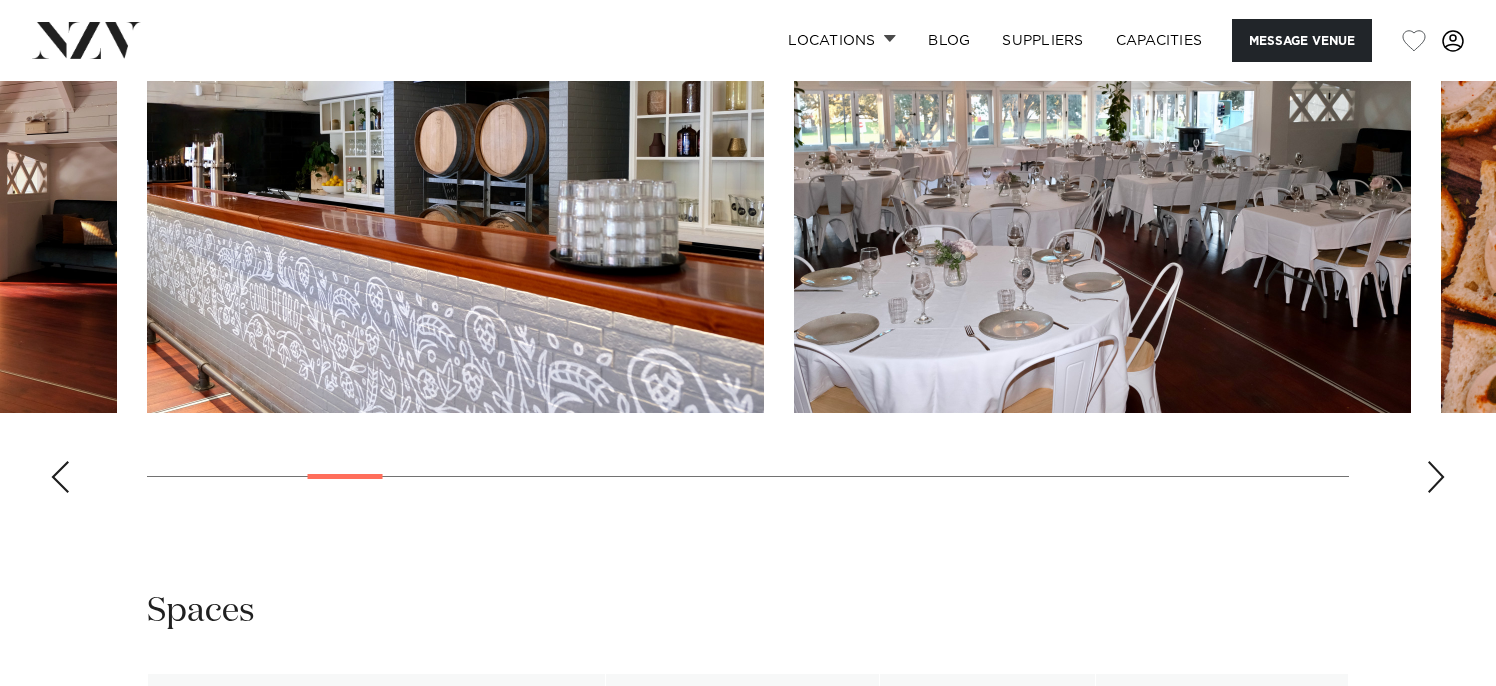 click at bounding box center [748, 234] 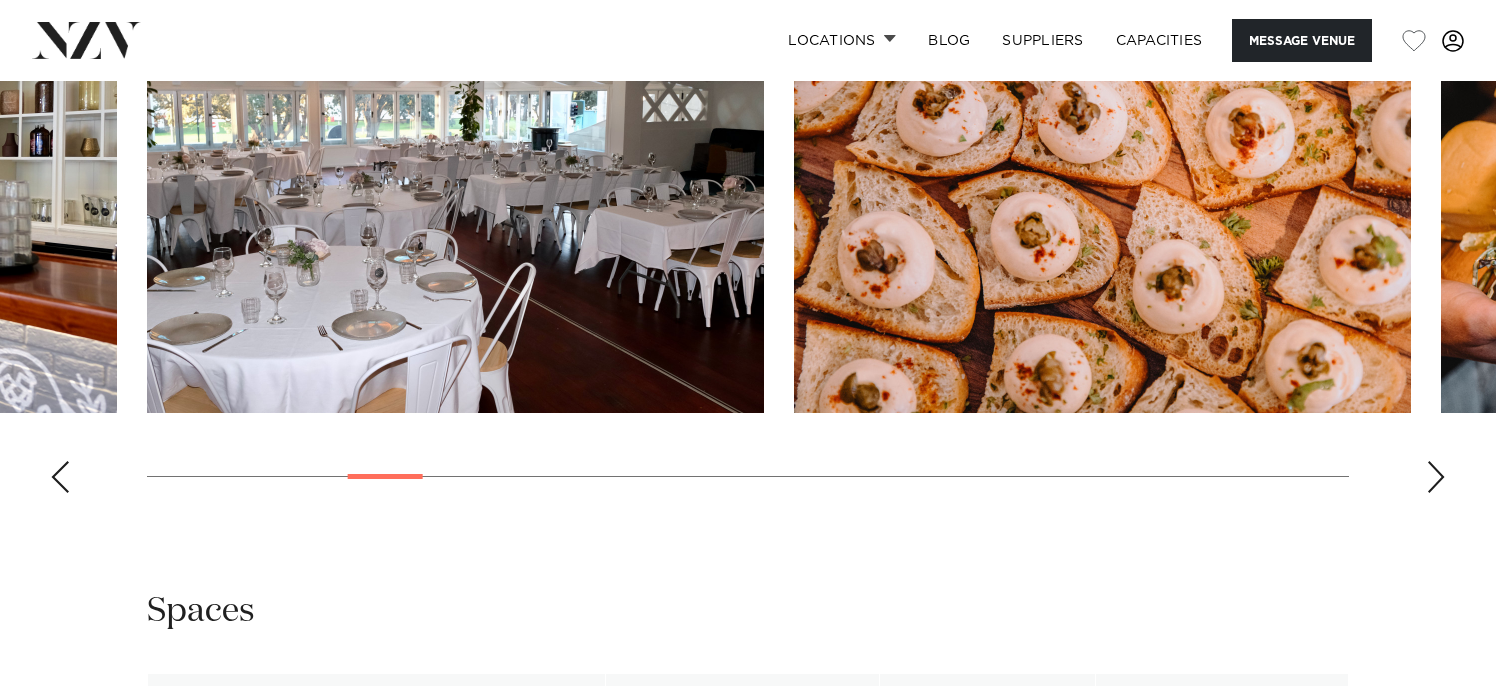 click at bounding box center (1436, 477) 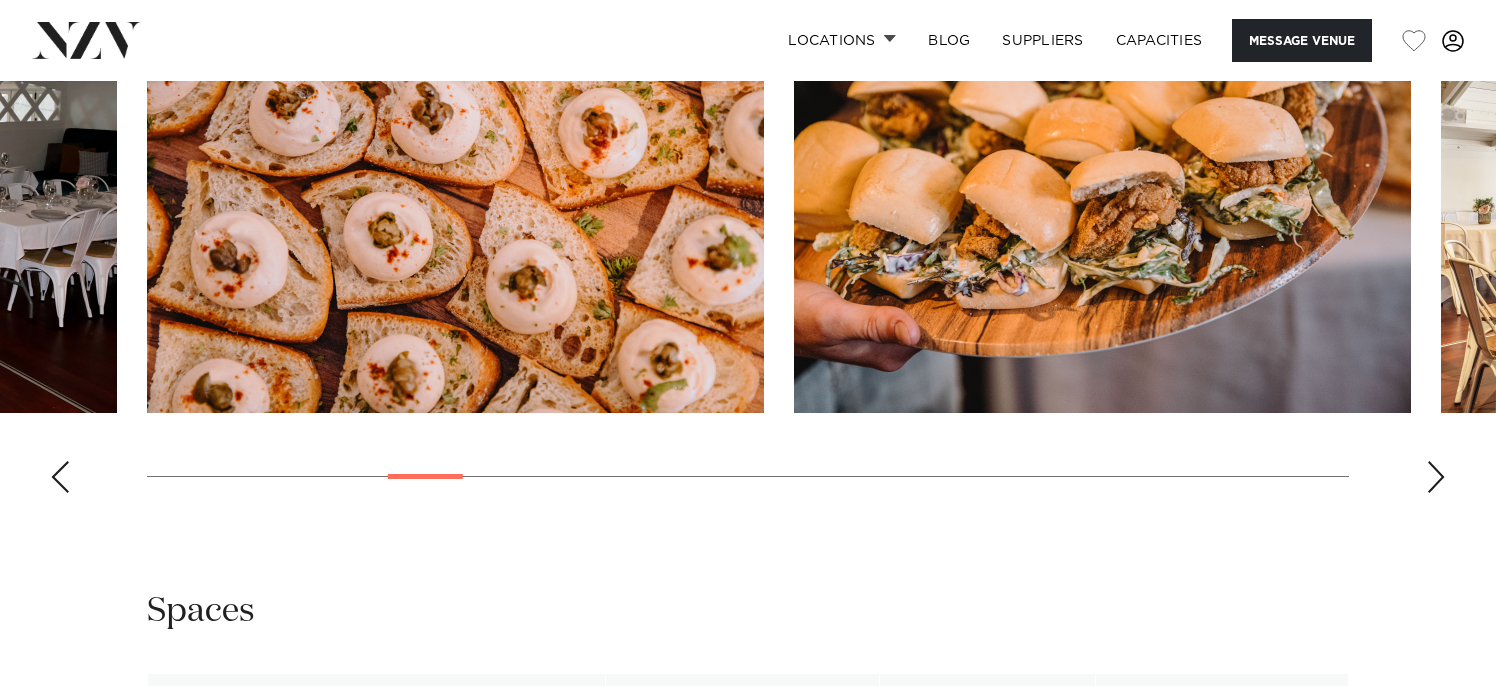 click at bounding box center (1436, 477) 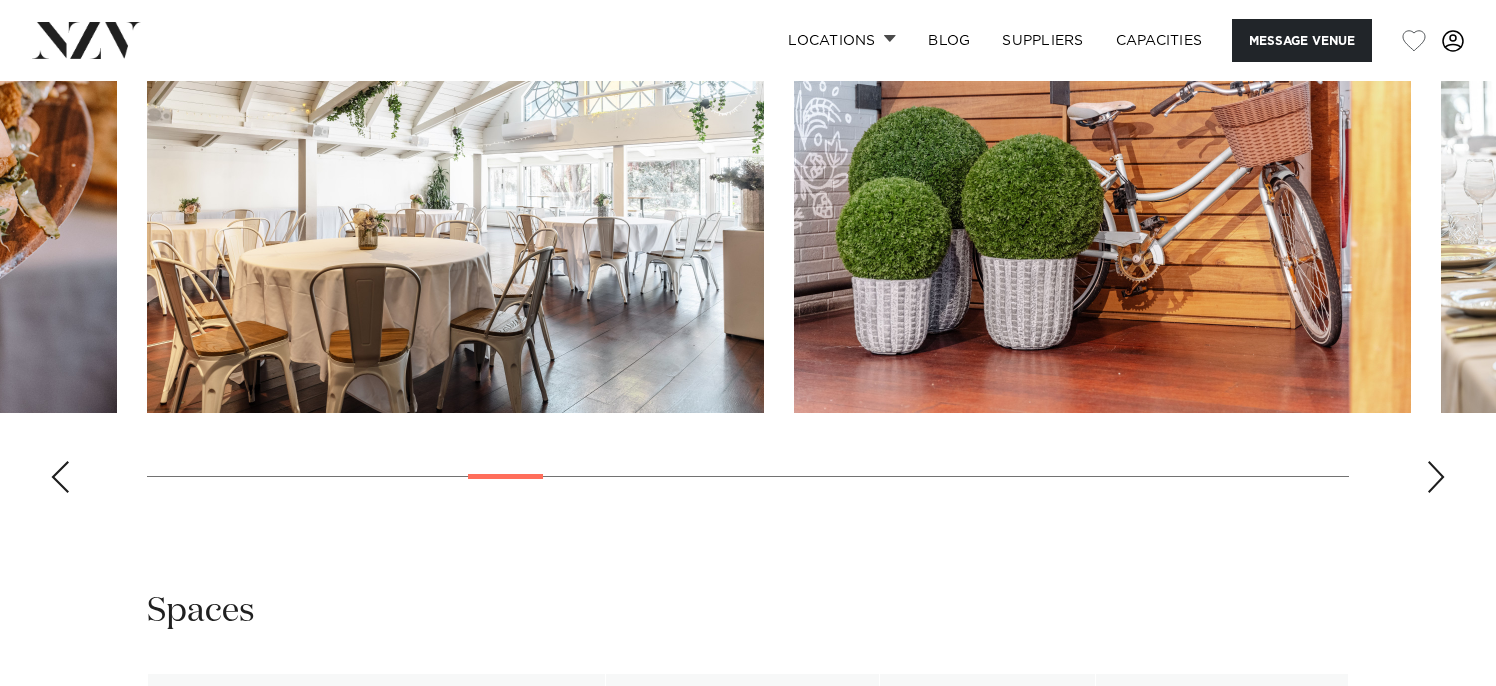 click at bounding box center (1436, 477) 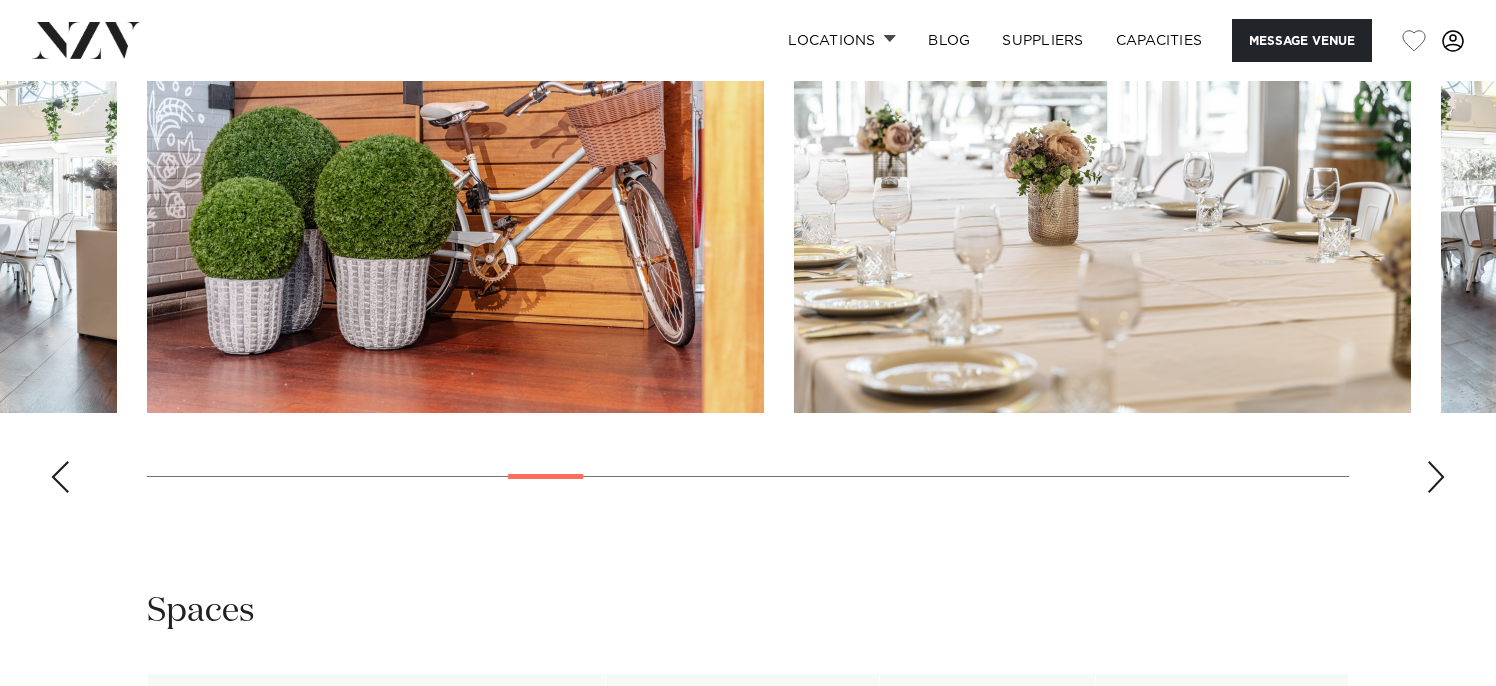 click at bounding box center (1436, 477) 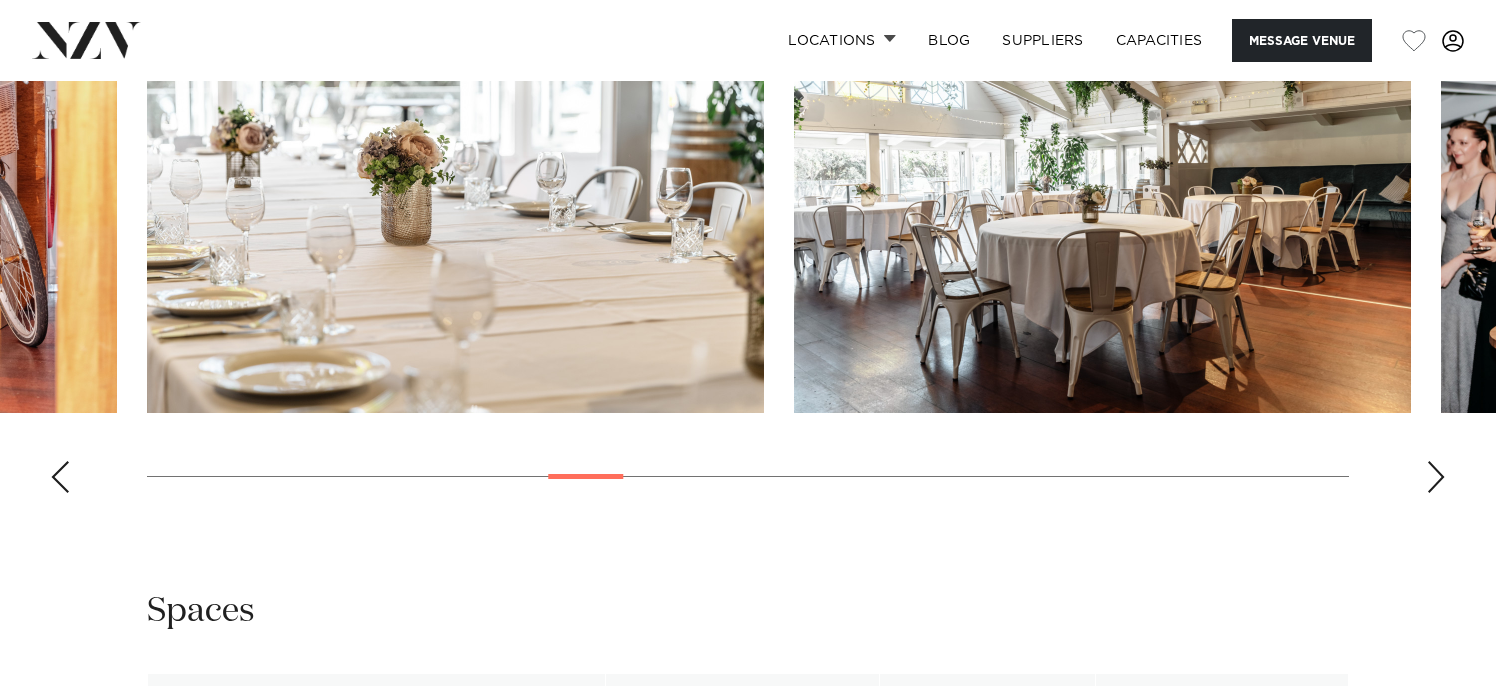click at bounding box center [1436, 477] 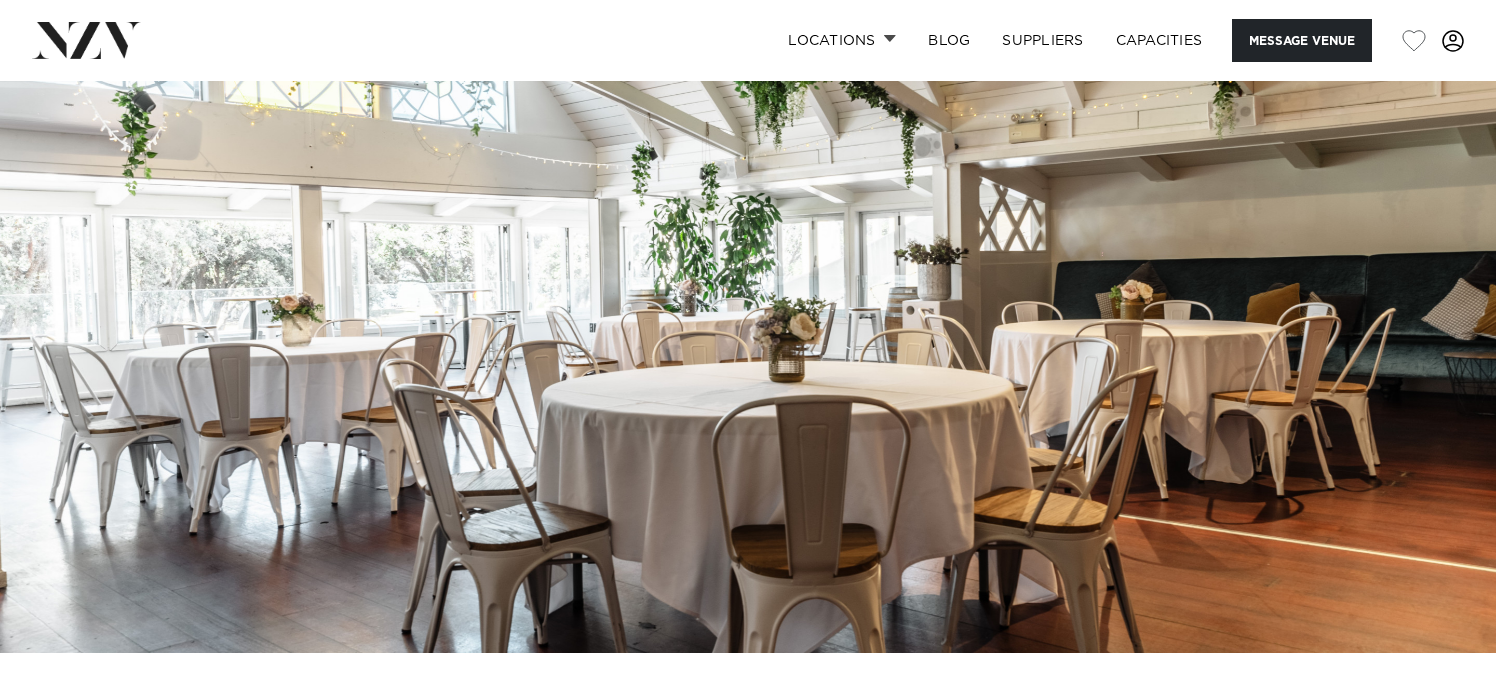 scroll, scrollTop: 0, scrollLeft: 0, axis: both 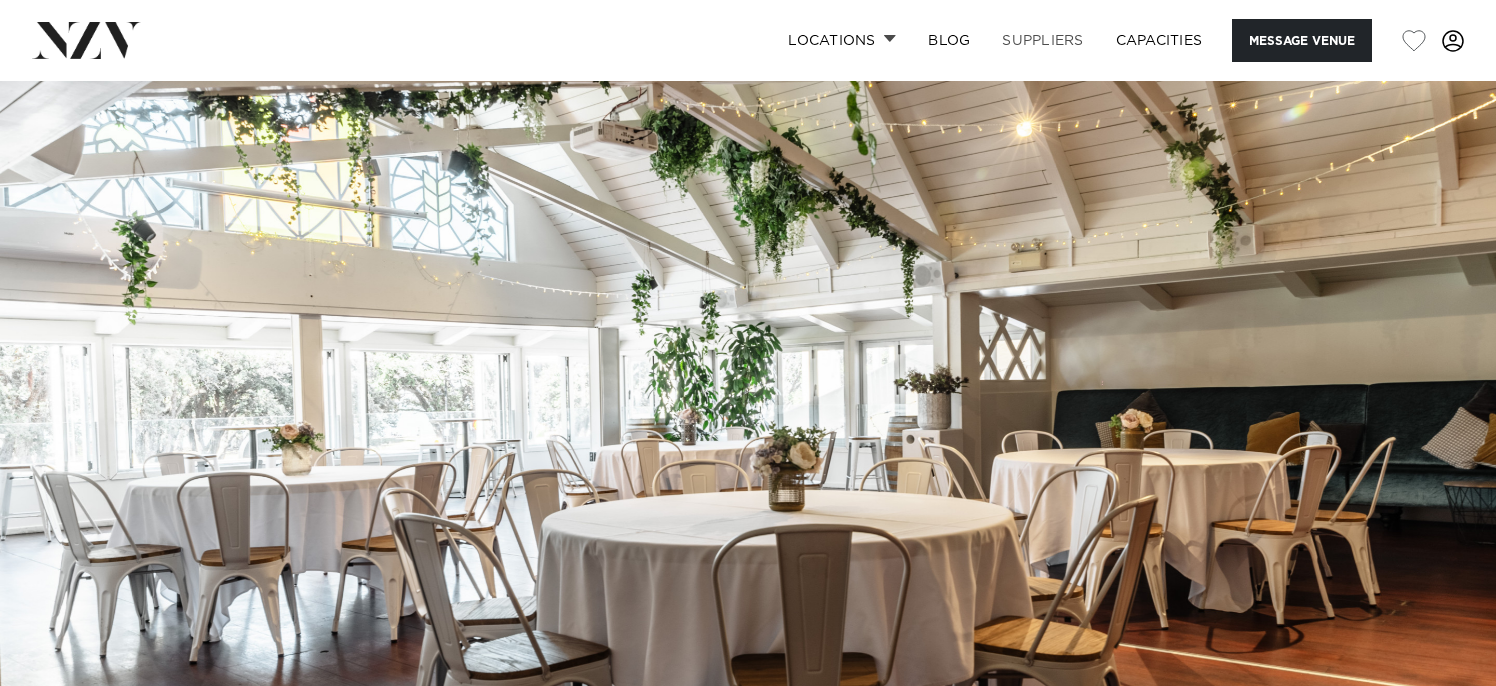 click on "SUPPLIERS" at bounding box center [1042, 40] 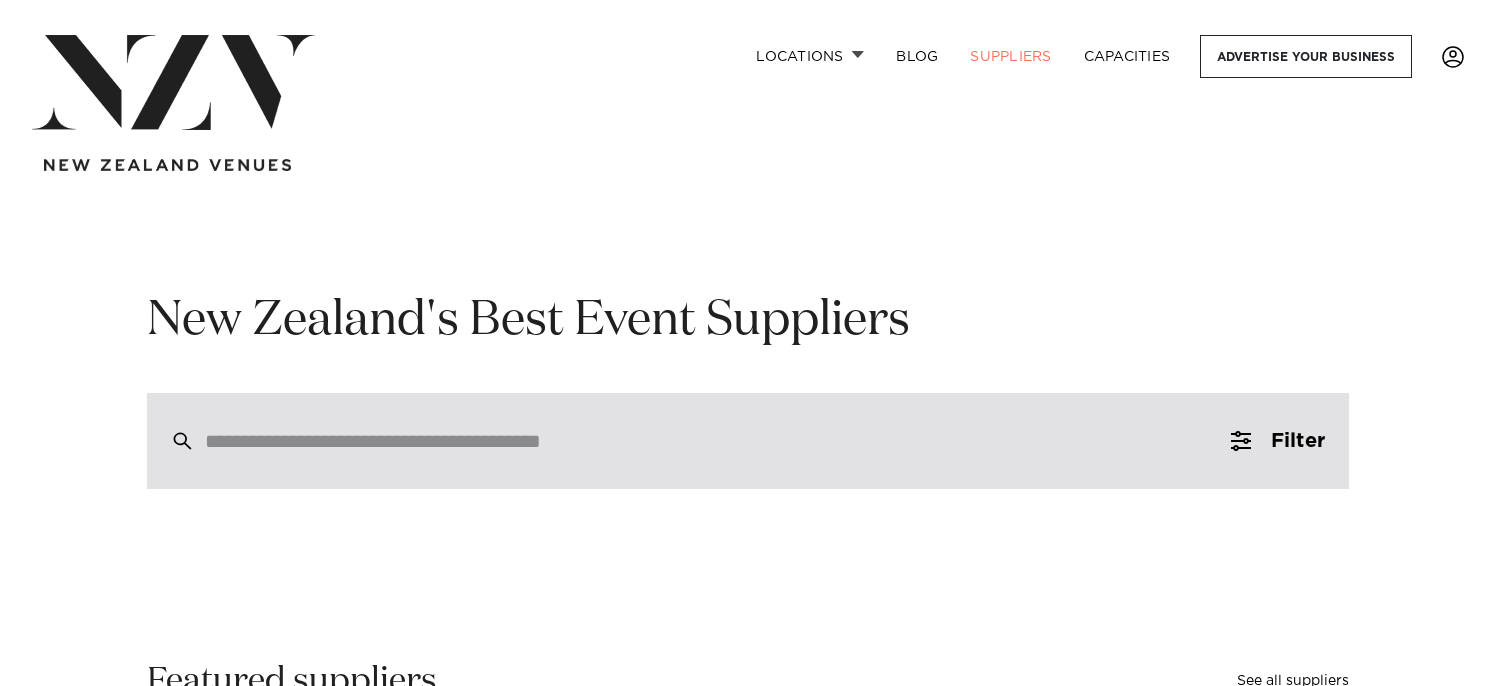 scroll, scrollTop: 0, scrollLeft: 0, axis: both 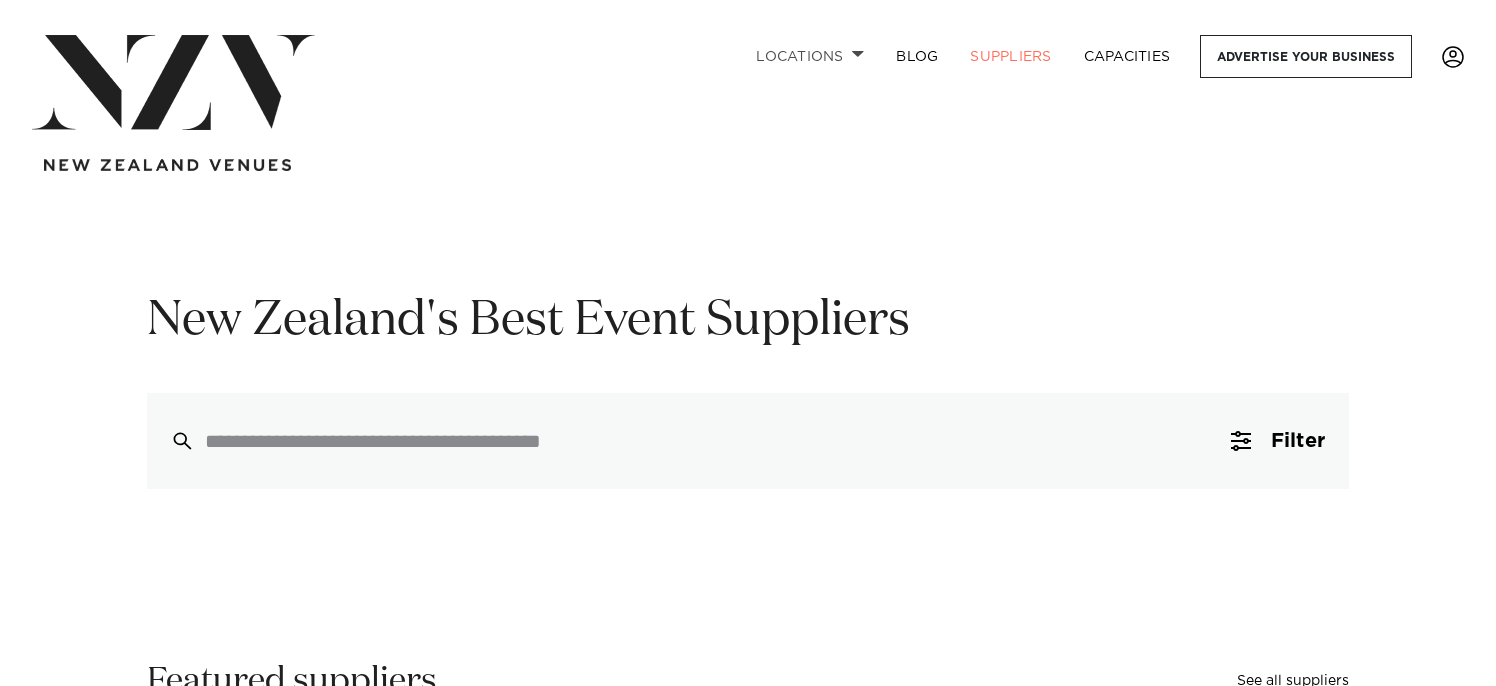 click on "Locations" at bounding box center (810, 56) 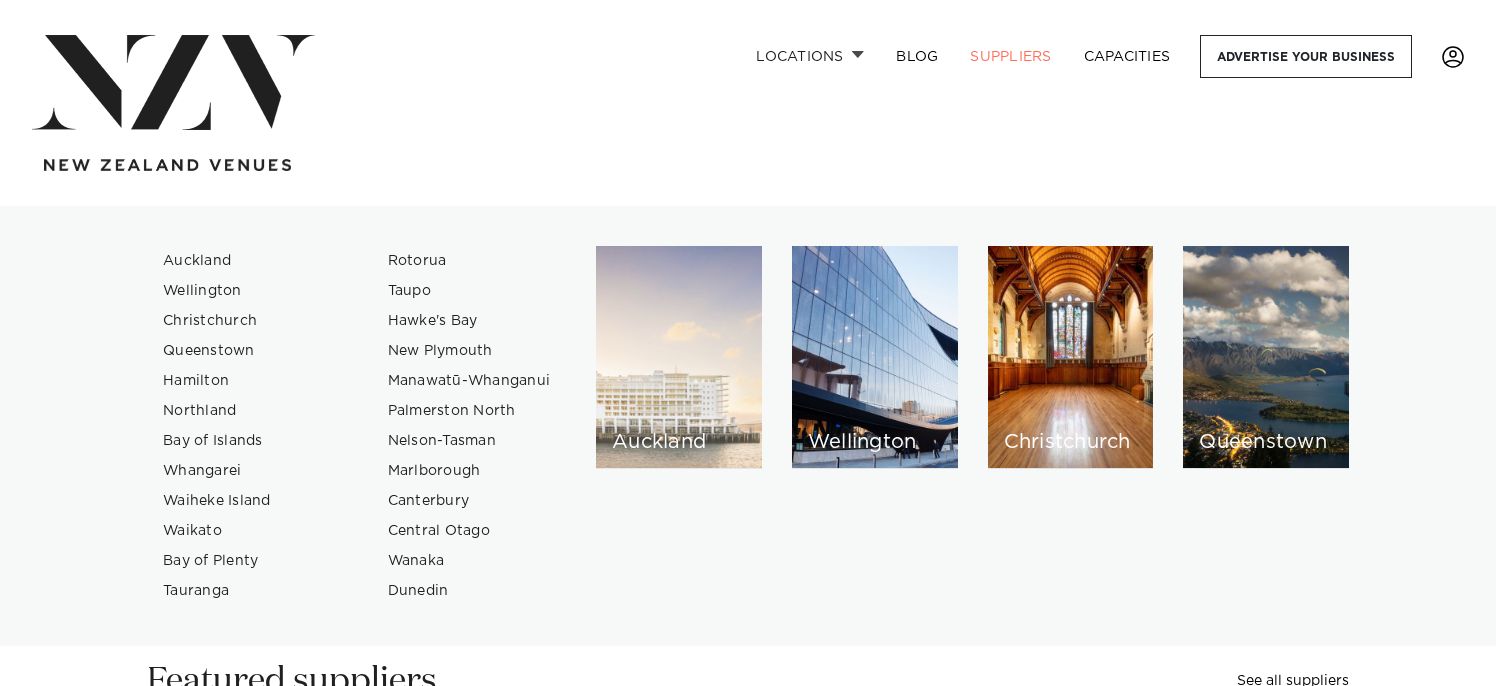 click on "Auckland" at bounding box center [679, 357] 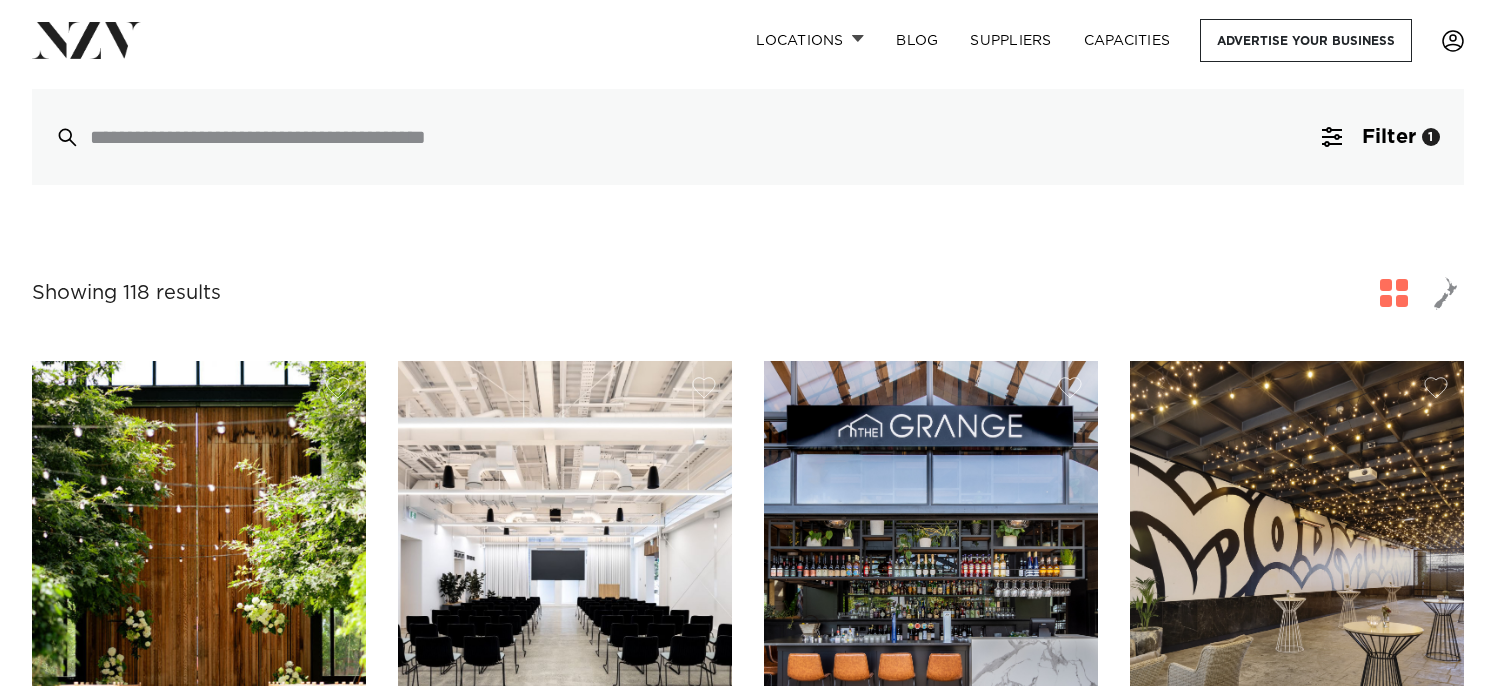 scroll, scrollTop: 0, scrollLeft: 0, axis: both 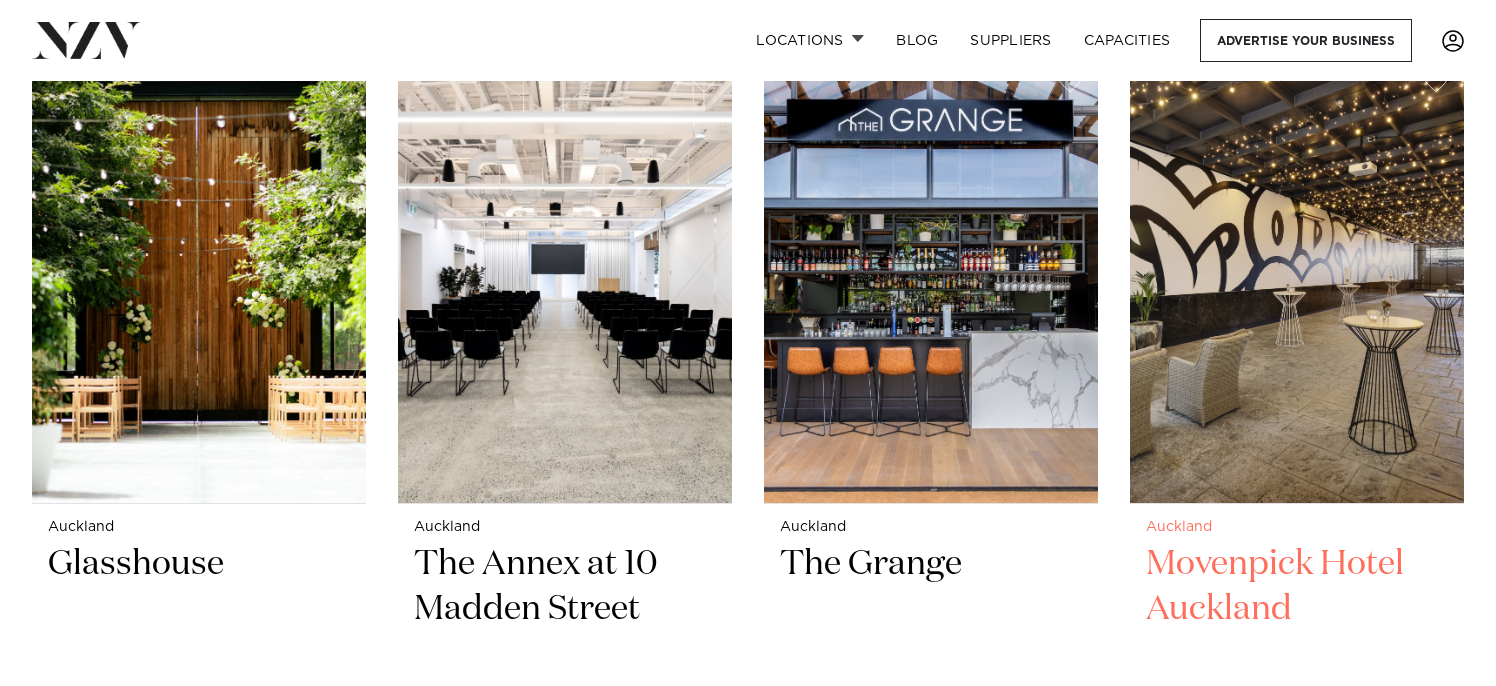 click at bounding box center [1297, 279] 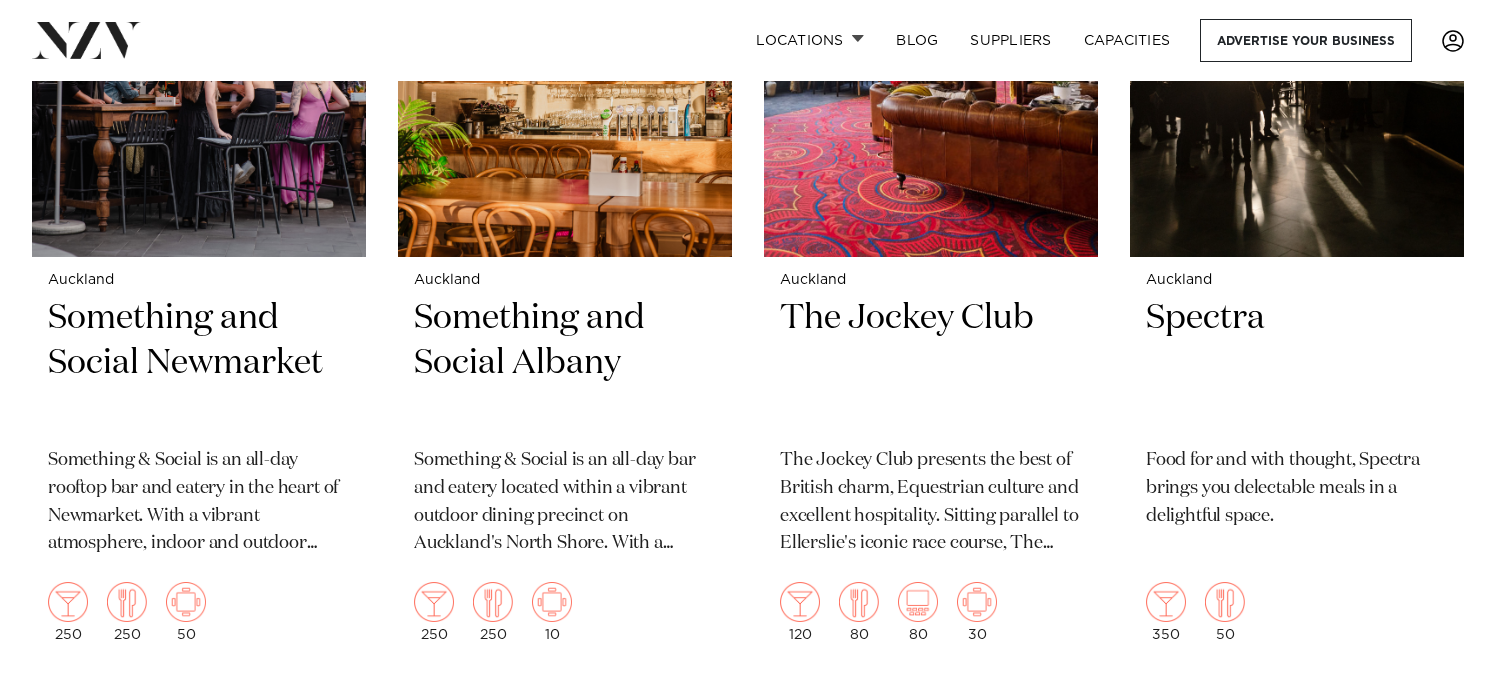 scroll, scrollTop: 14300, scrollLeft: 0, axis: vertical 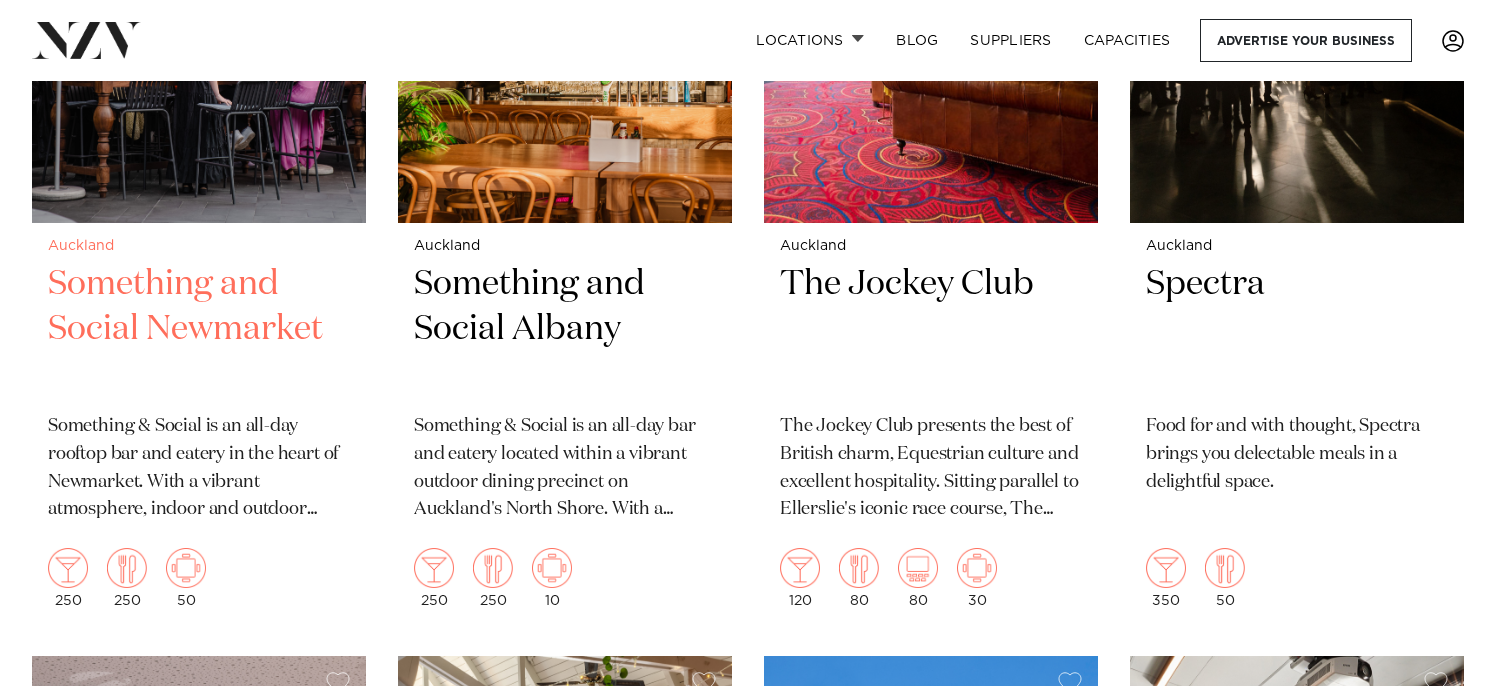 click on "Something and Social Newmarket" at bounding box center (199, 329) 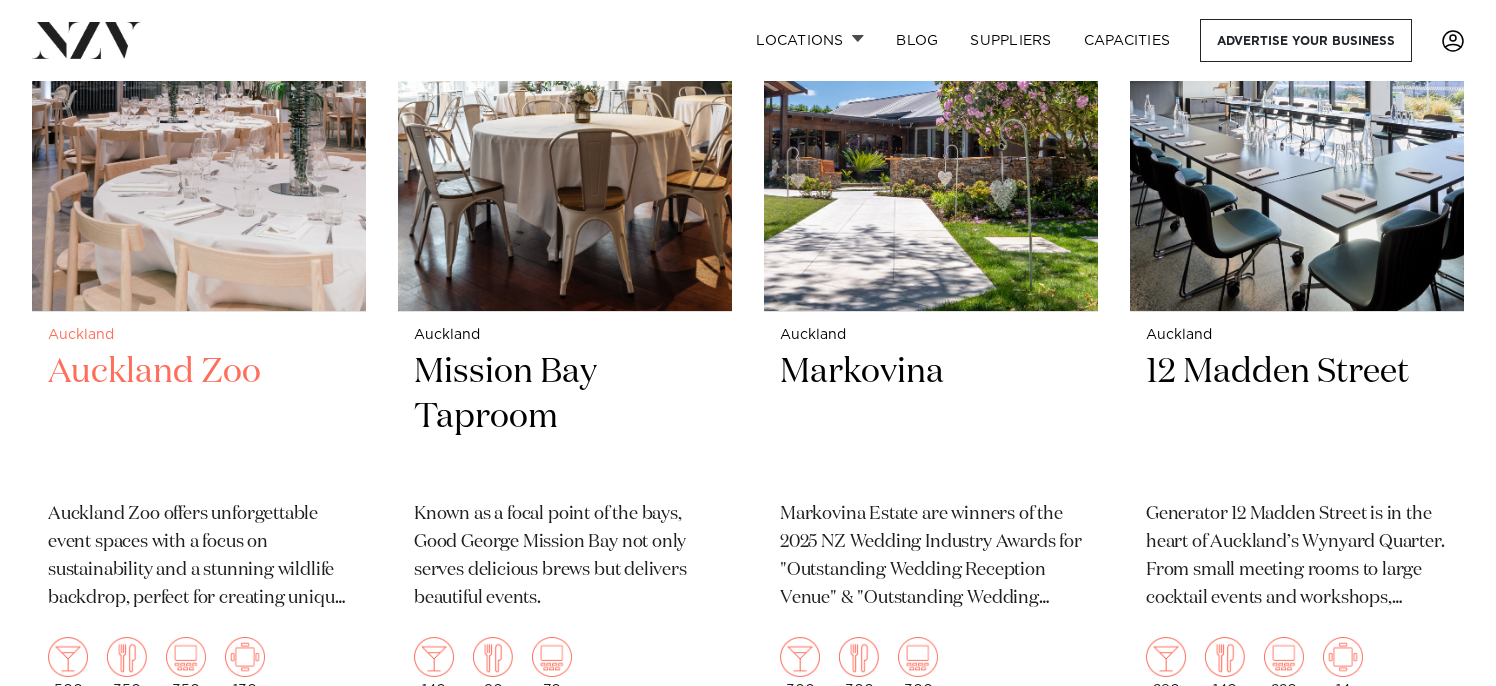 scroll, scrollTop: 15100, scrollLeft: 0, axis: vertical 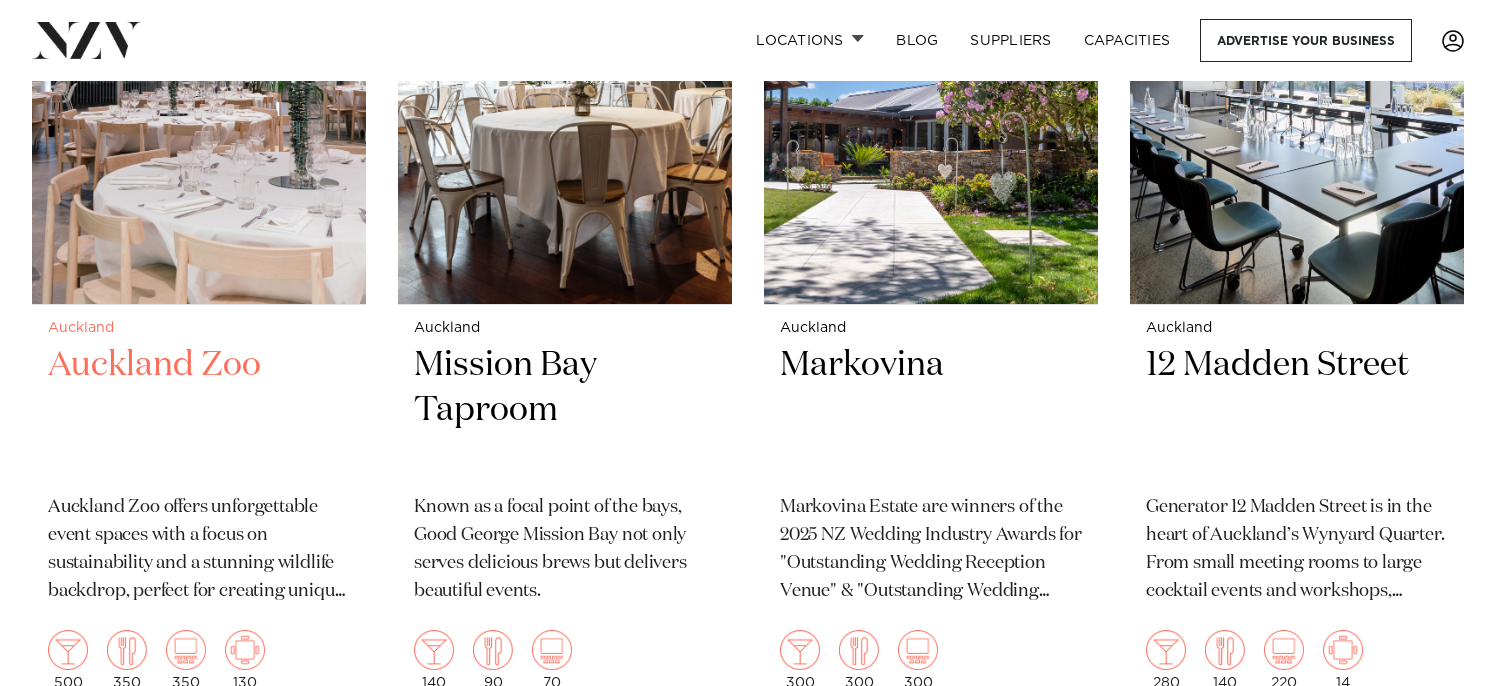 click on "Auckland Zoo" at bounding box center (199, 410) 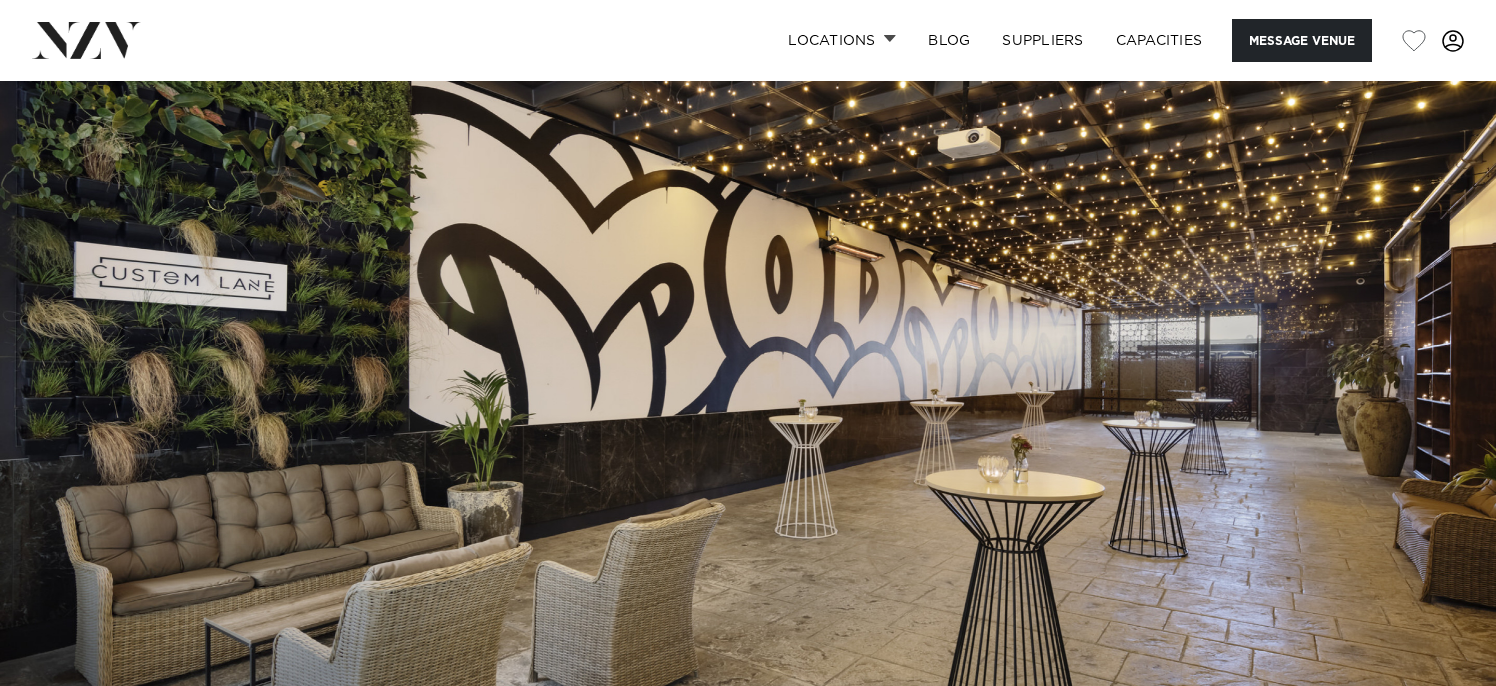 scroll, scrollTop: 0, scrollLeft: 0, axis: both 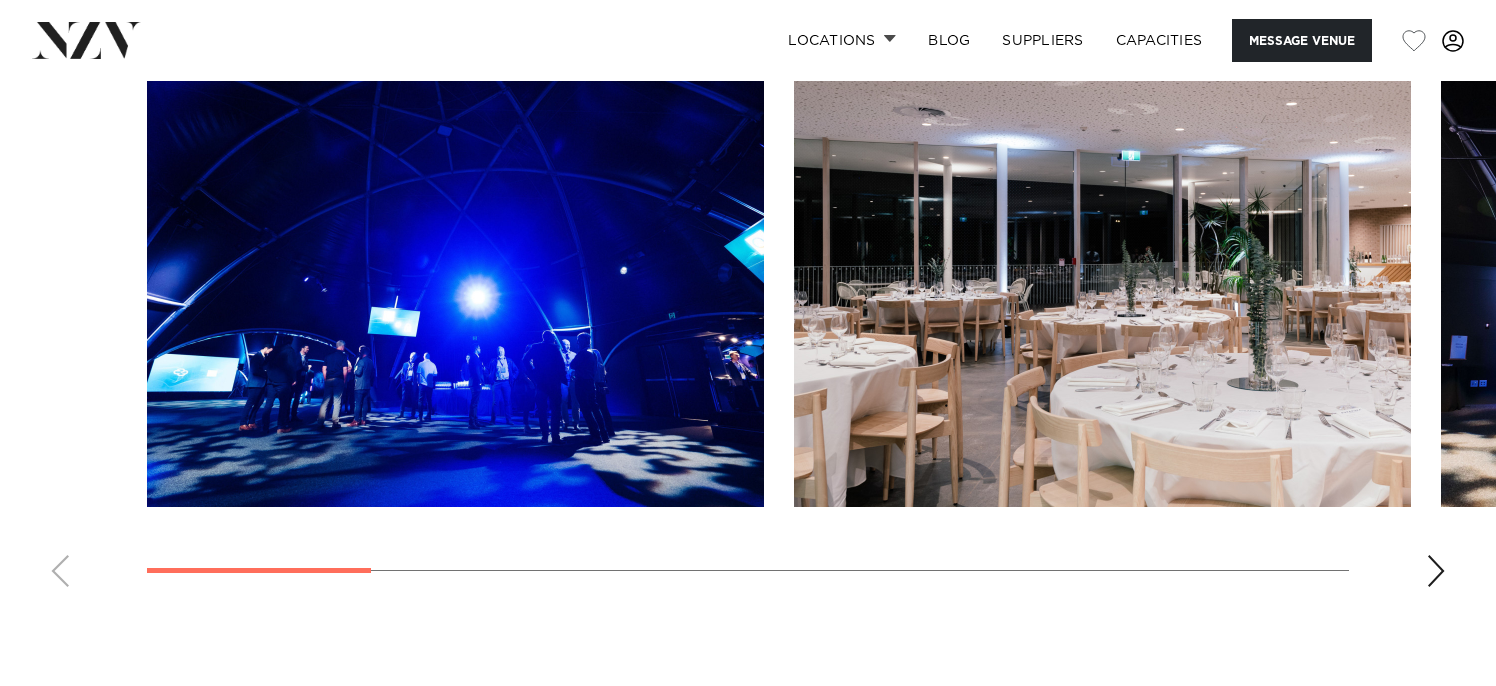 click at bounding box center (1436, 571) 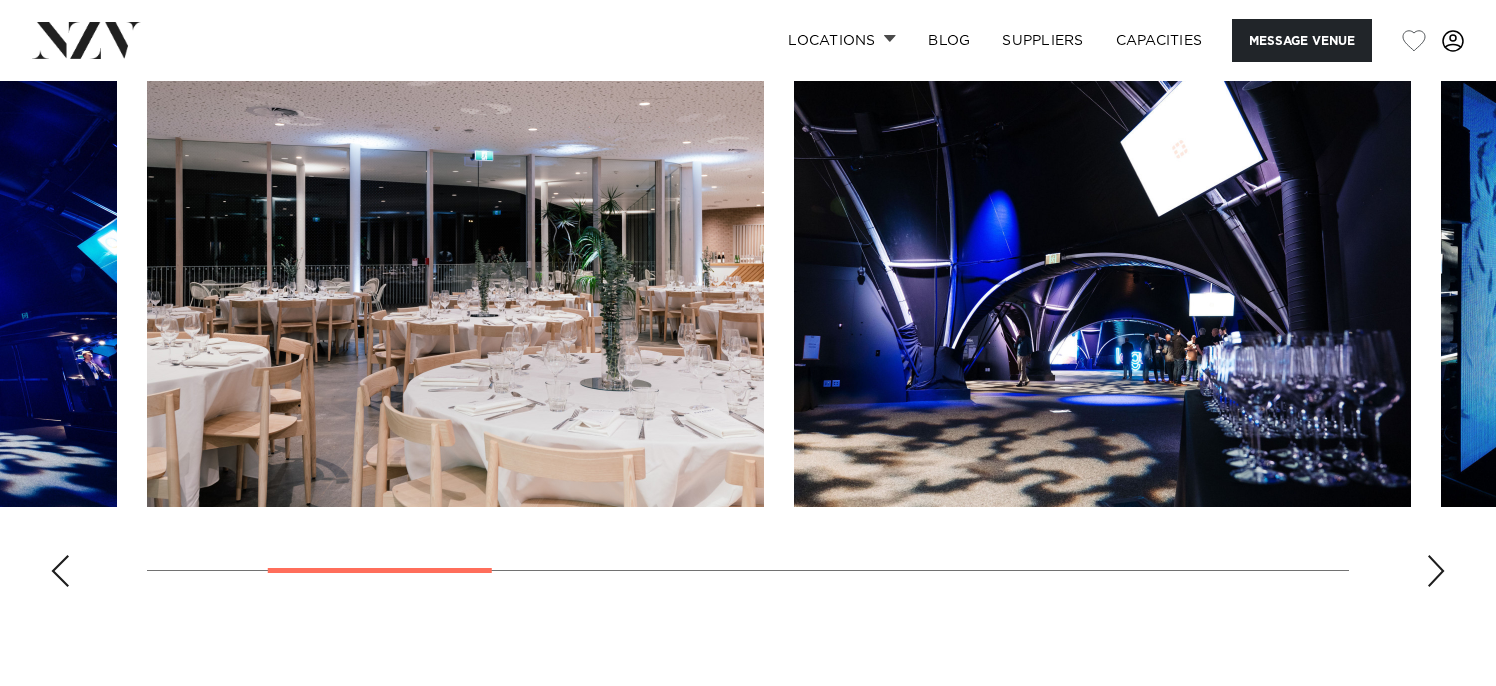 click at bounding box center [1436, 571] 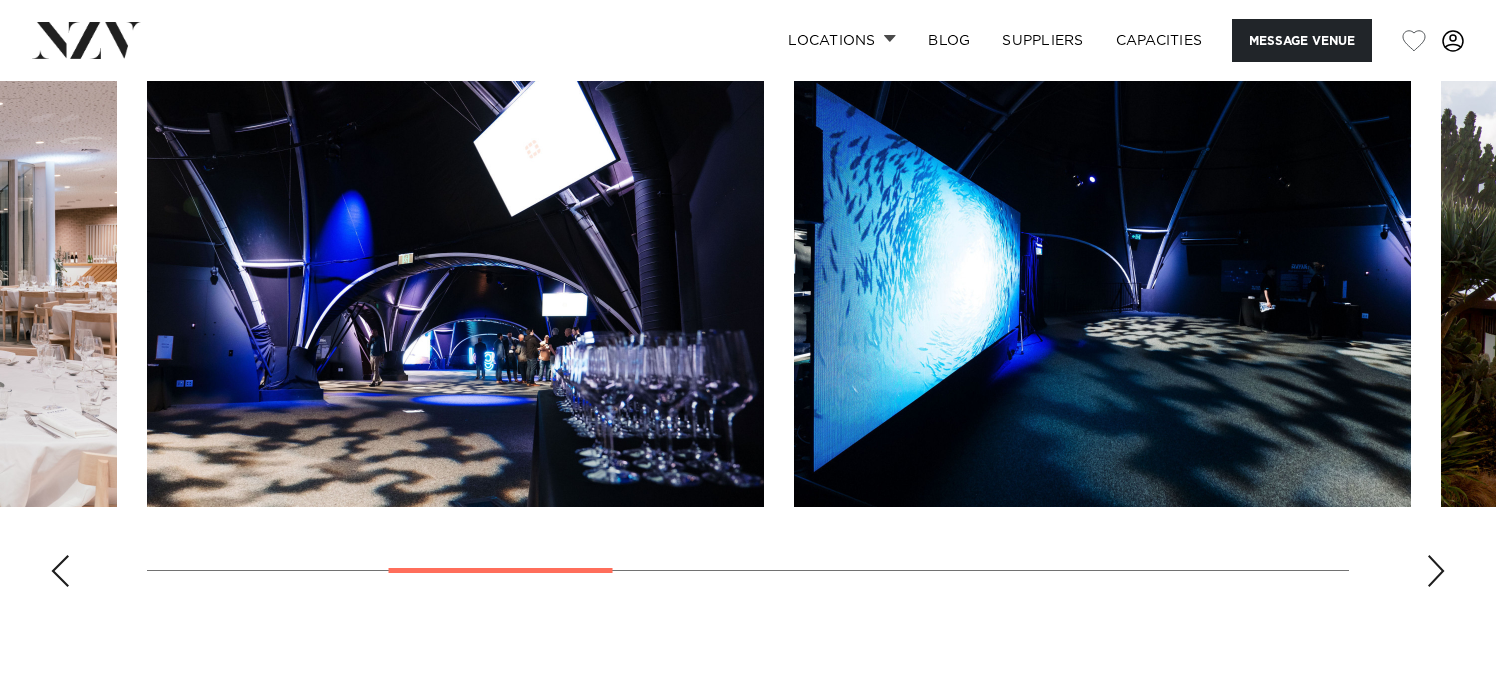 click at bounding box center [1436, 571] 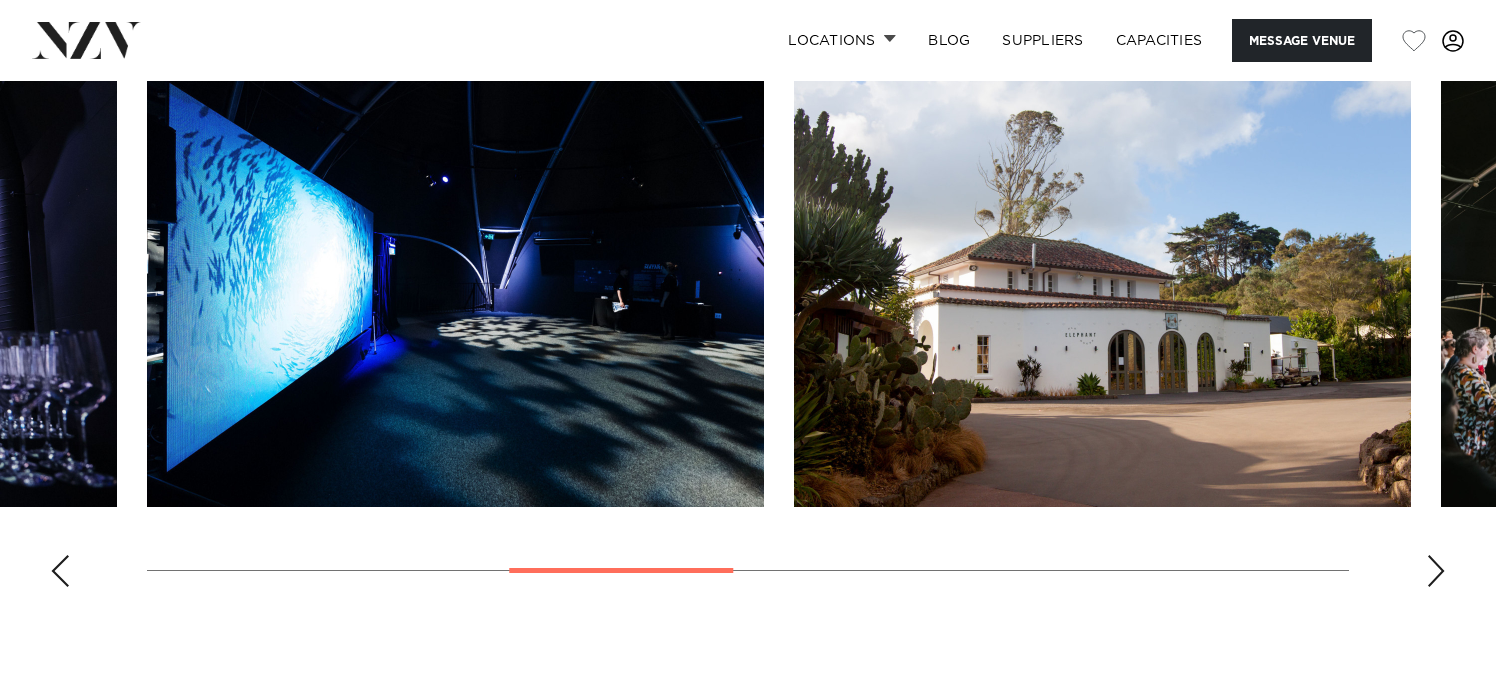click at bounding box center (1436, 571) 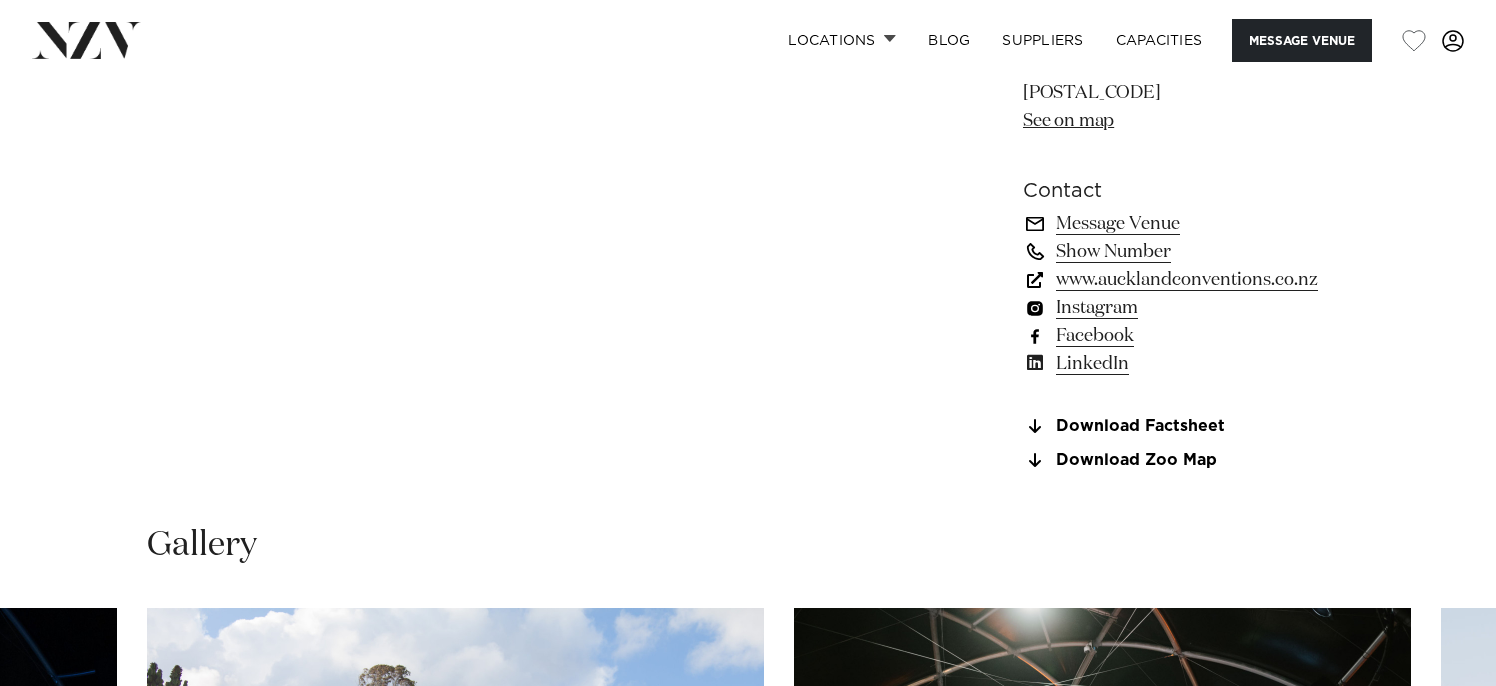scroll, scrollTop: 1300, scrollLeft: 0, axis: vertical 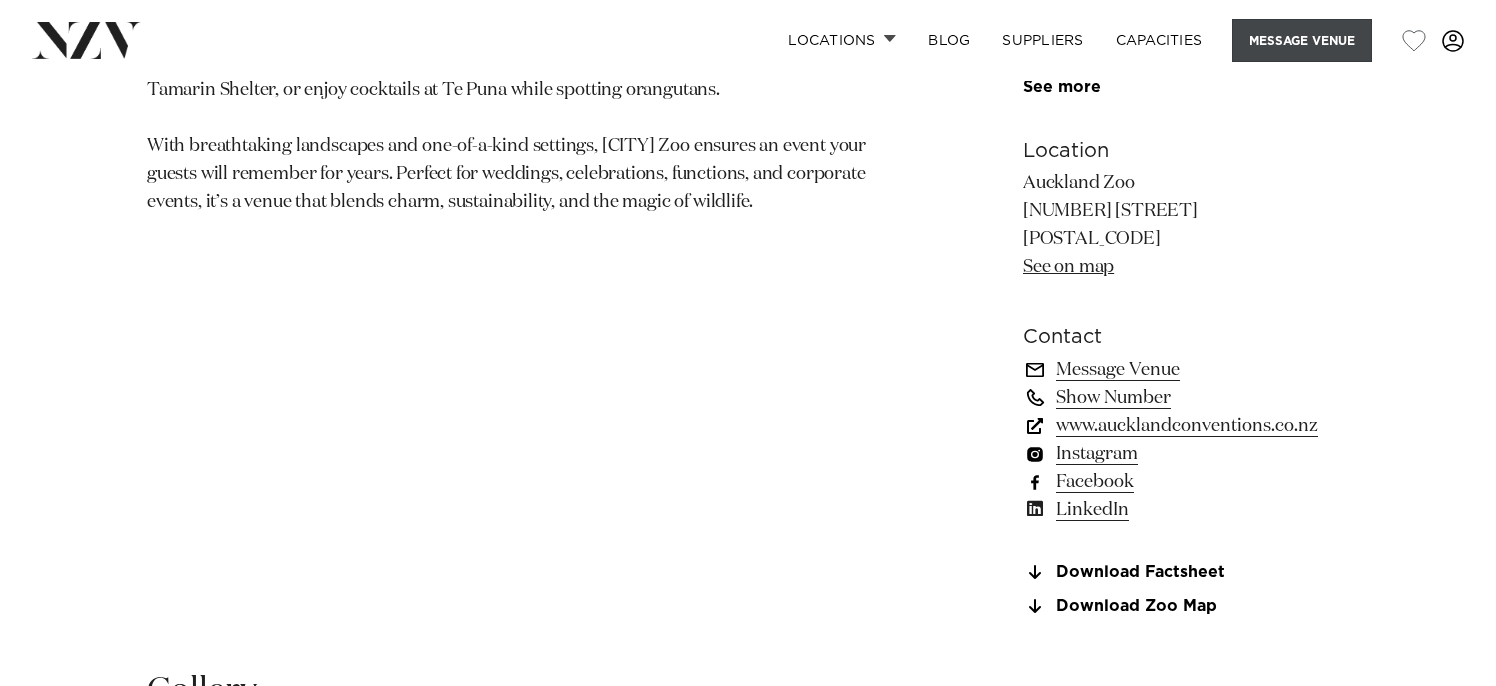 click on "Message Venue" at bounding box center (1302, 40) 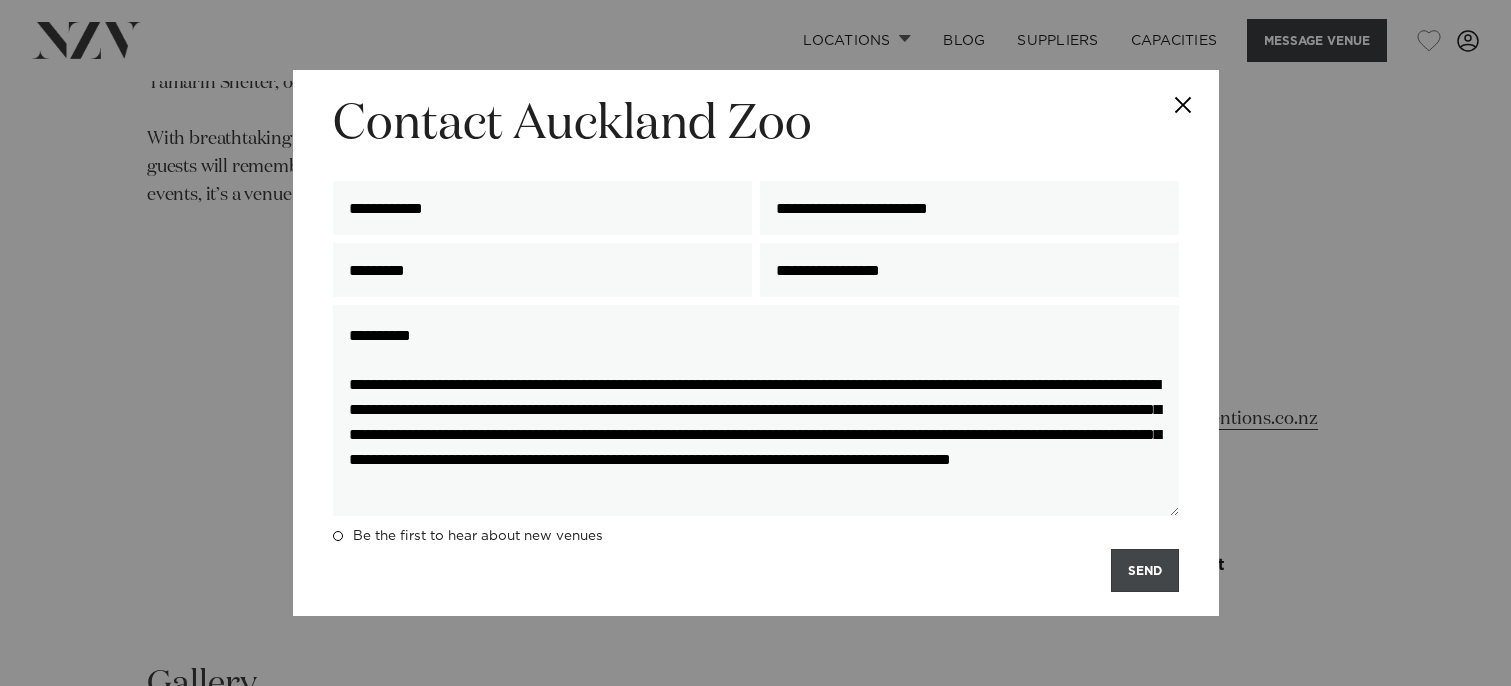 click on "SEND" at bounding box center (1145, 570) 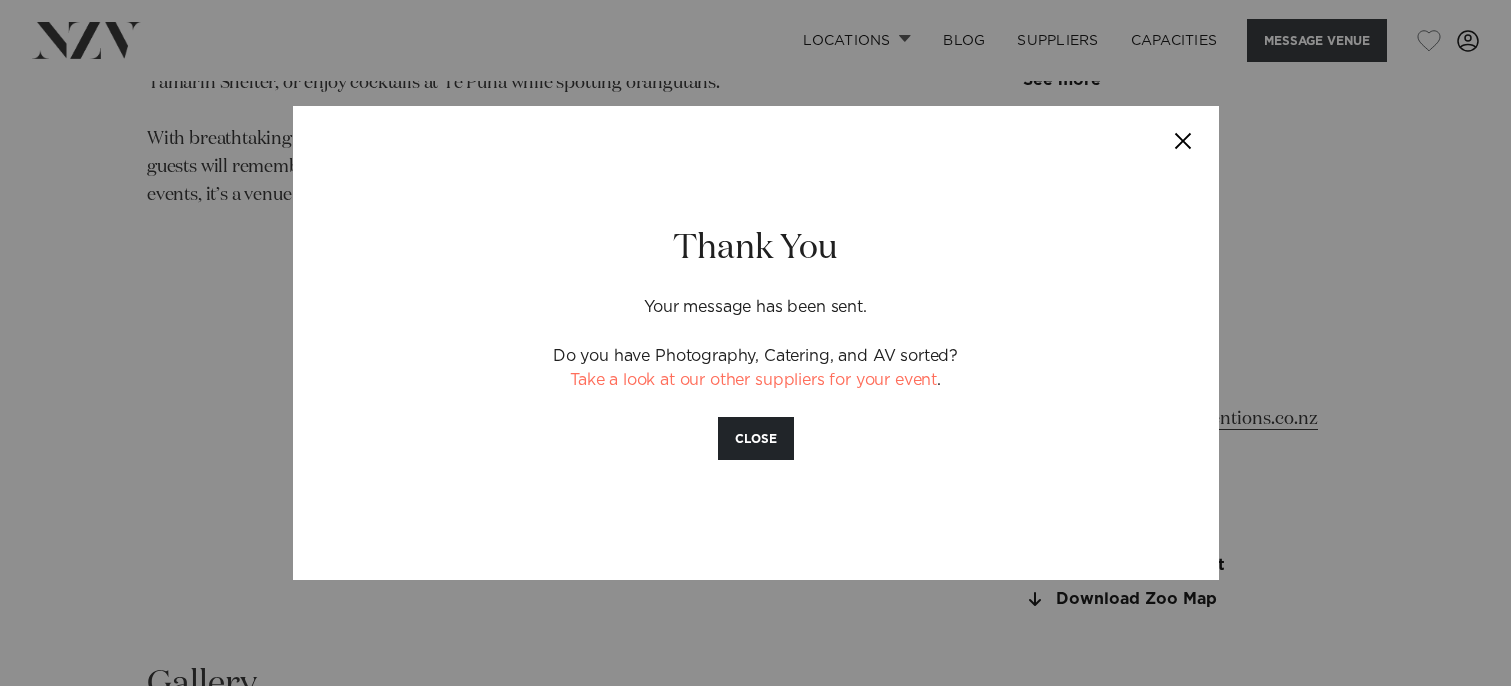click at bounding box center (1184, 141) 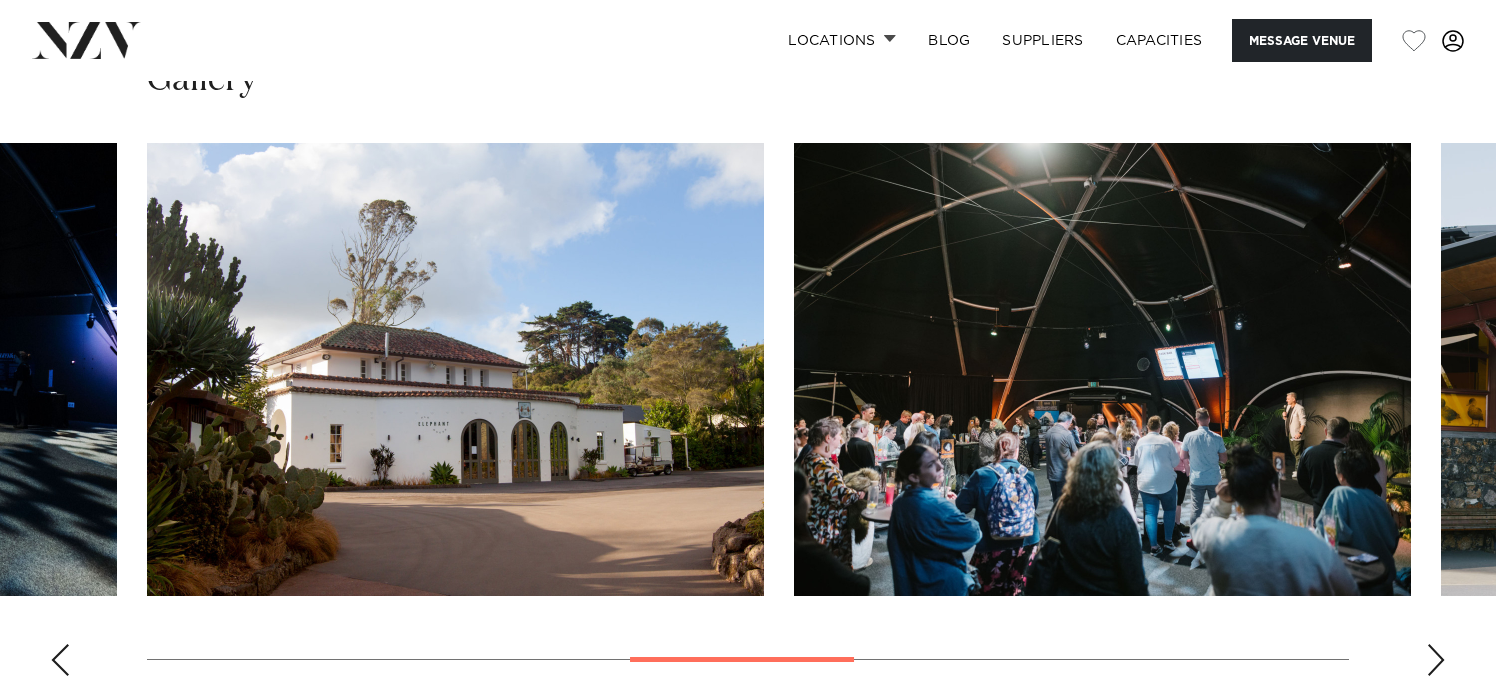 scroll, scrollTop: 1907, scrollLeft: 0, axis: vertical 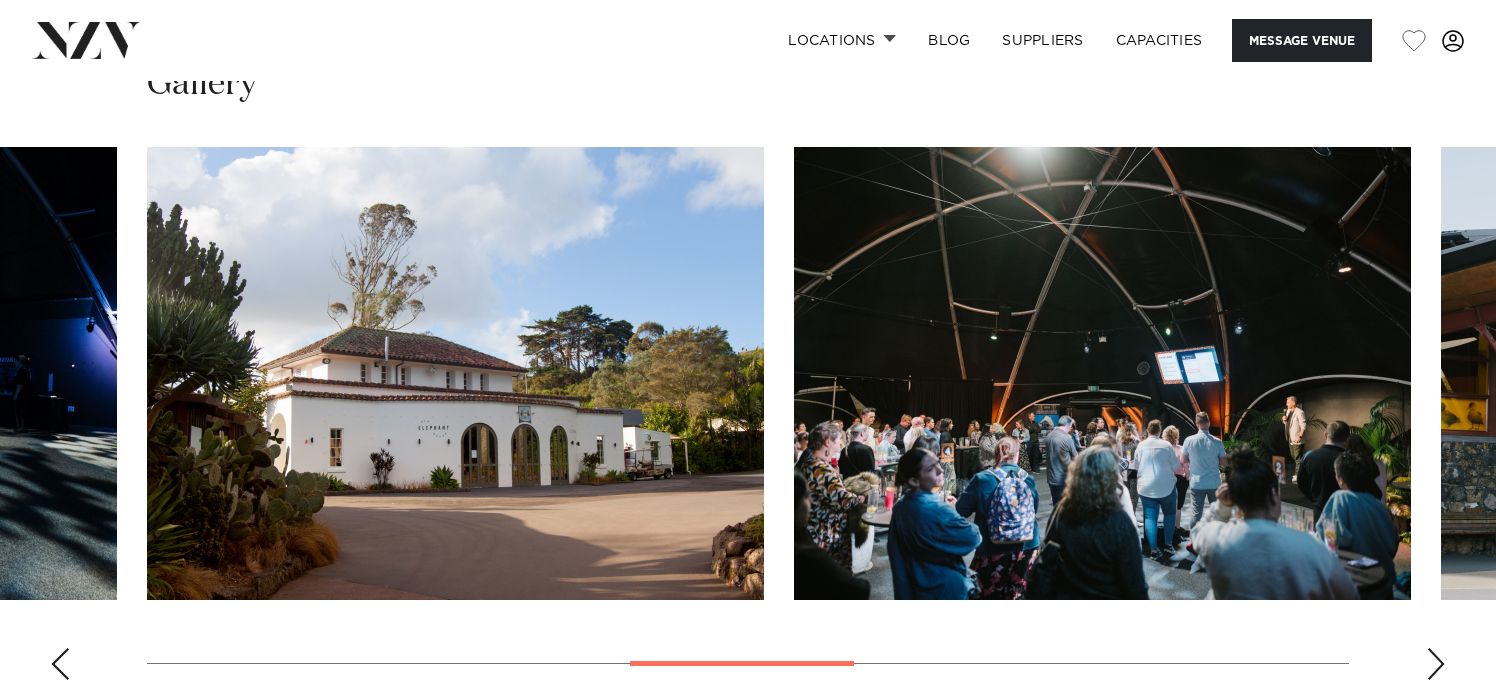 click at bounding box center (1436, 664) 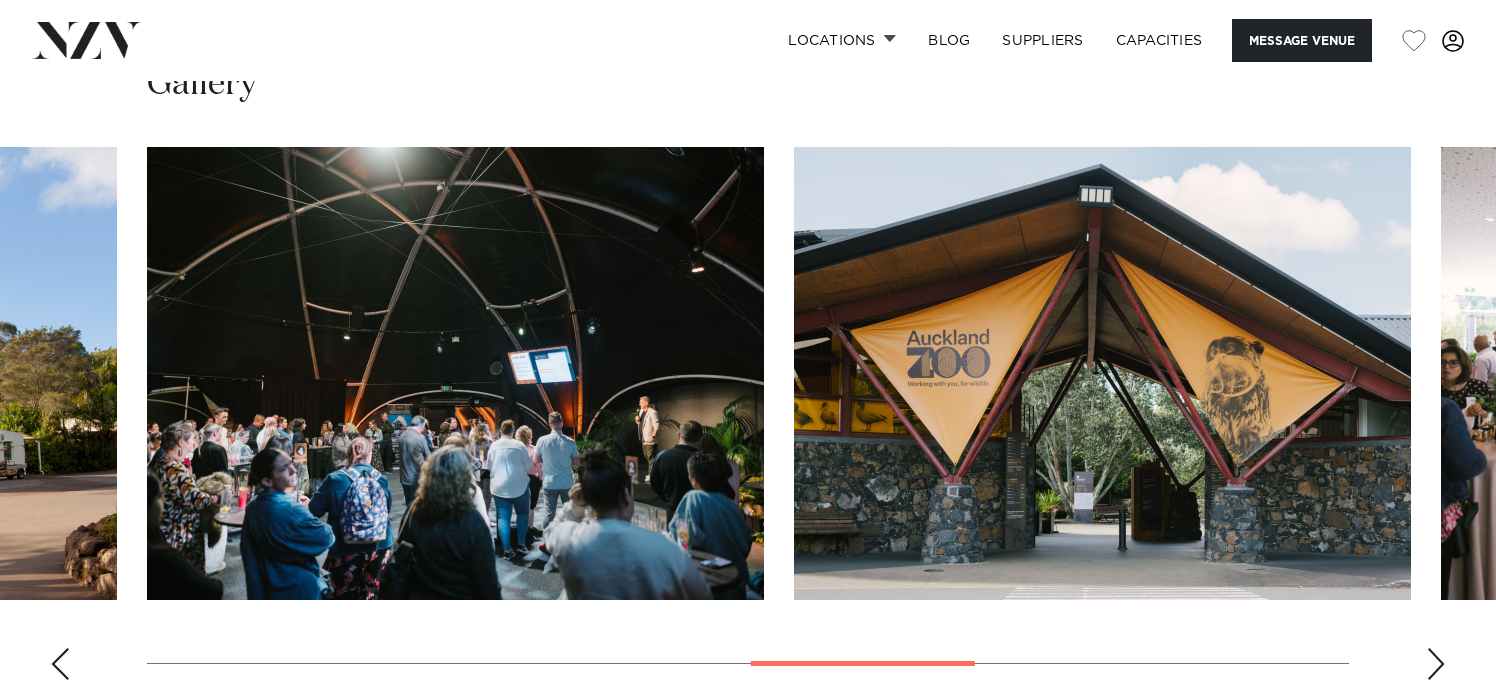 click at bounding box center [1436, 664] 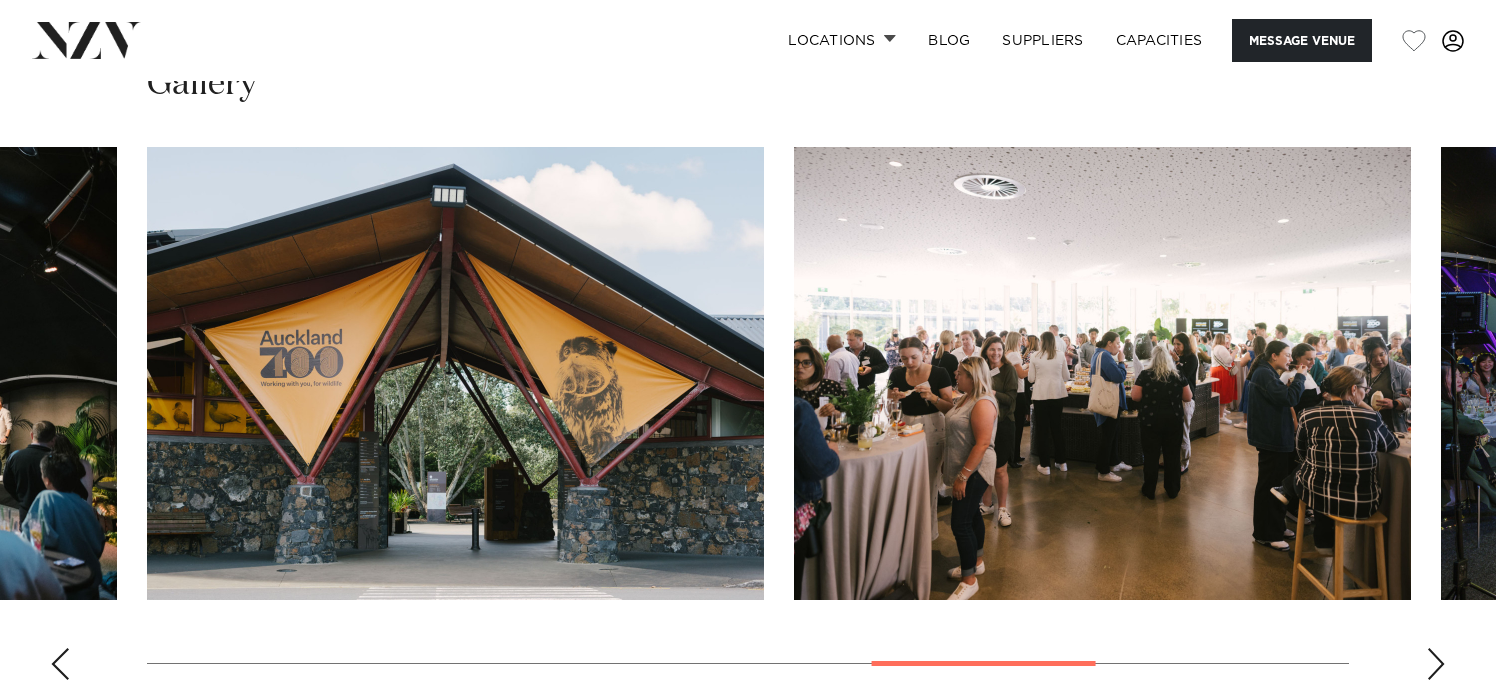 click at bounding box center [1436, 664] 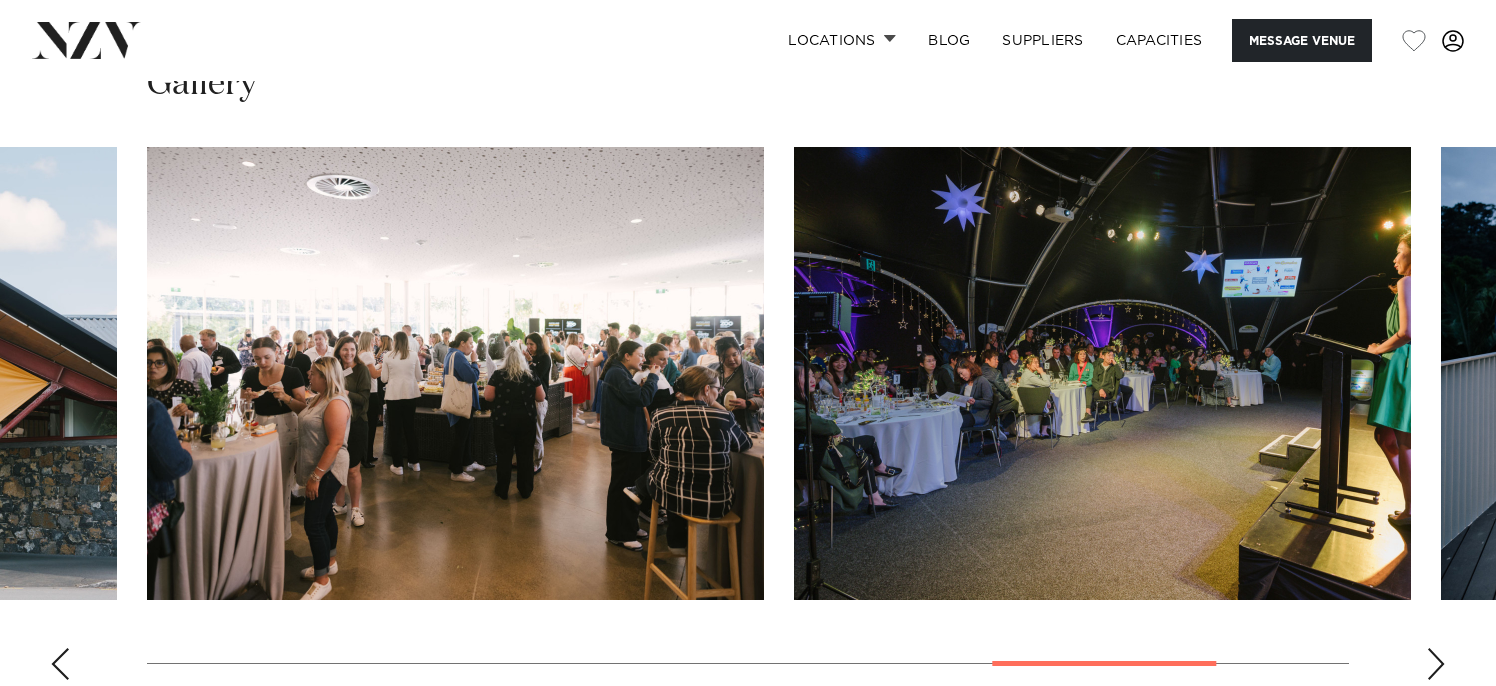 click at bounding box center [1436, 664] 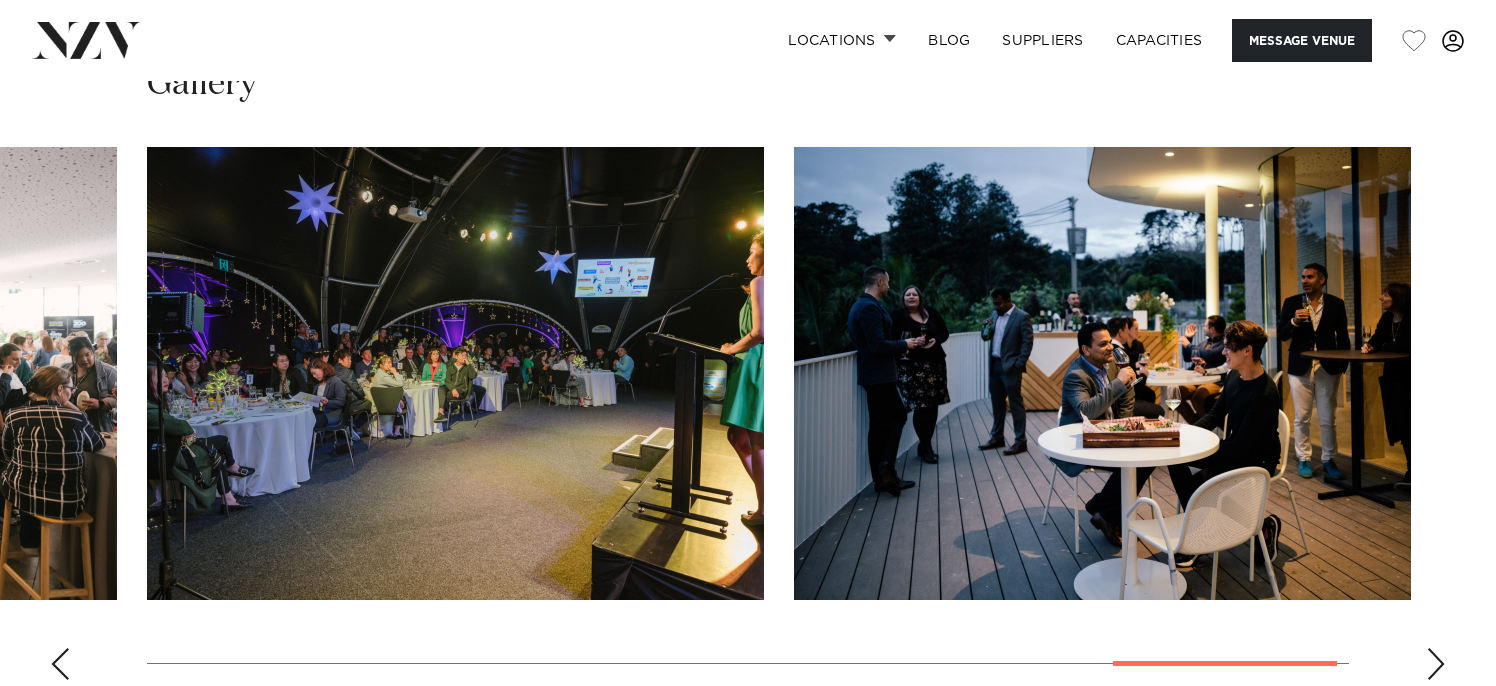 click at bounding box center [1436, 664] 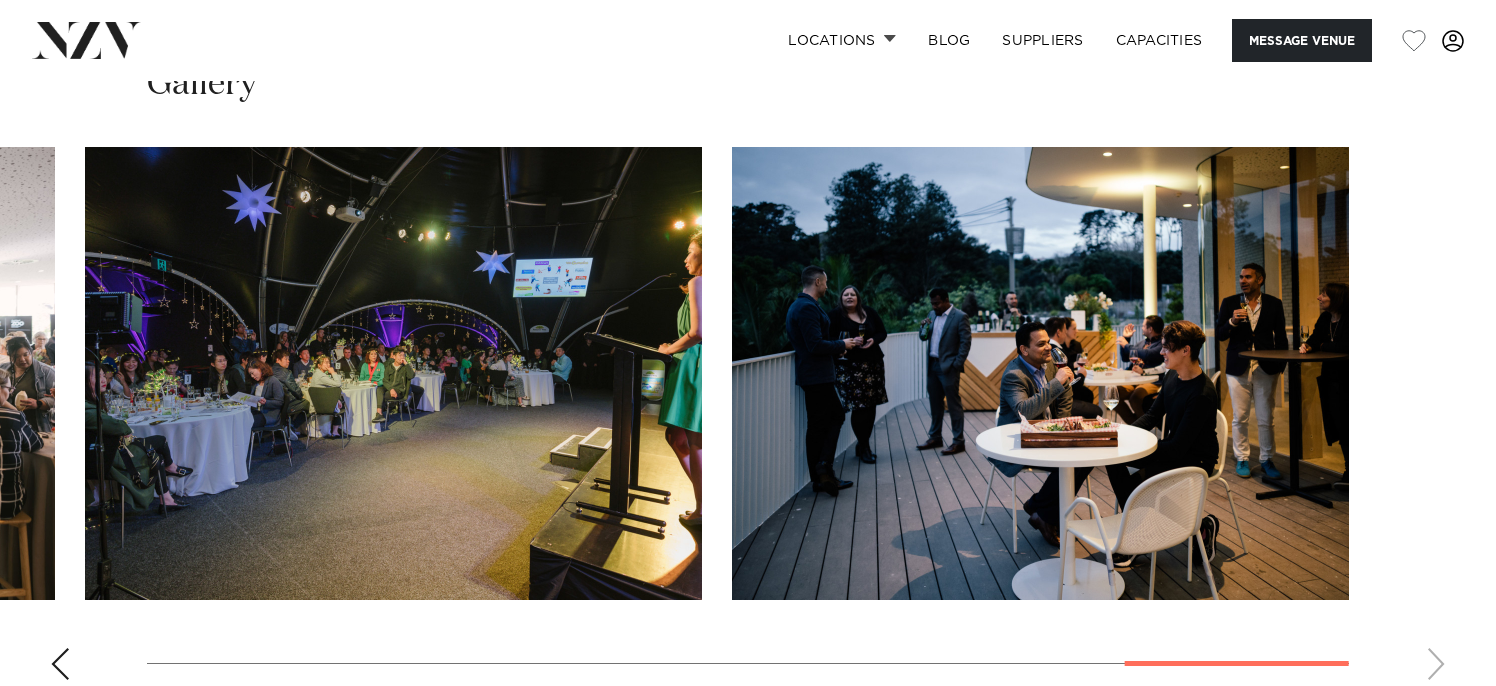 click at bounding box center (748, 421) 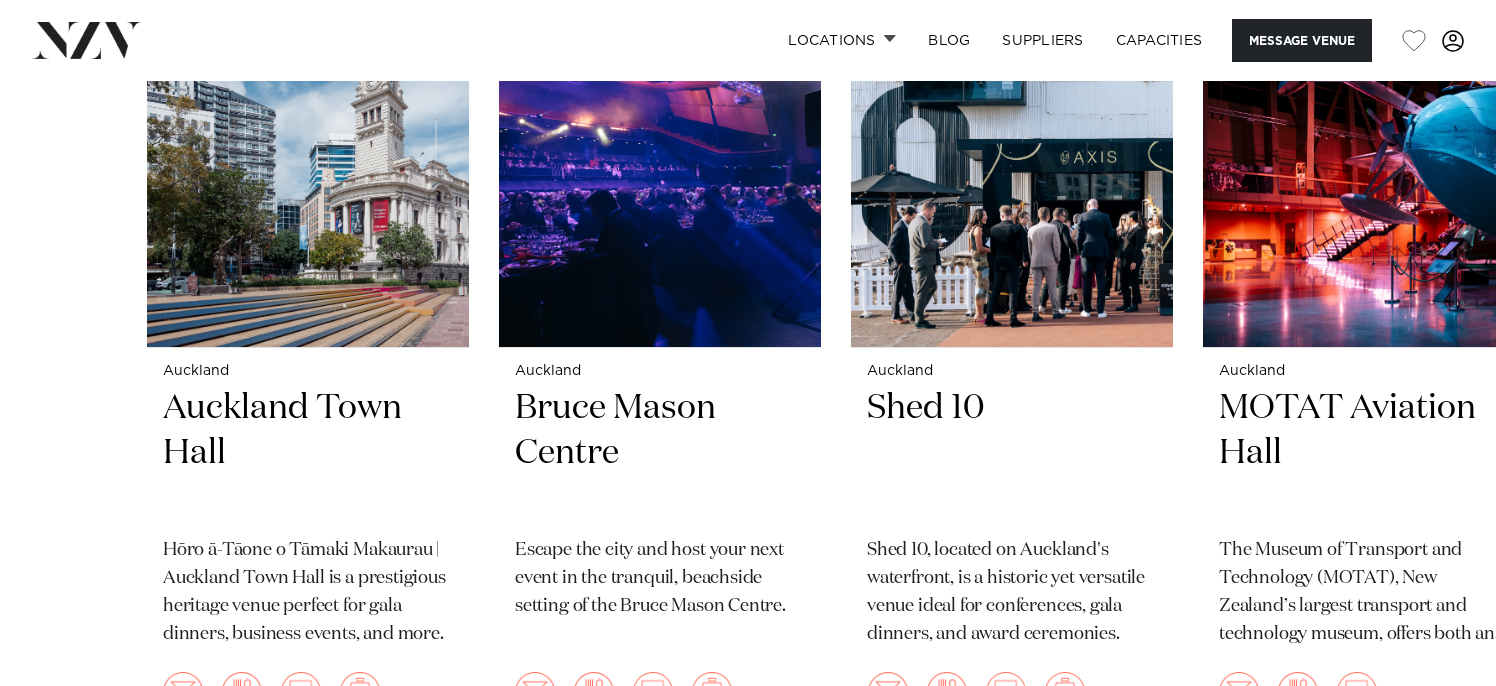 scroll, scrollTop: 3107, scrollLeft: 0, axis: vertical 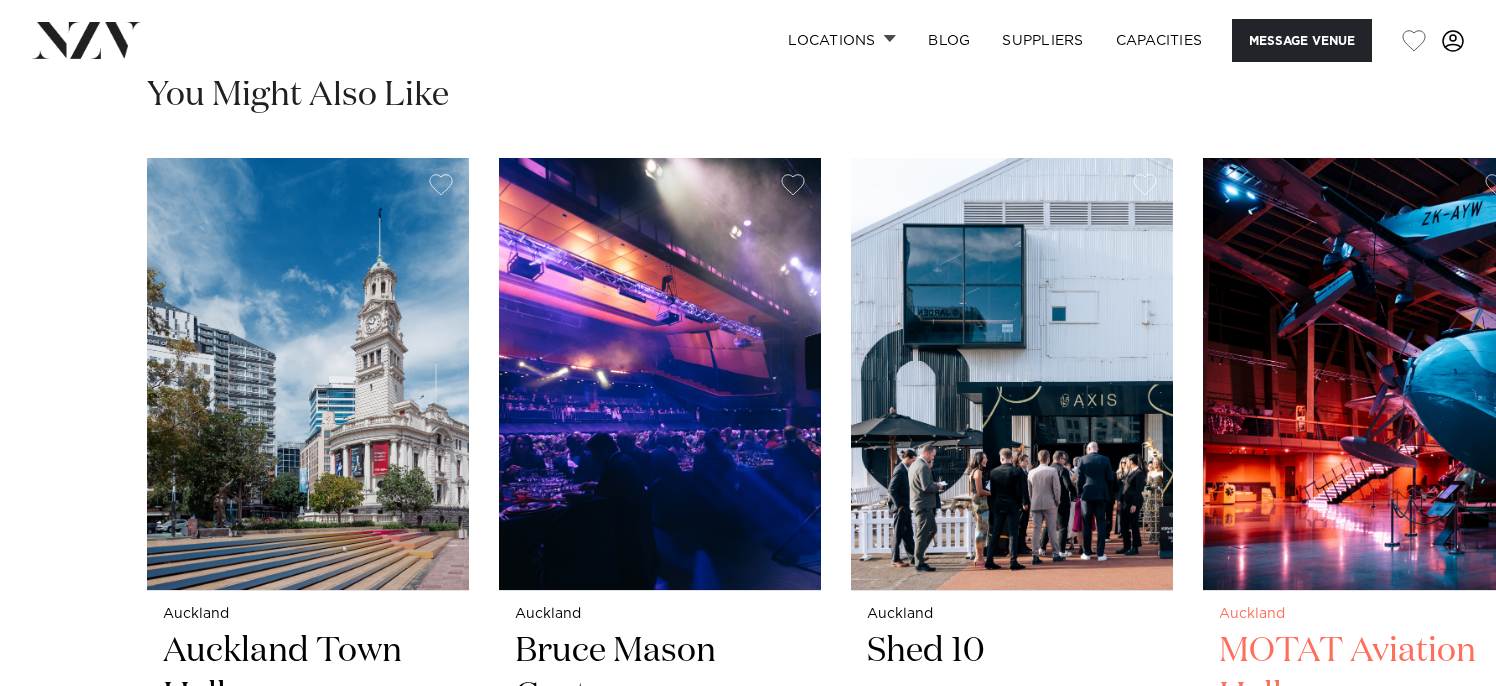 click at bounding box center [1364, 374] 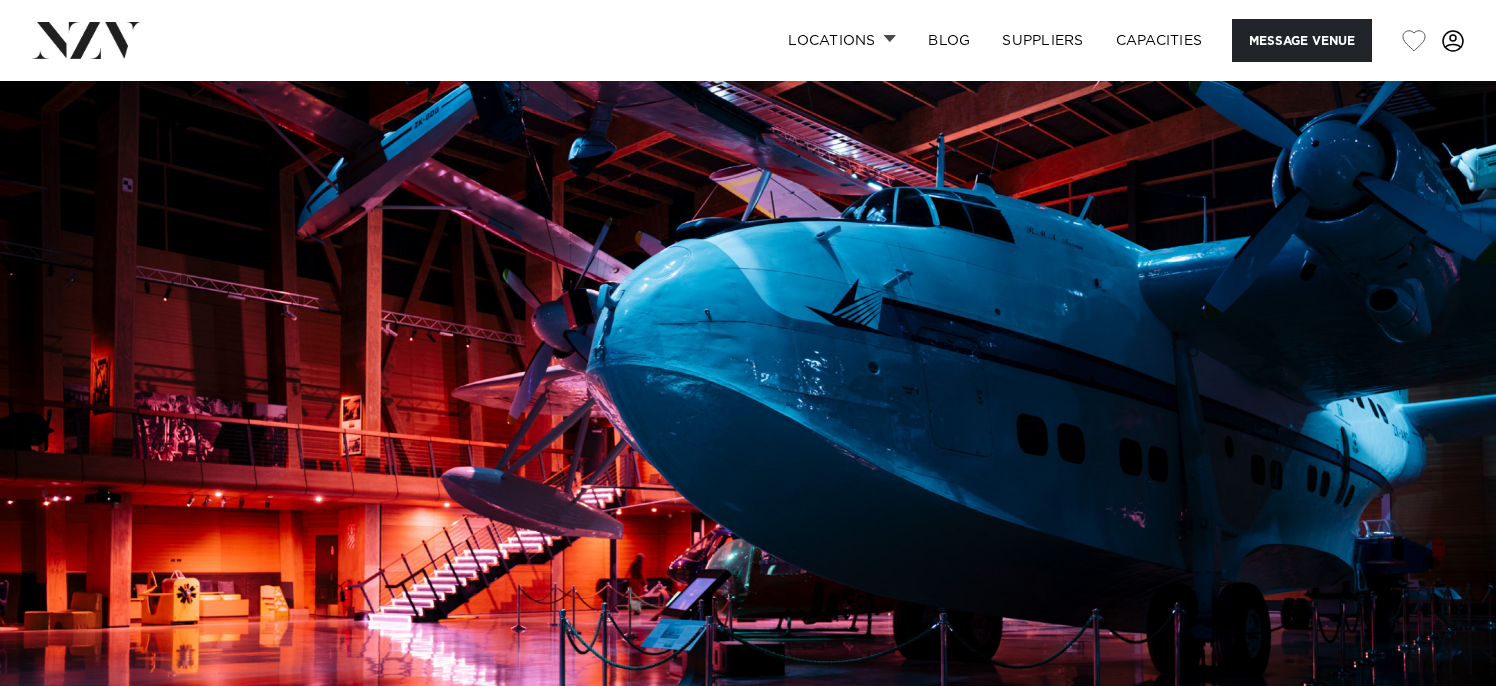 scroll, scrollTop: 0, scrollLeft: 0, axis: both 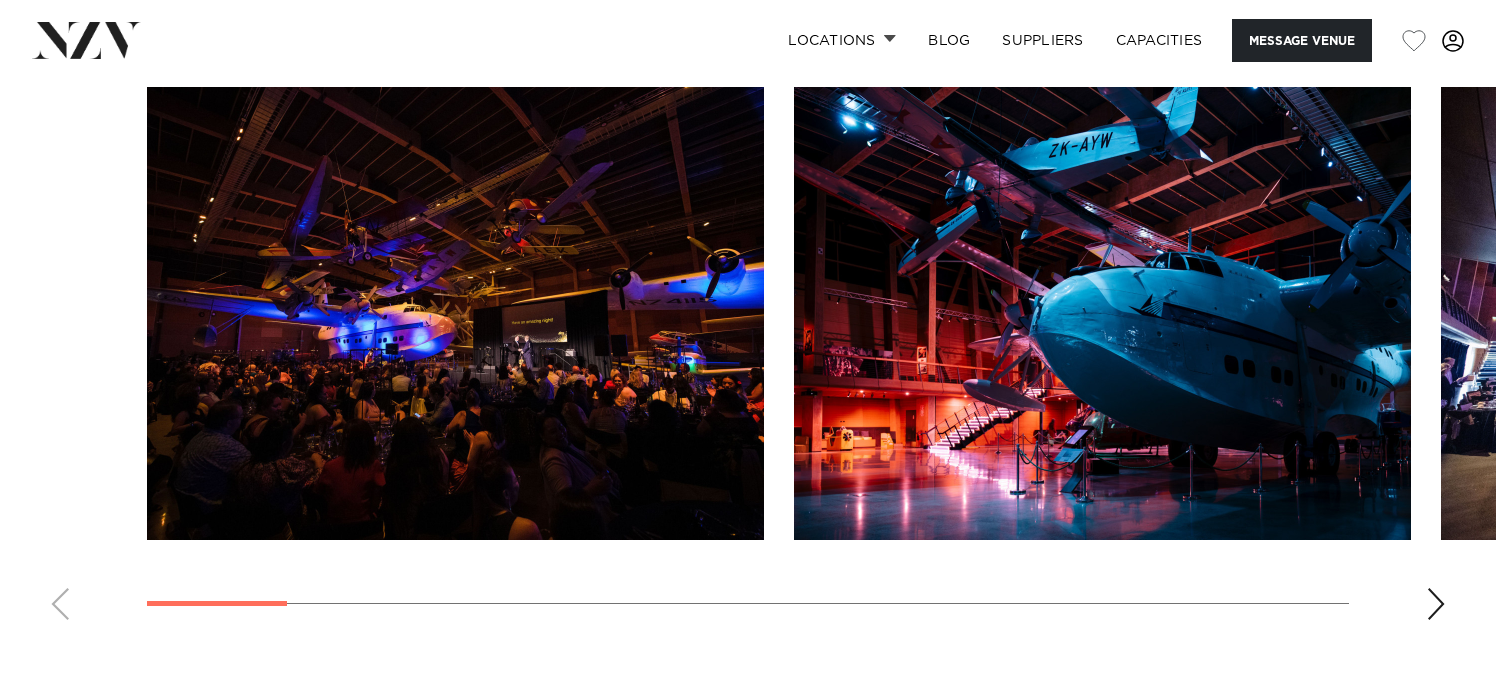 click at bounding box center [748, 361] 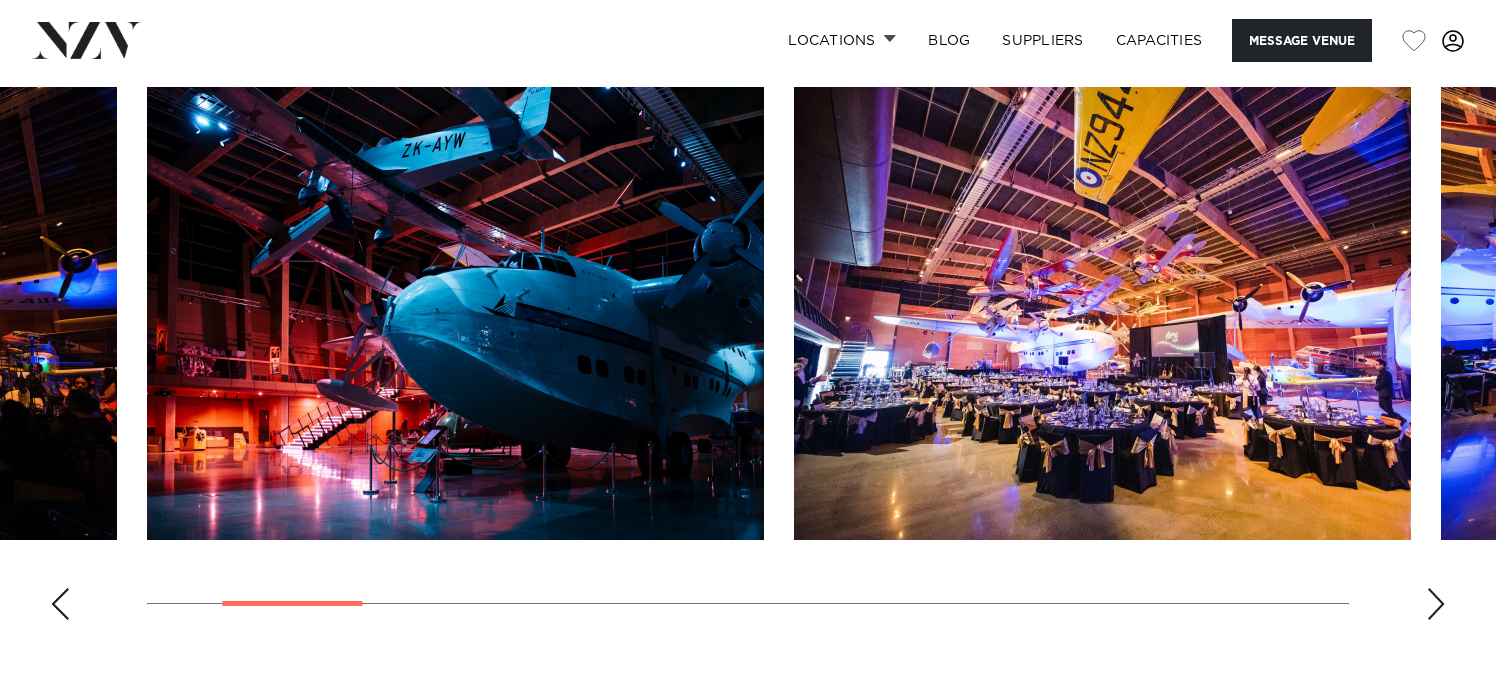 click at bounding box center (1436, 604) 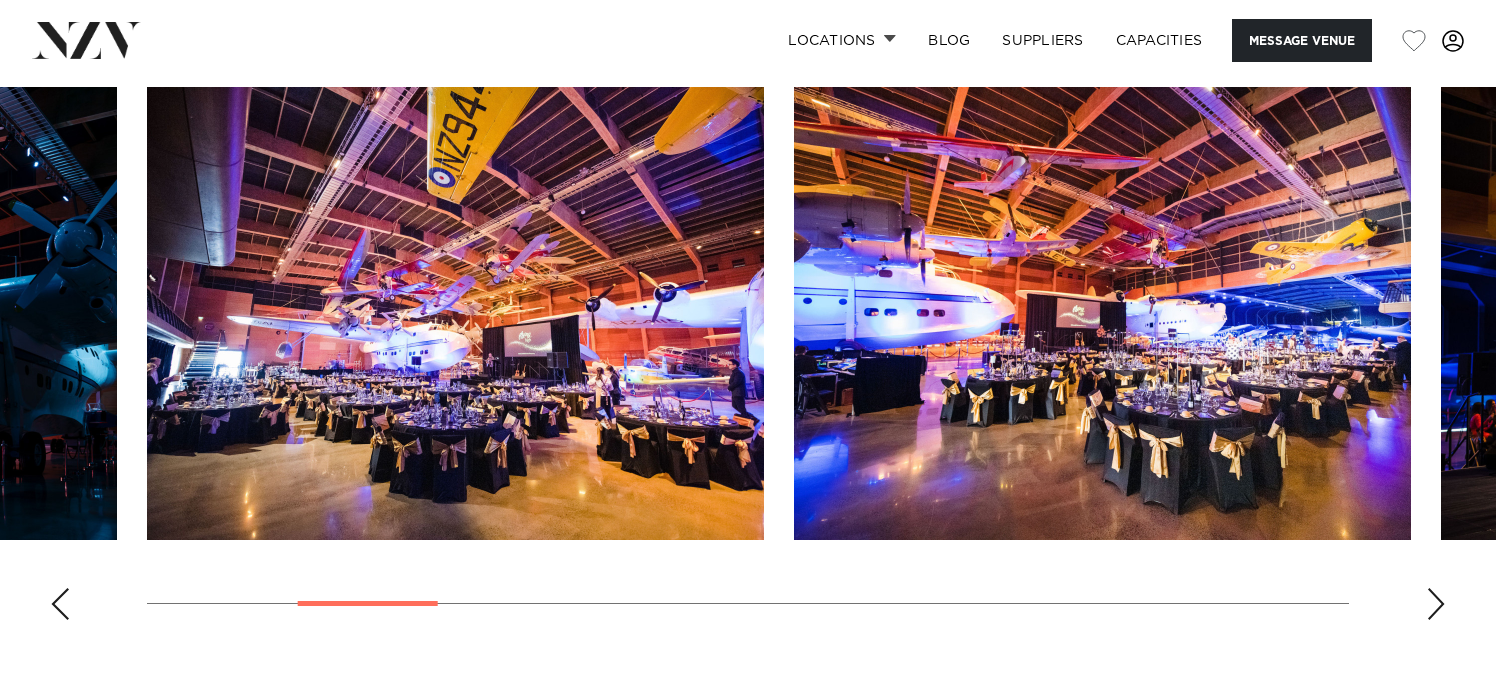 click at bounding box center [1436, 604] 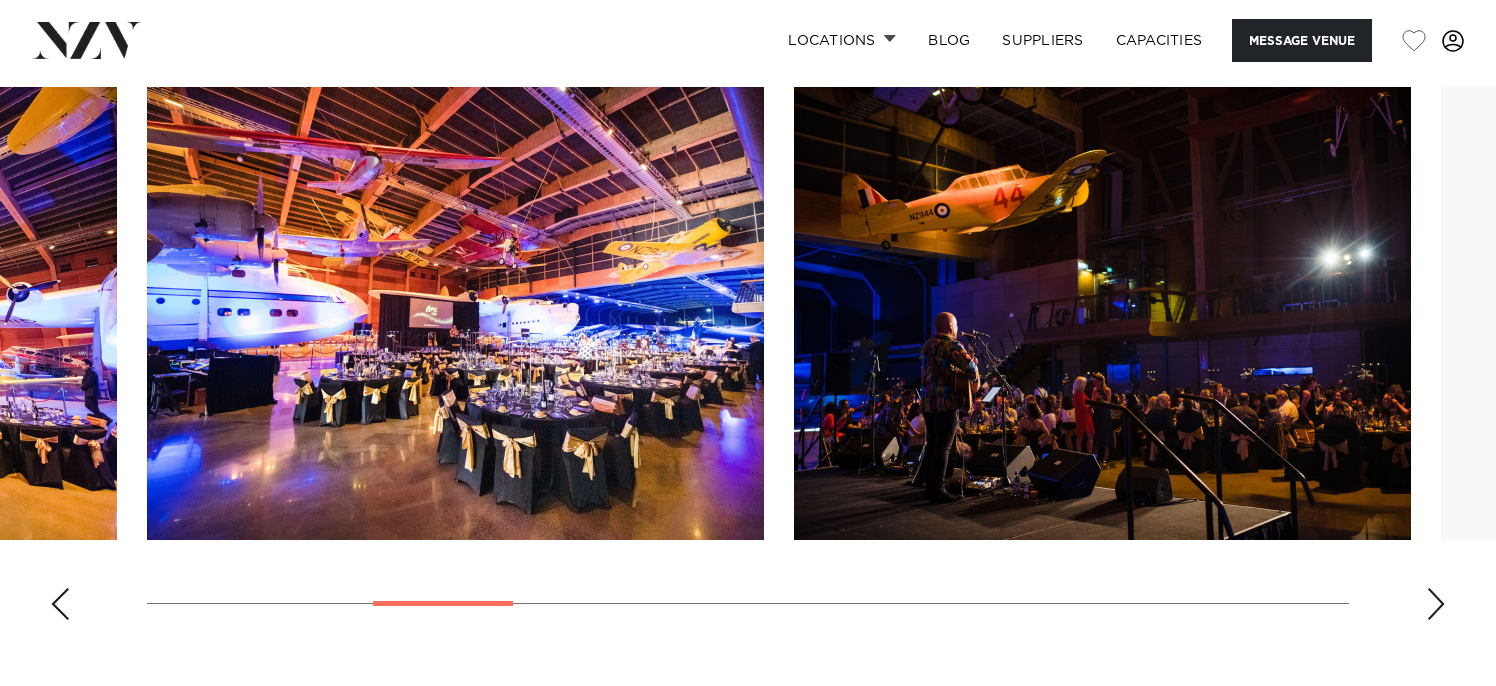 click at bounding box center (1436, 604) 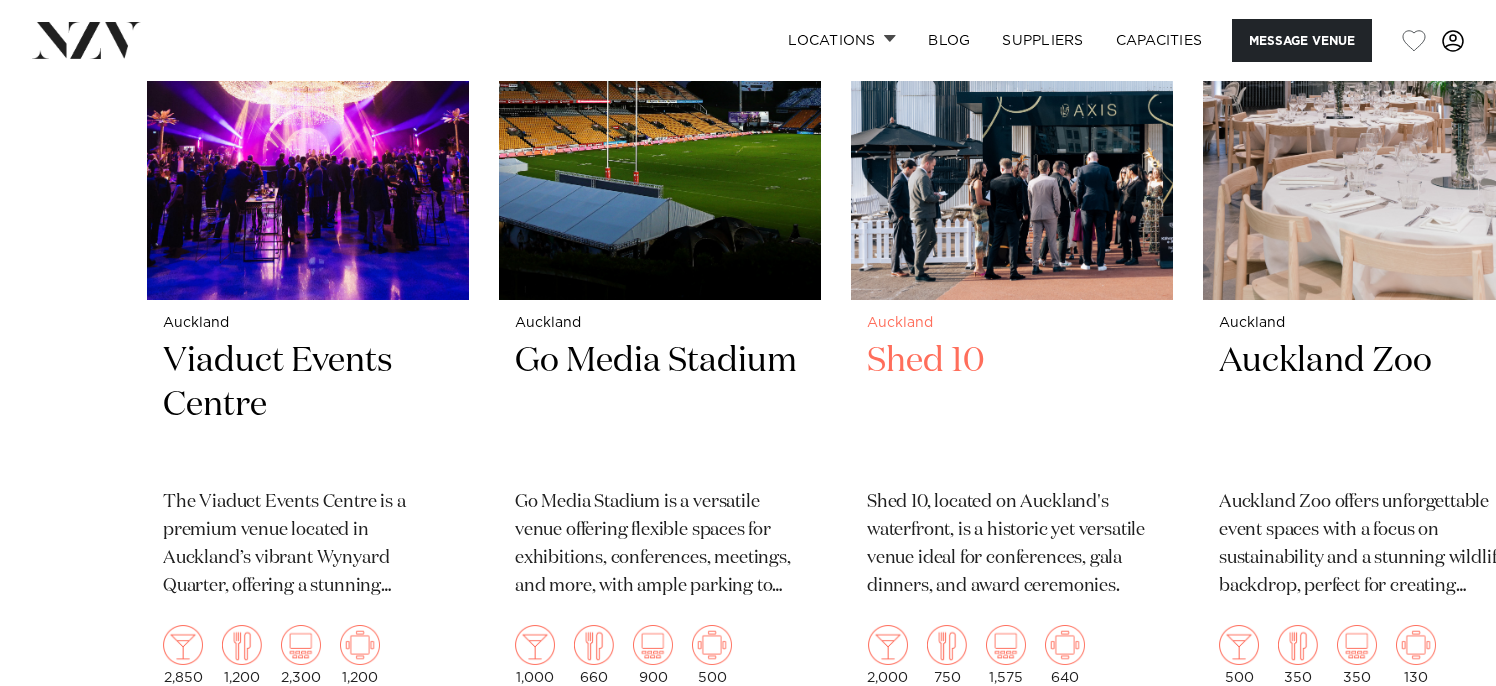scroll, scrollTop: 3200, scrollLeft: 0, axis: vertical 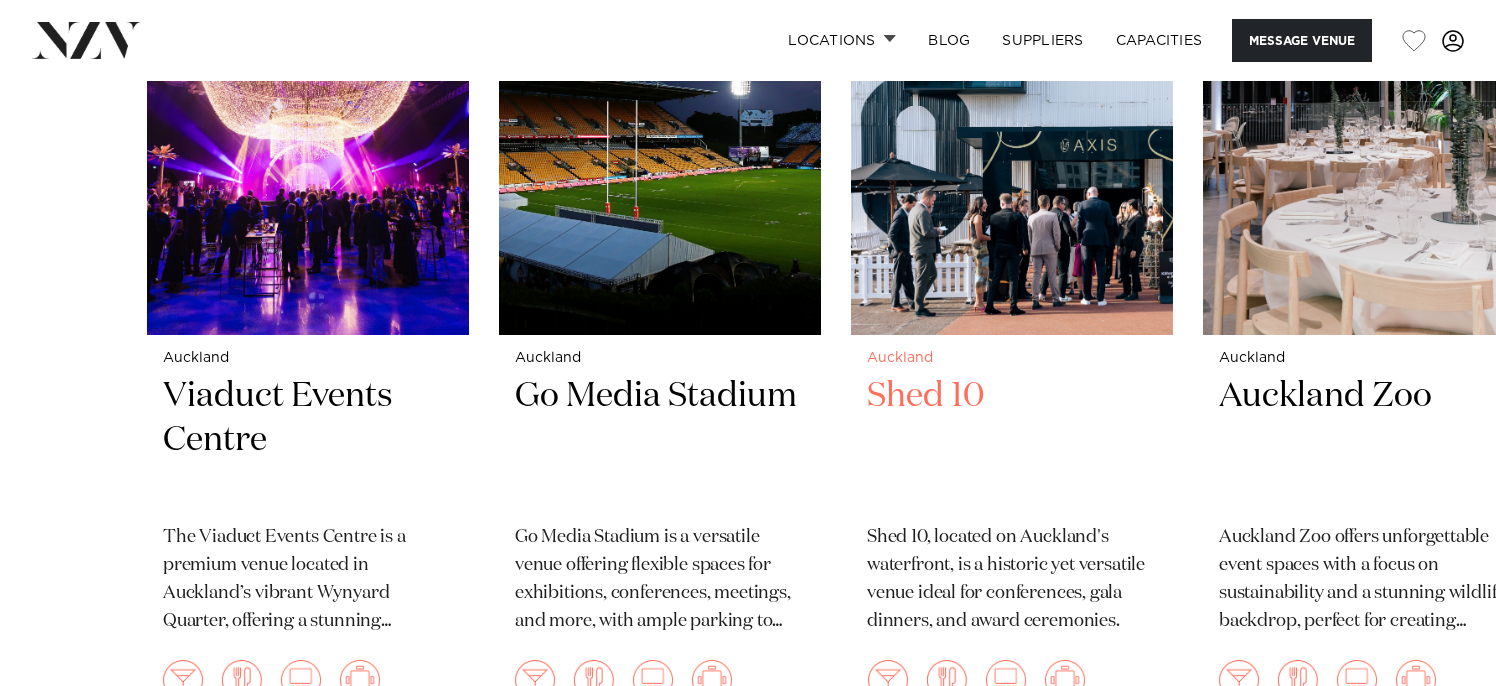 click at bounding box center [1012, 119] 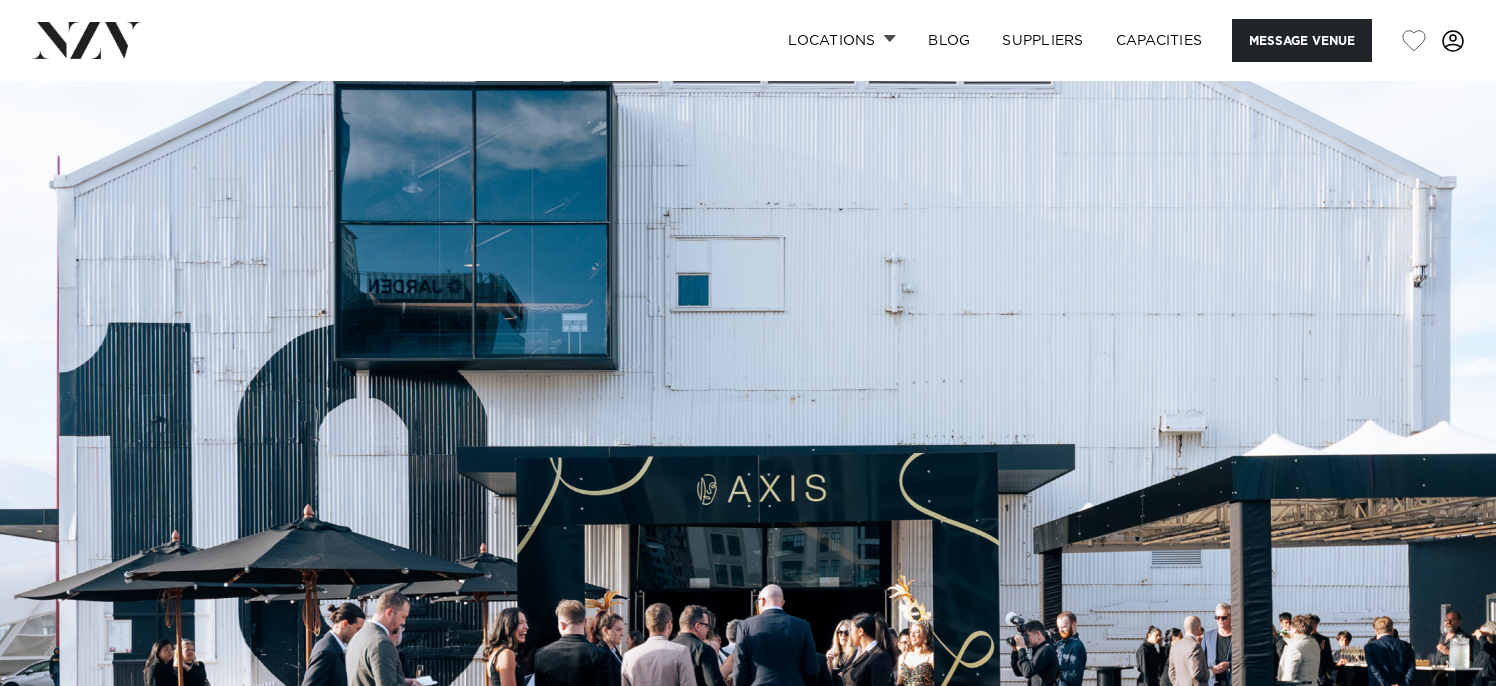 scroll, scrollTop: 0, scrollLeft: 0, axis: both 